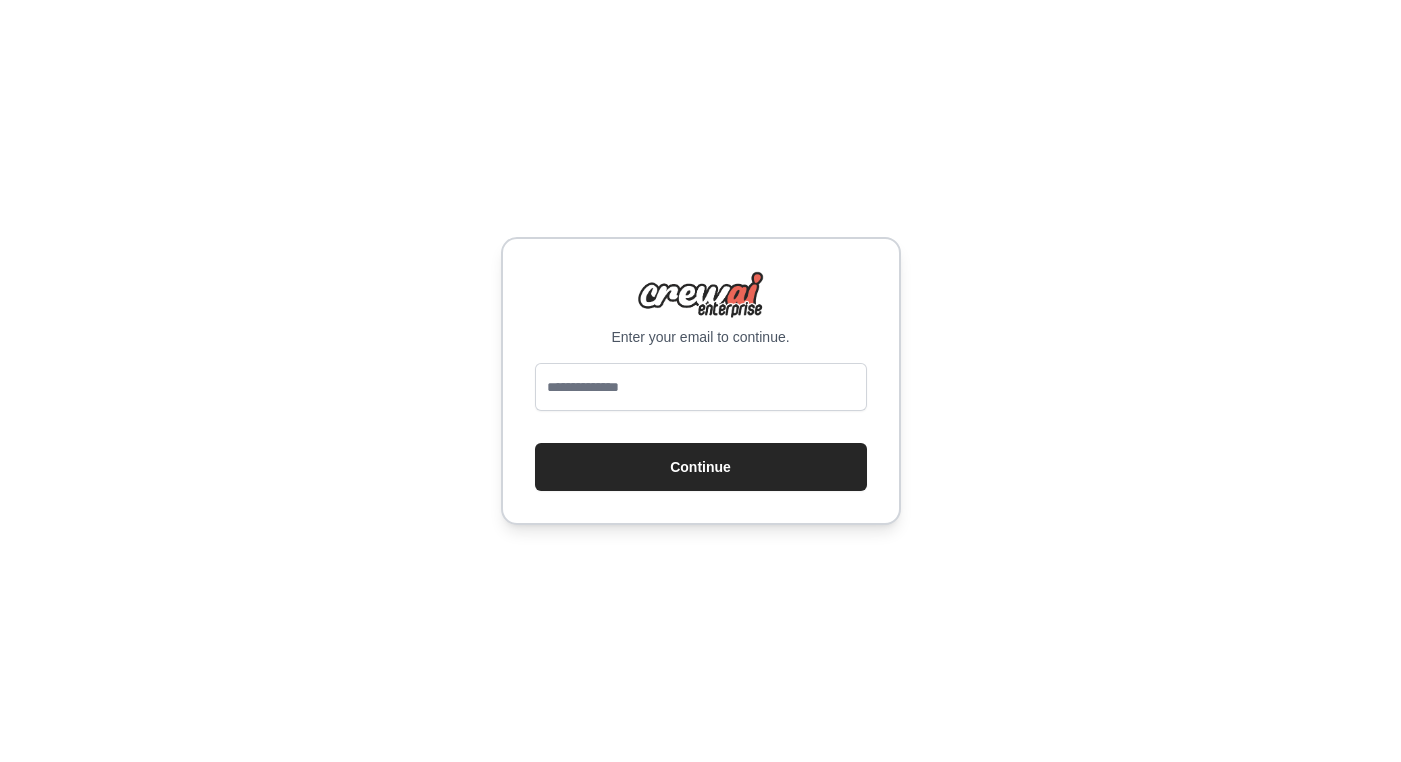 scroll, scrollTop: 0, scrollLeft: 0, axis: both 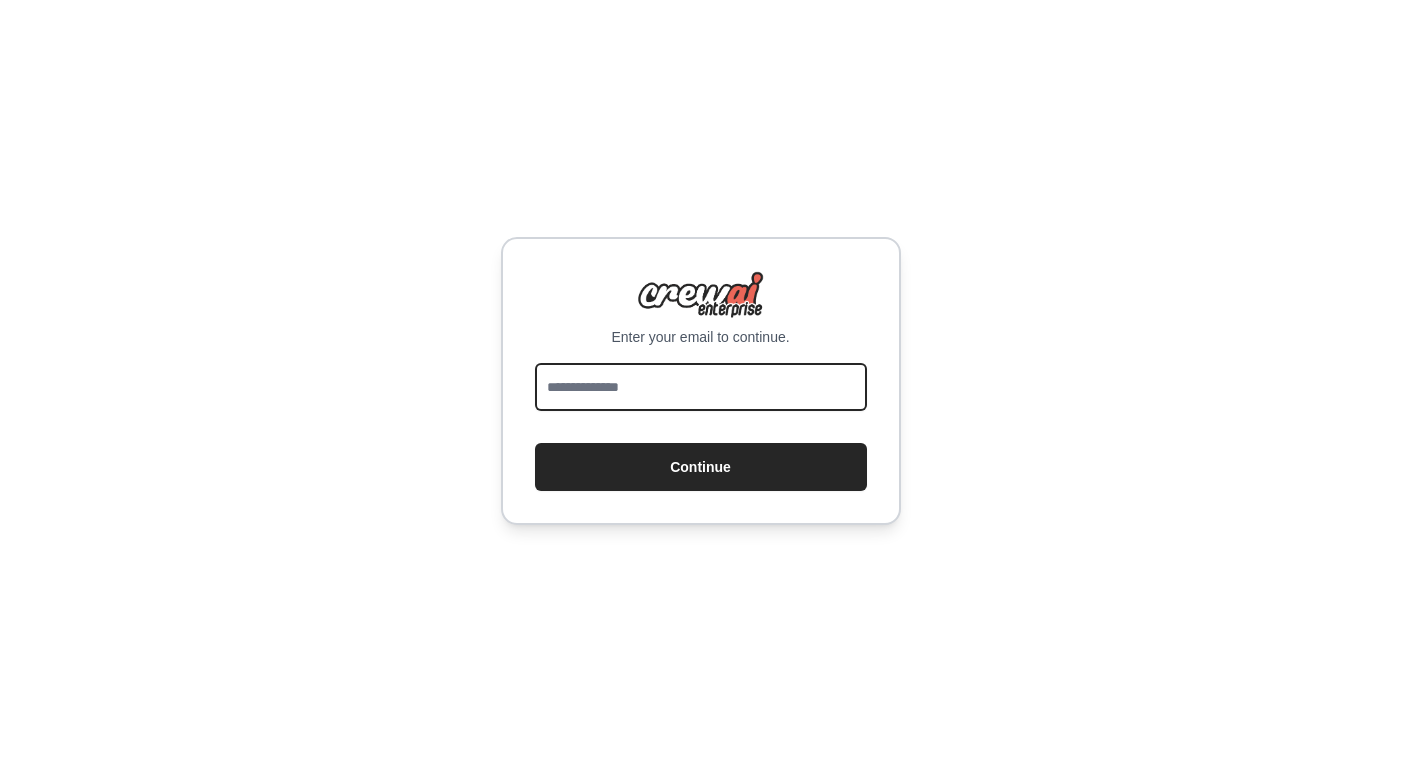 click at bounding box center [701, 387] 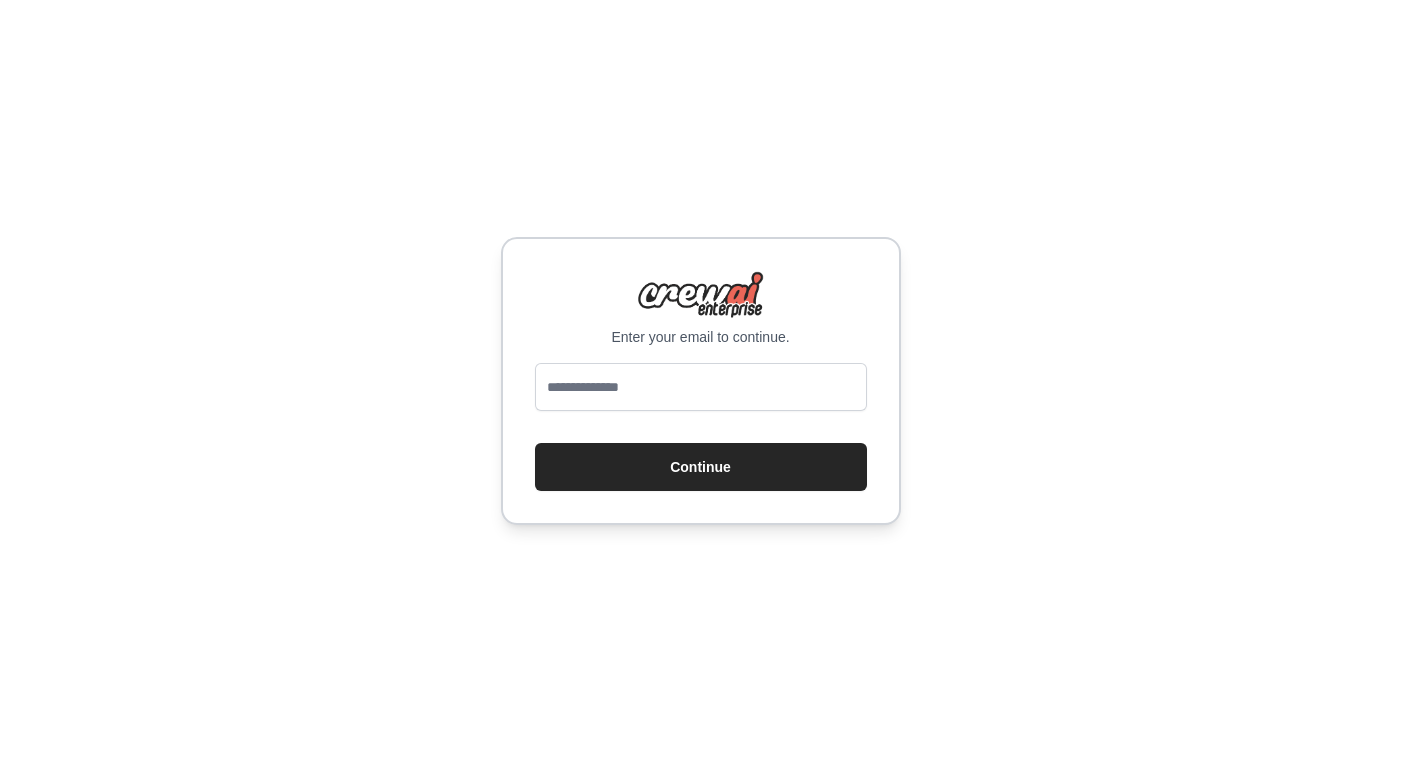 click on "Enter your email to continue.
Continue" at bounding box center [700, 381] 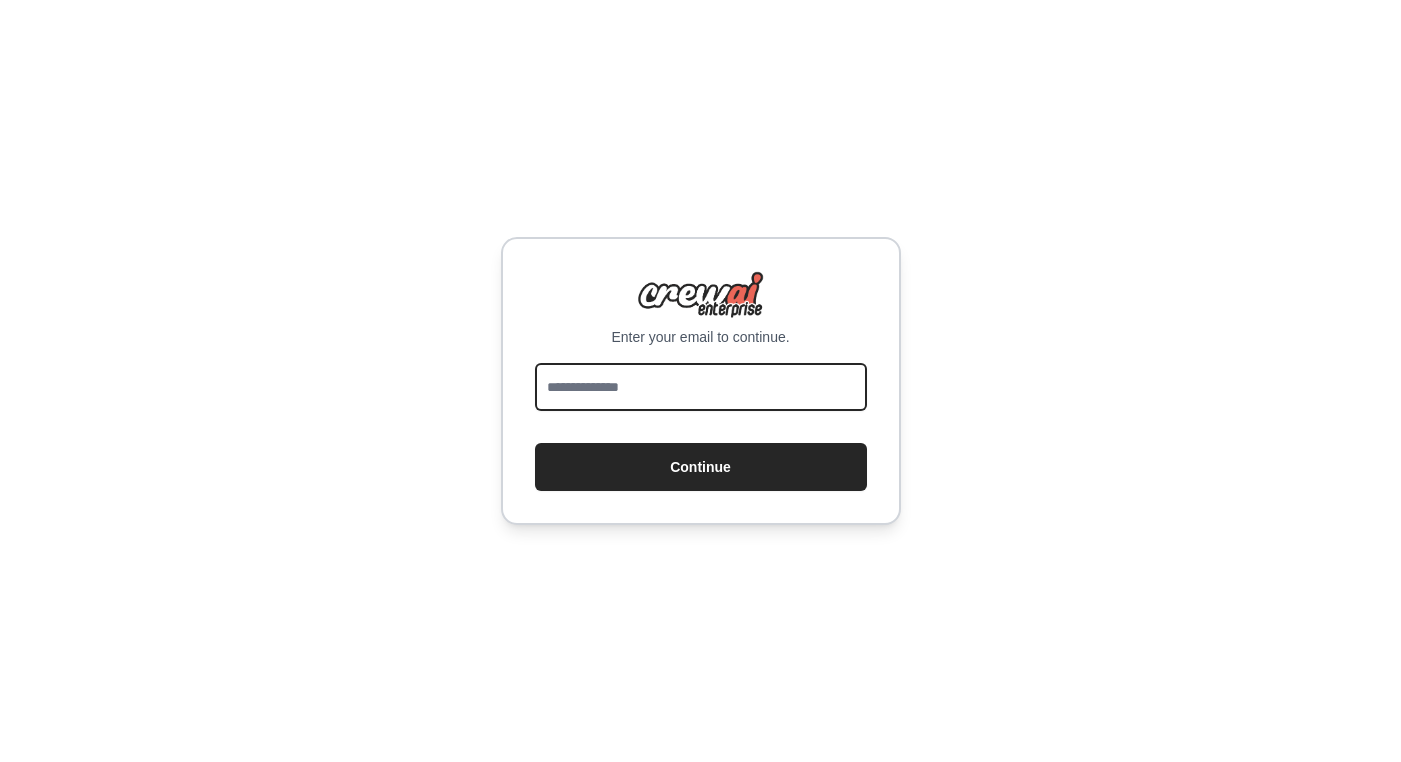 click at bounding box center [701, 387] 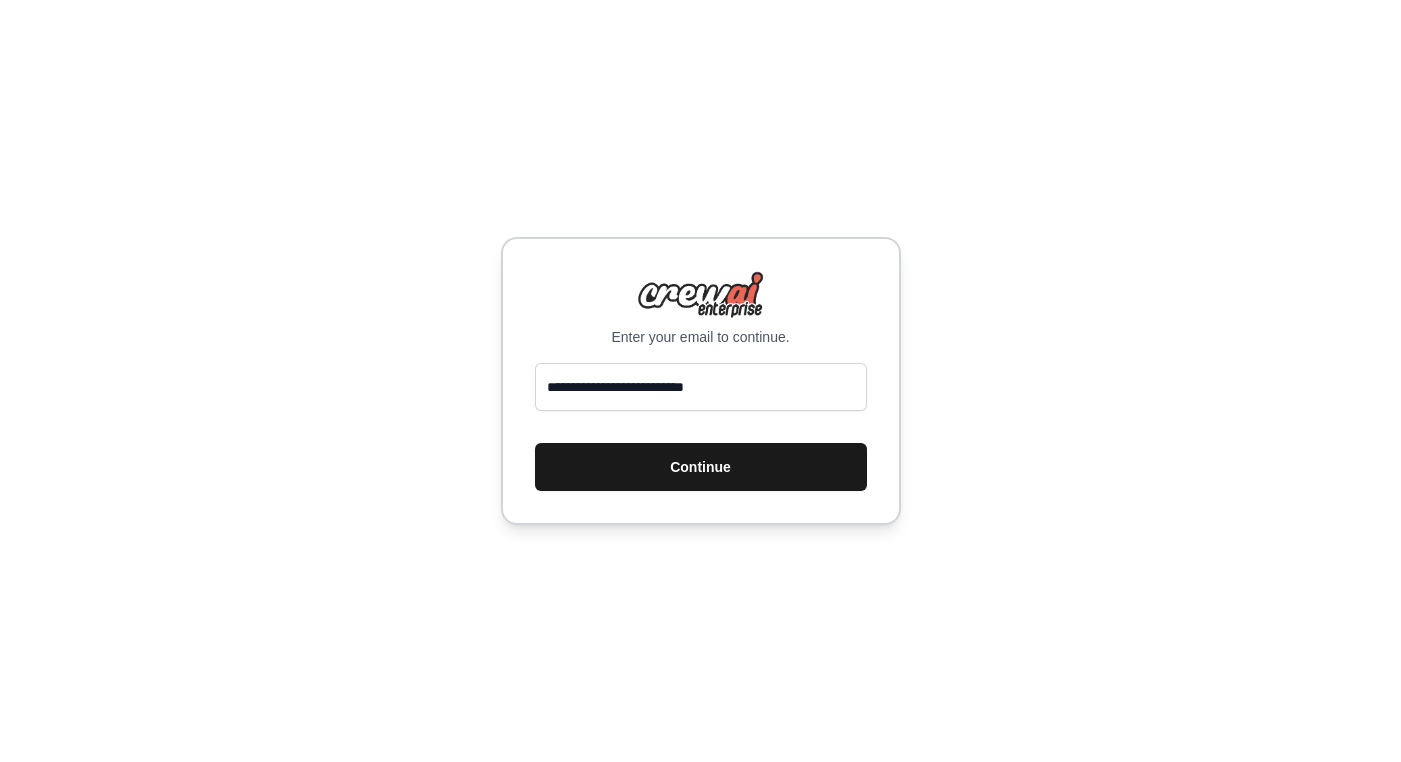 click on "Continue" at bounding box center (701, 467) 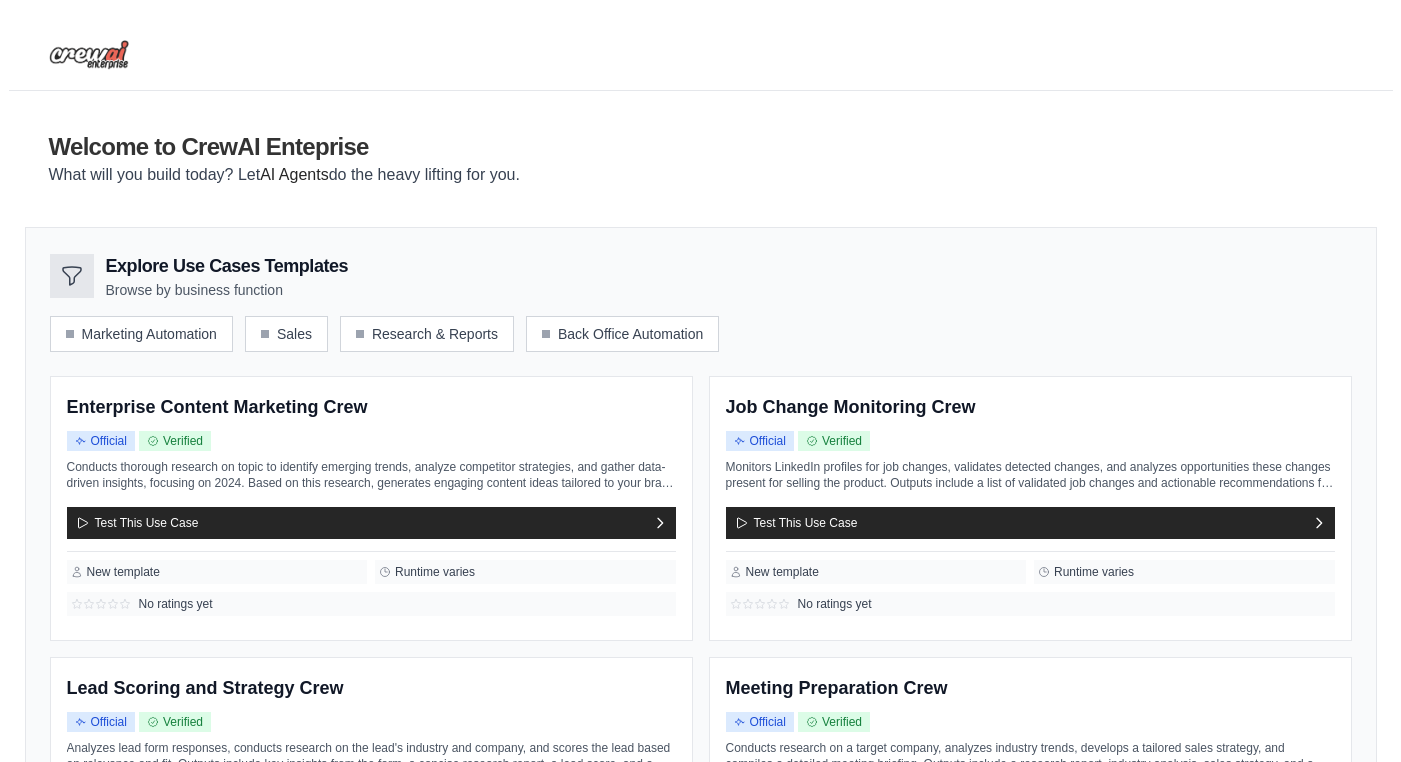 scroll, scrollTop: 0, scrollLeft: 0, axis: both 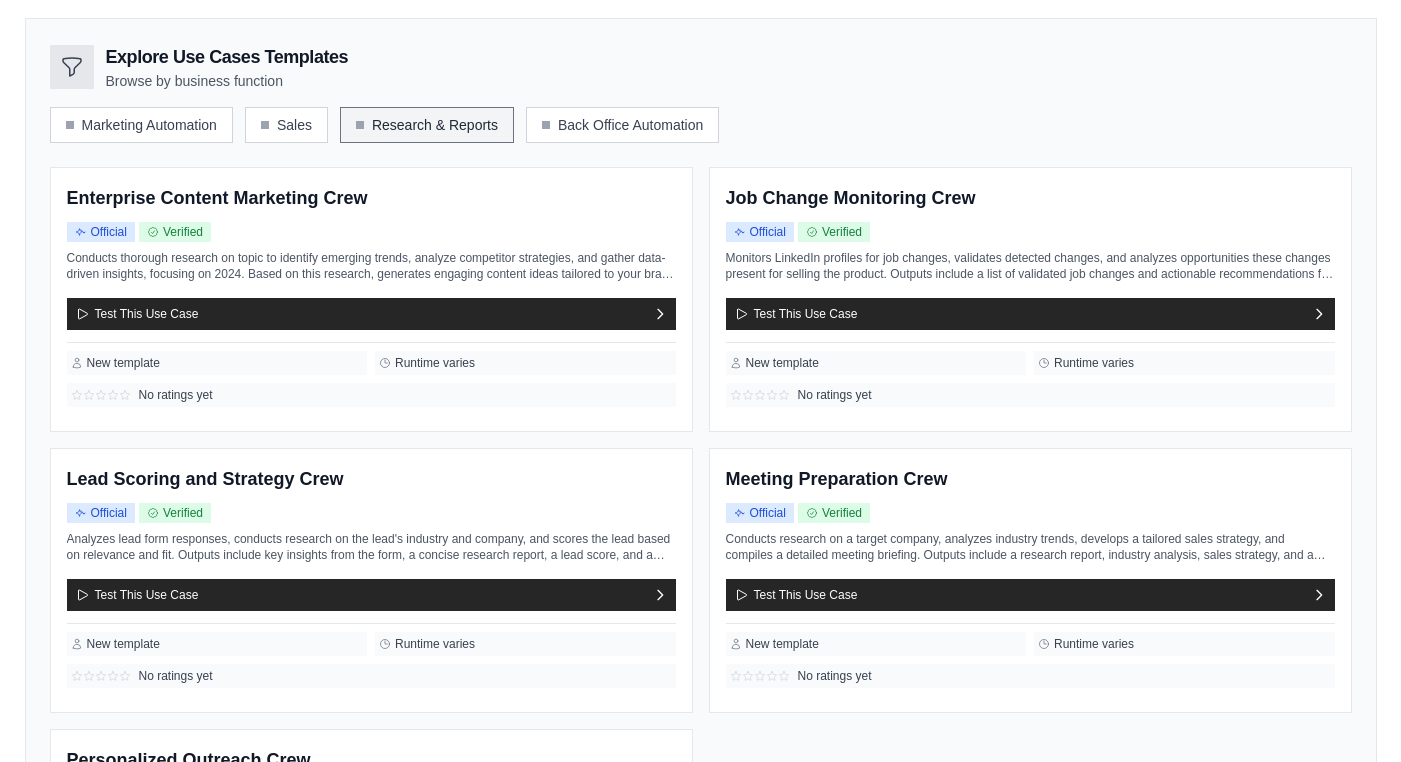 click on "Research & Reports" at bounding box center [427, 125] 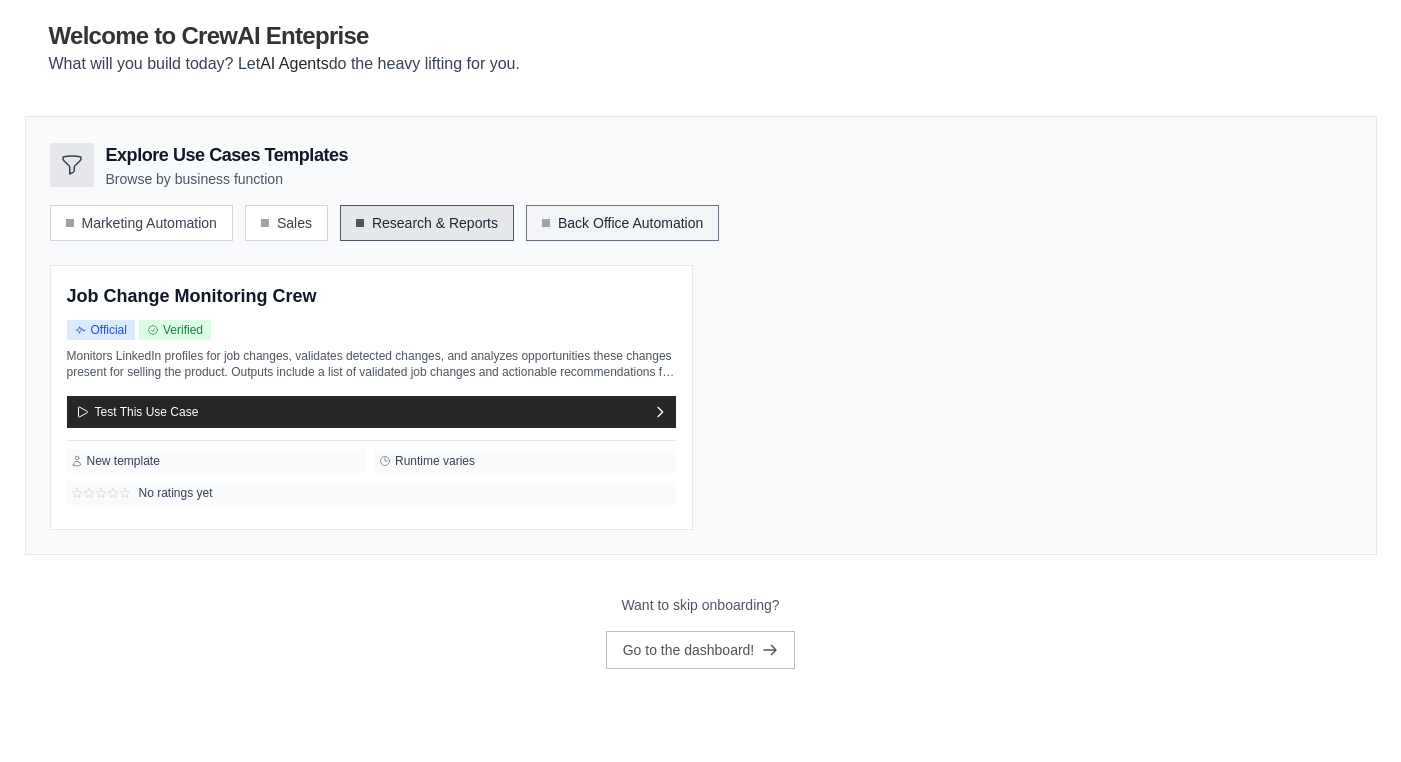 click on "Back Office Automation" at bounding box center (622, 223) 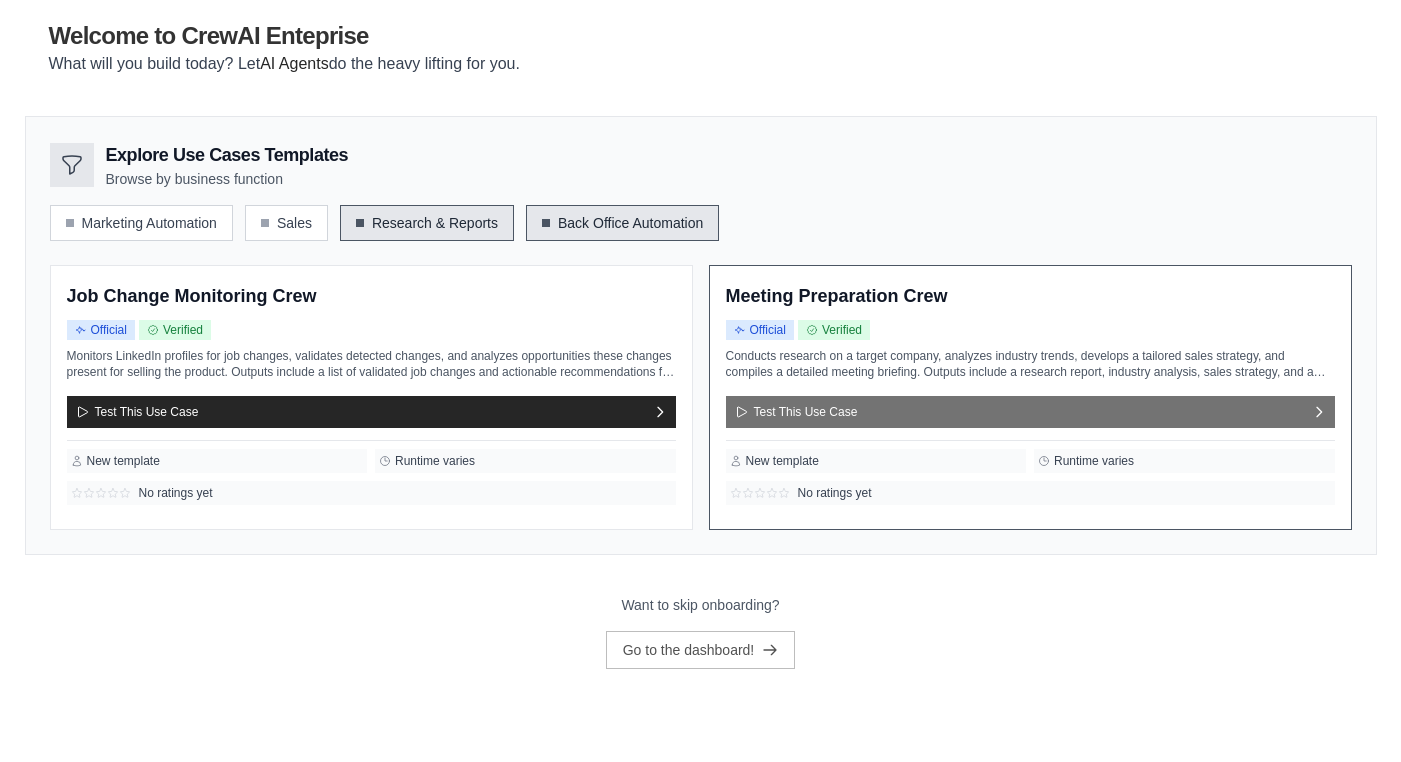 click on "Test This Use Case" at bounding box center (1030, 412) 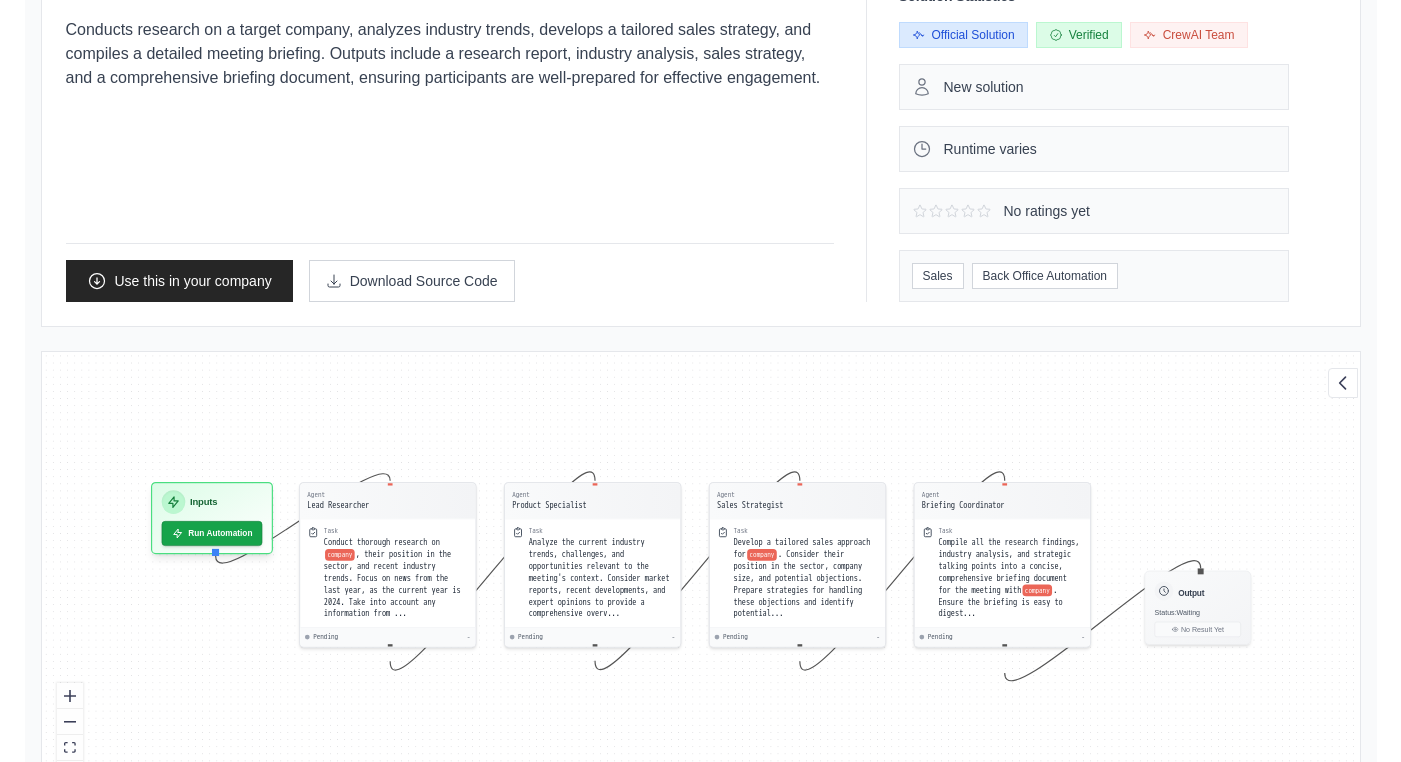 scroll, scrollTop: 242, scrollLeft: 0, axis: vertical 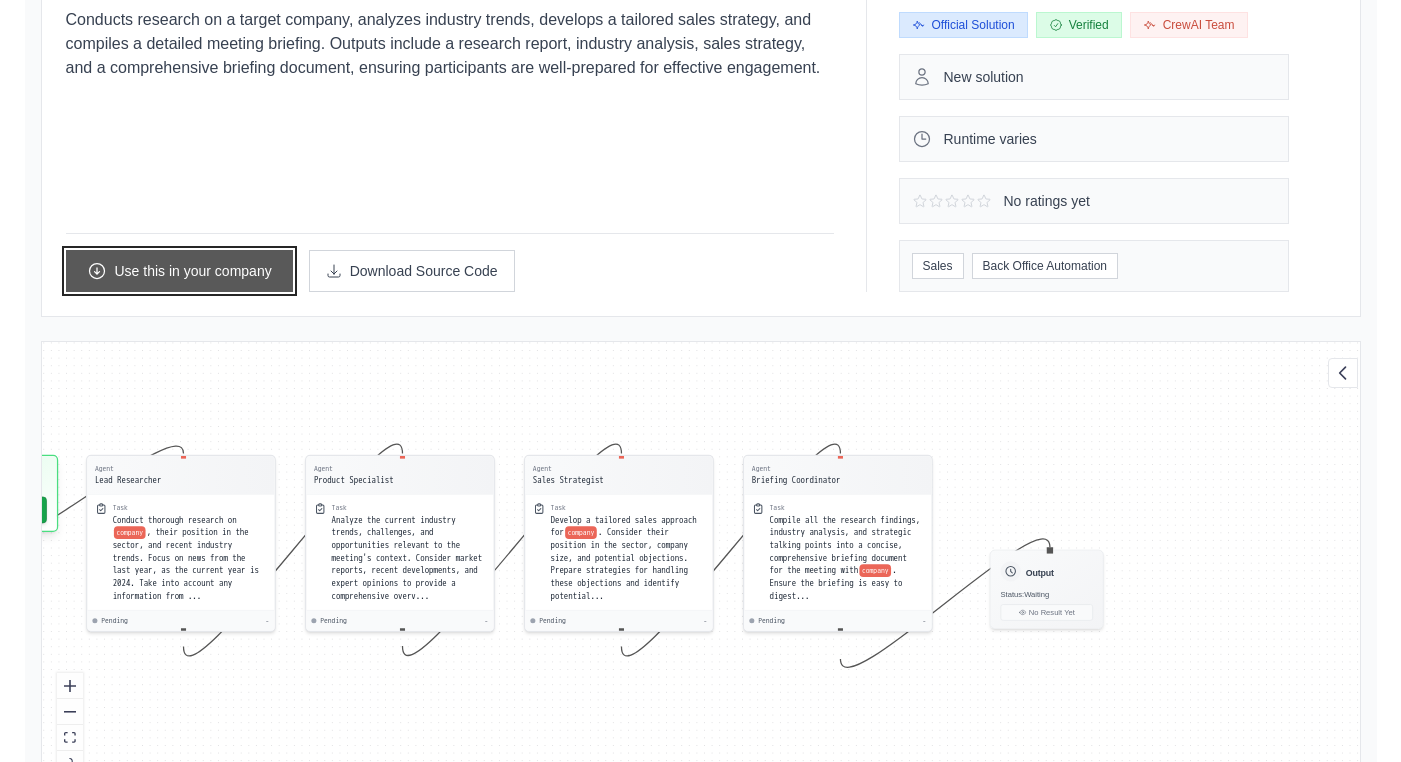 click on "Use this in your company" at bounding box center [179, 271] 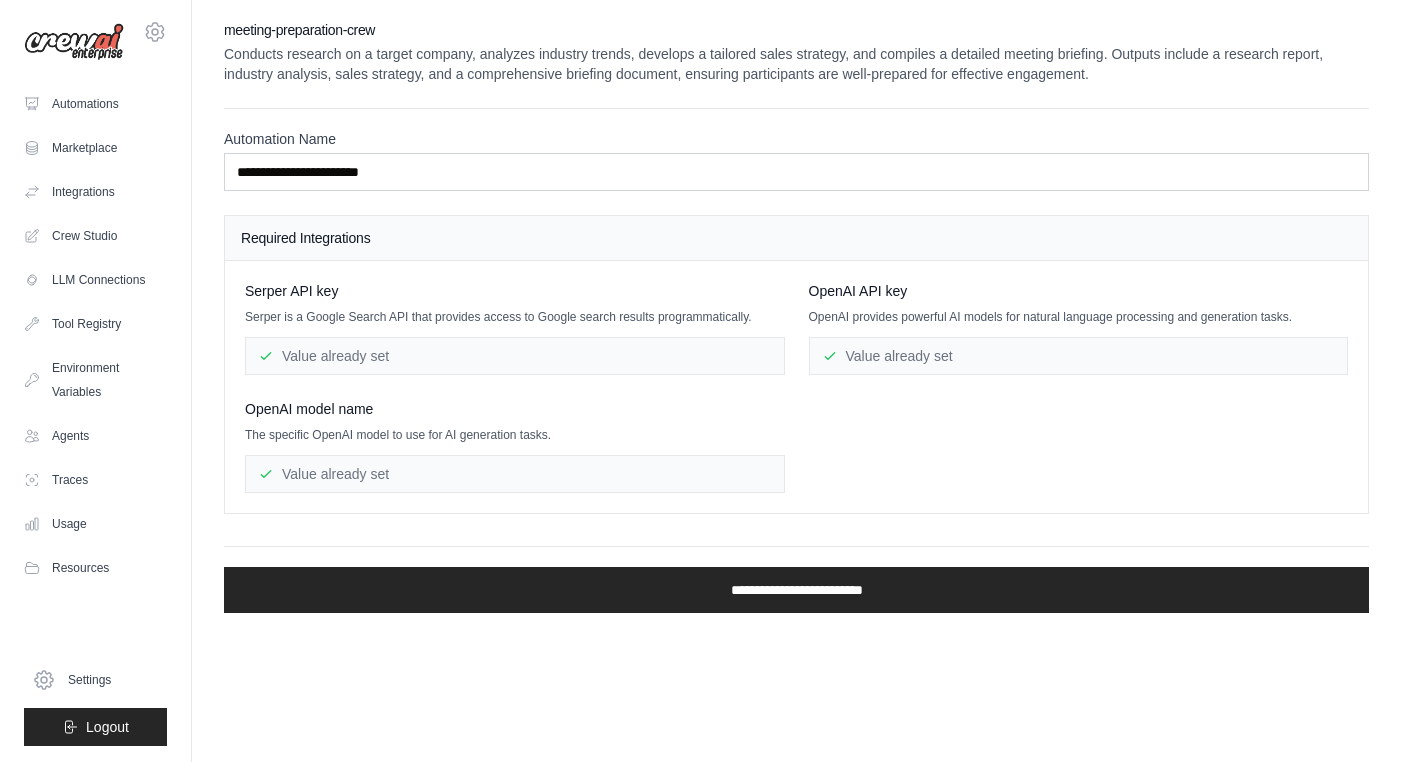 scroll, scrollTop: 0, scrollLeft: 0, axis: both 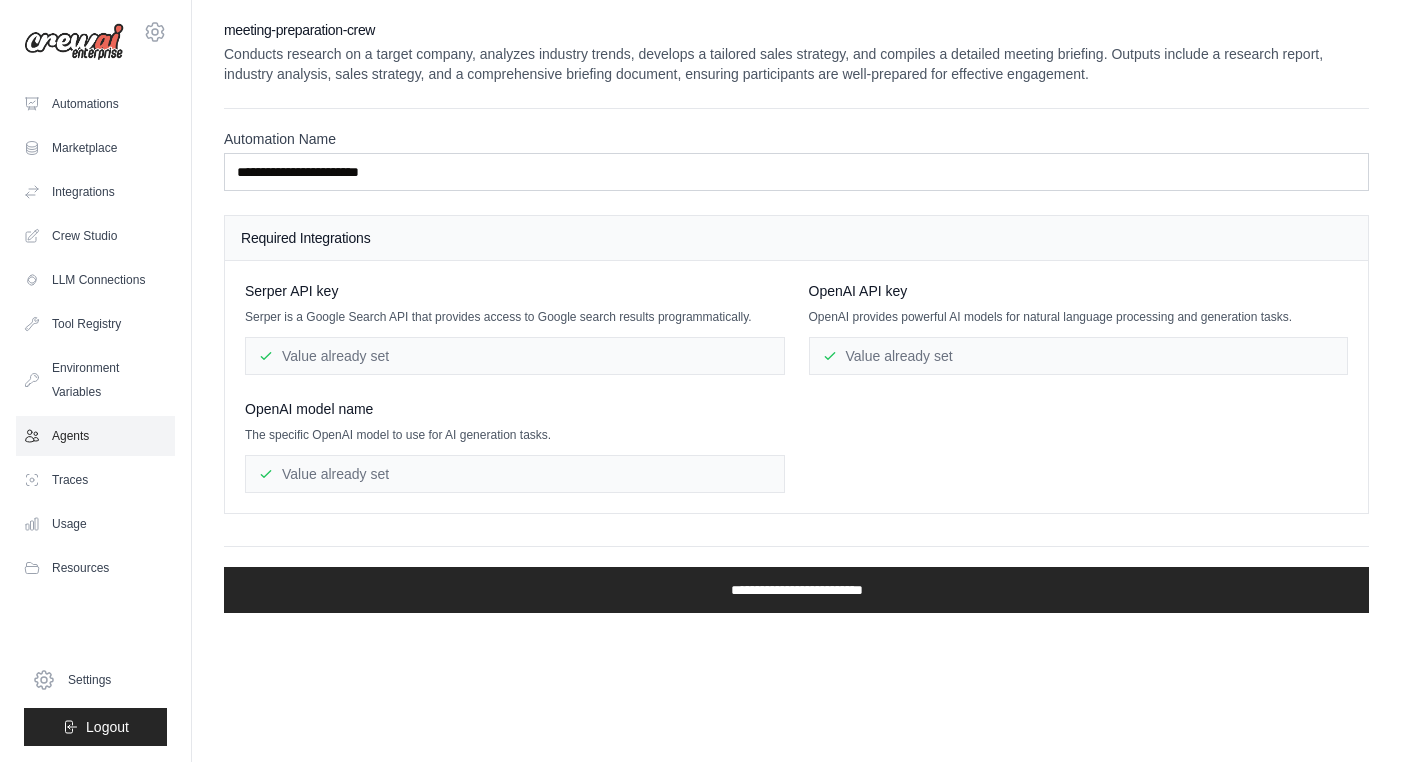 click on "Agents" at bounding box center [95, 436] 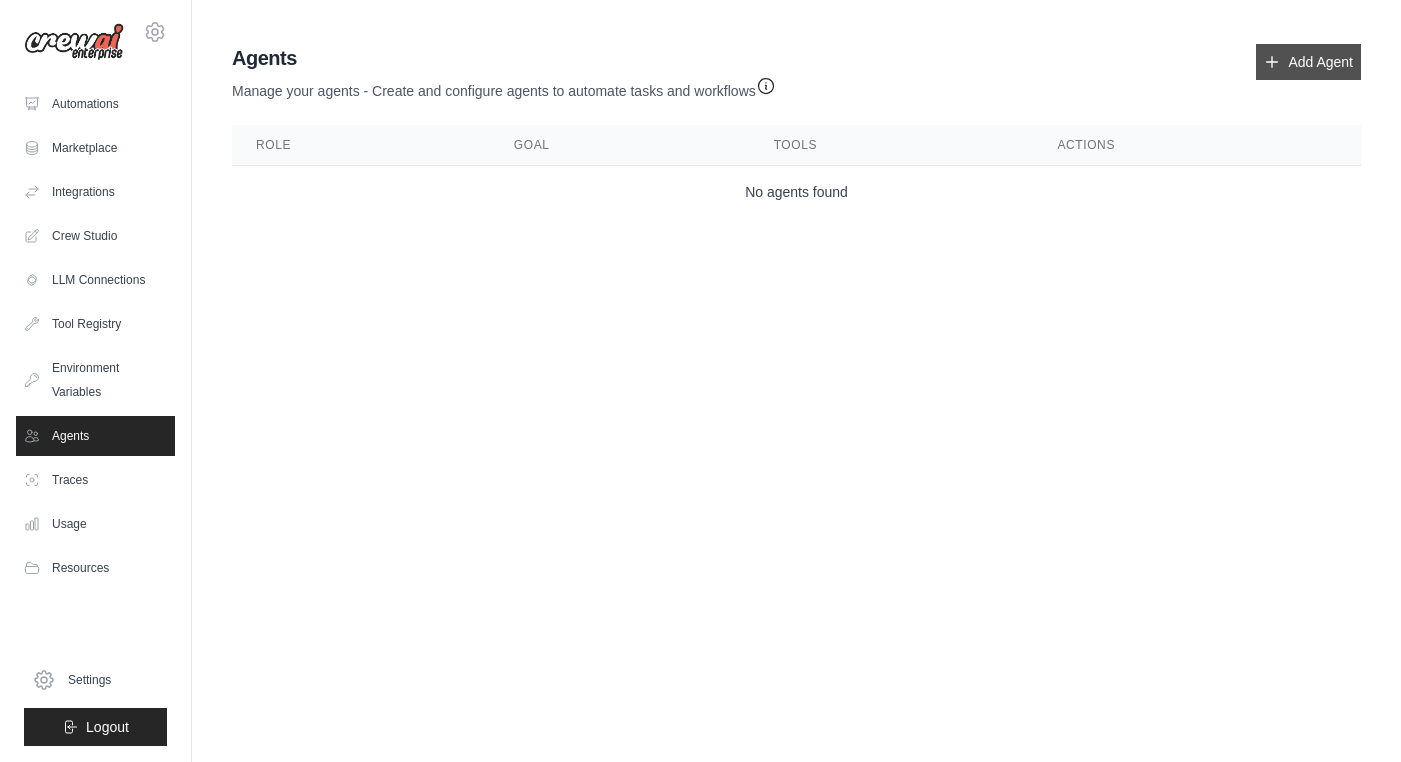 click on "Add Agent" at bounding box center [1308, 62] 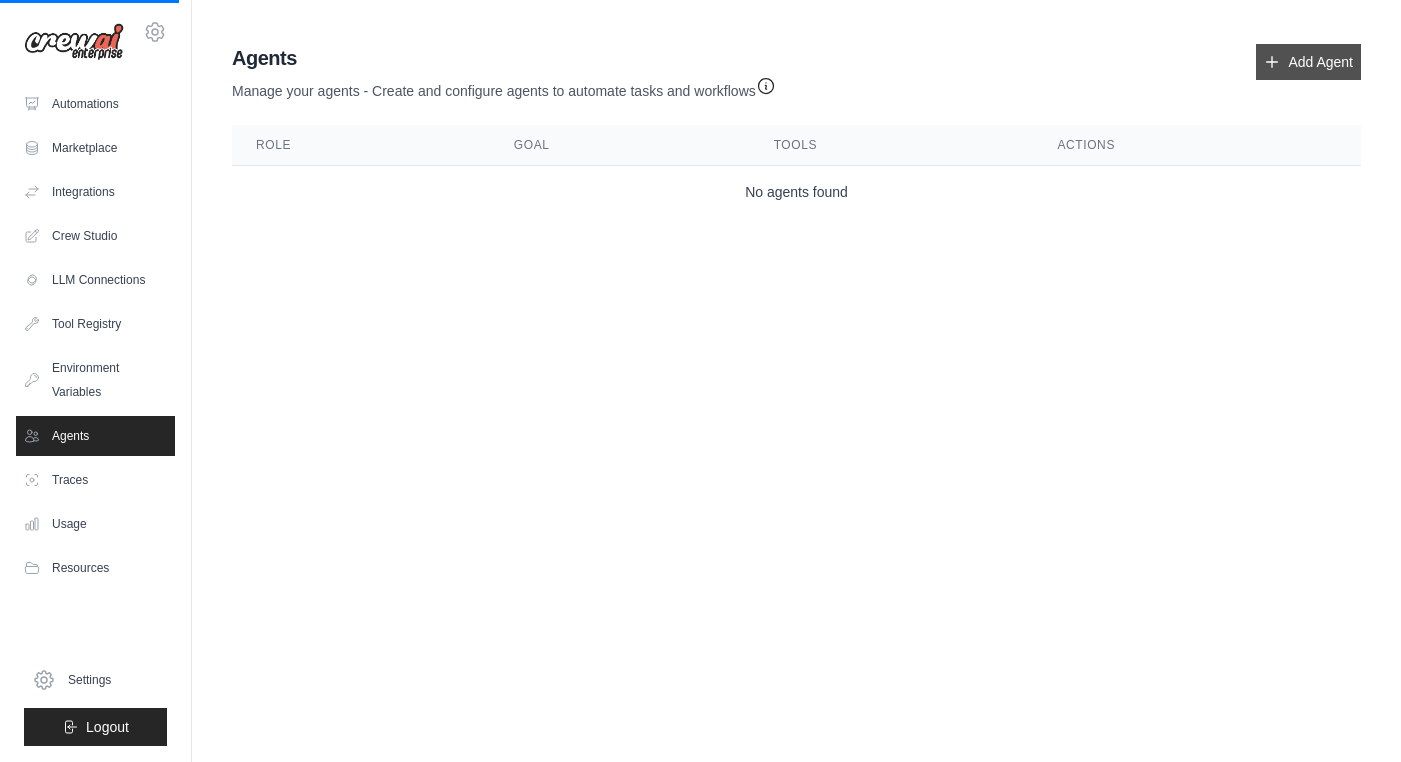click on "Add Agent" at bounding box center (1308, 62) 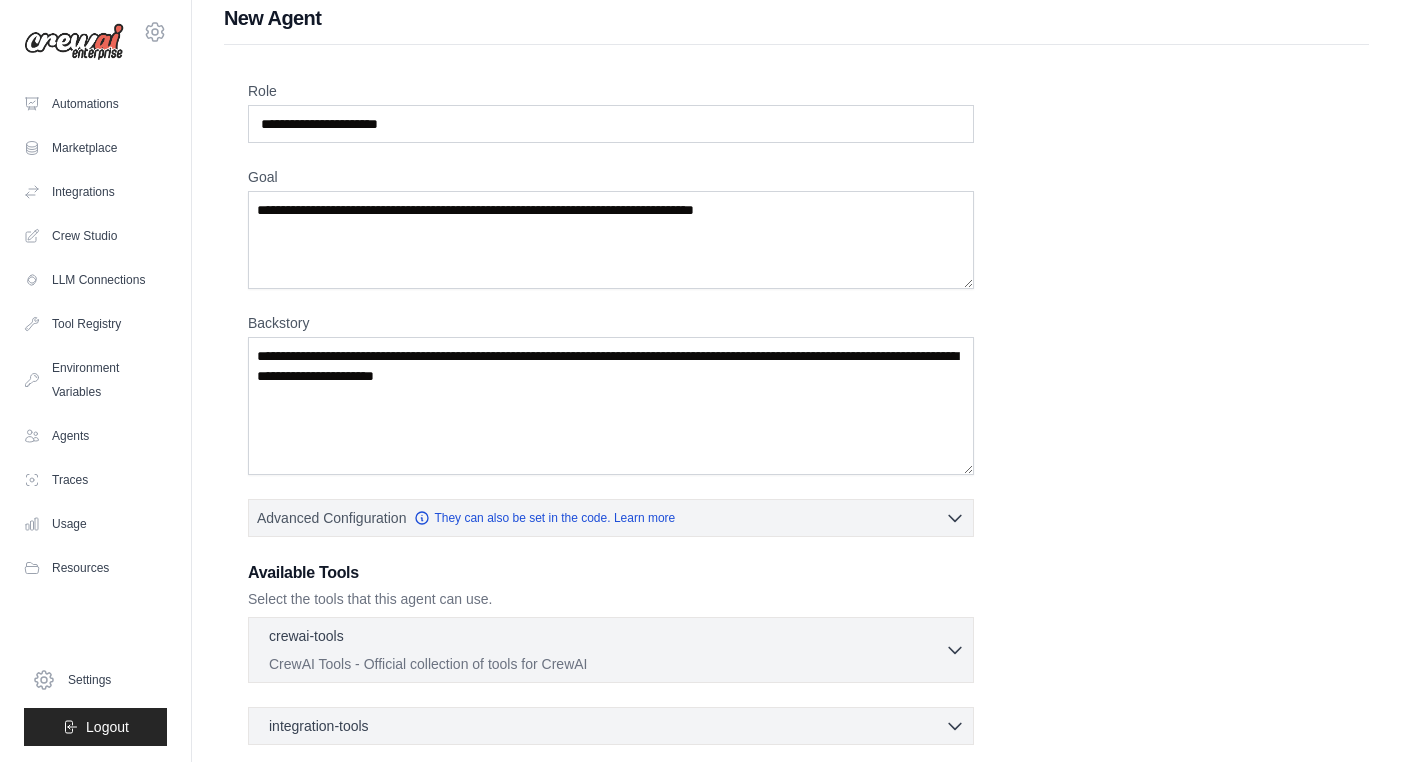 scroll, scrollTop: 0, scrollLeft: 0, axis: both 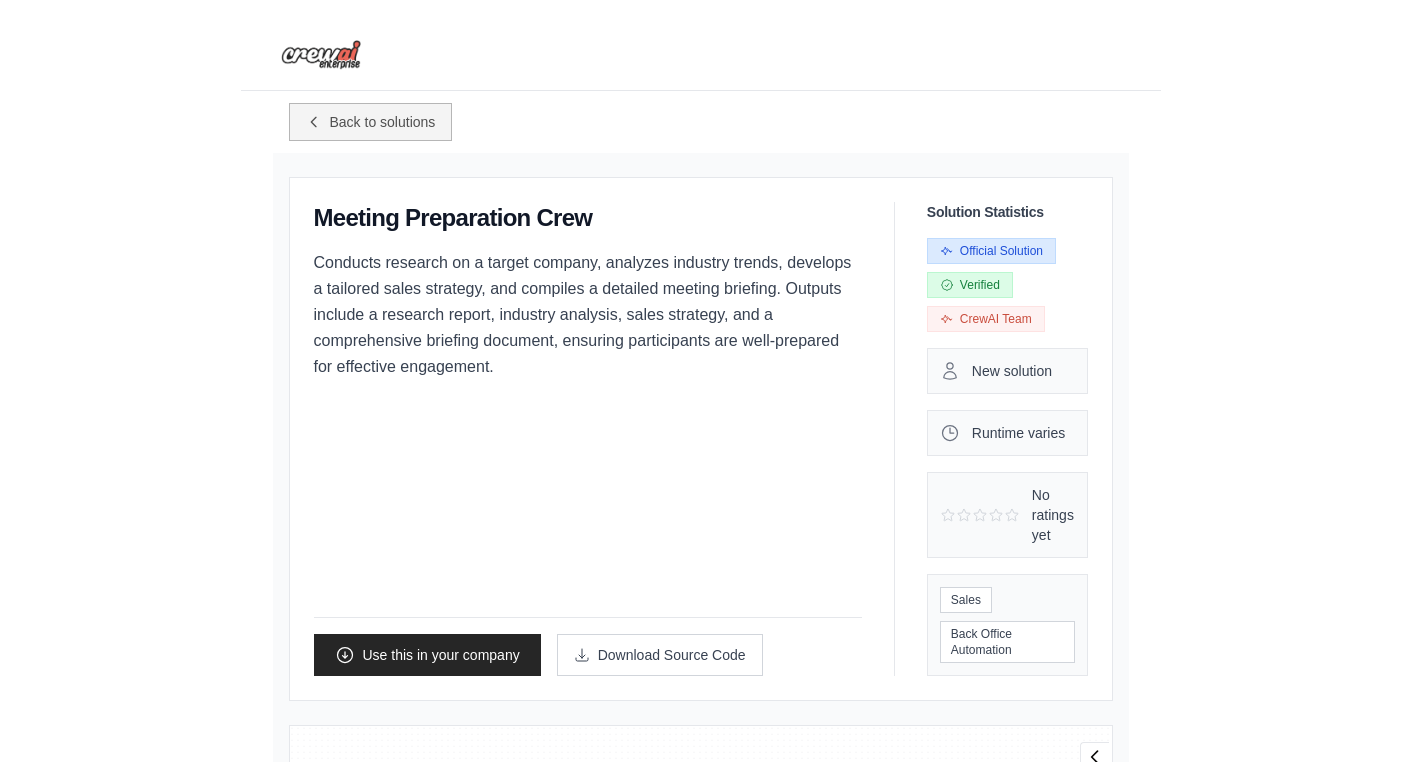 click on "Back to solutions" at bounding box center [383, 122] 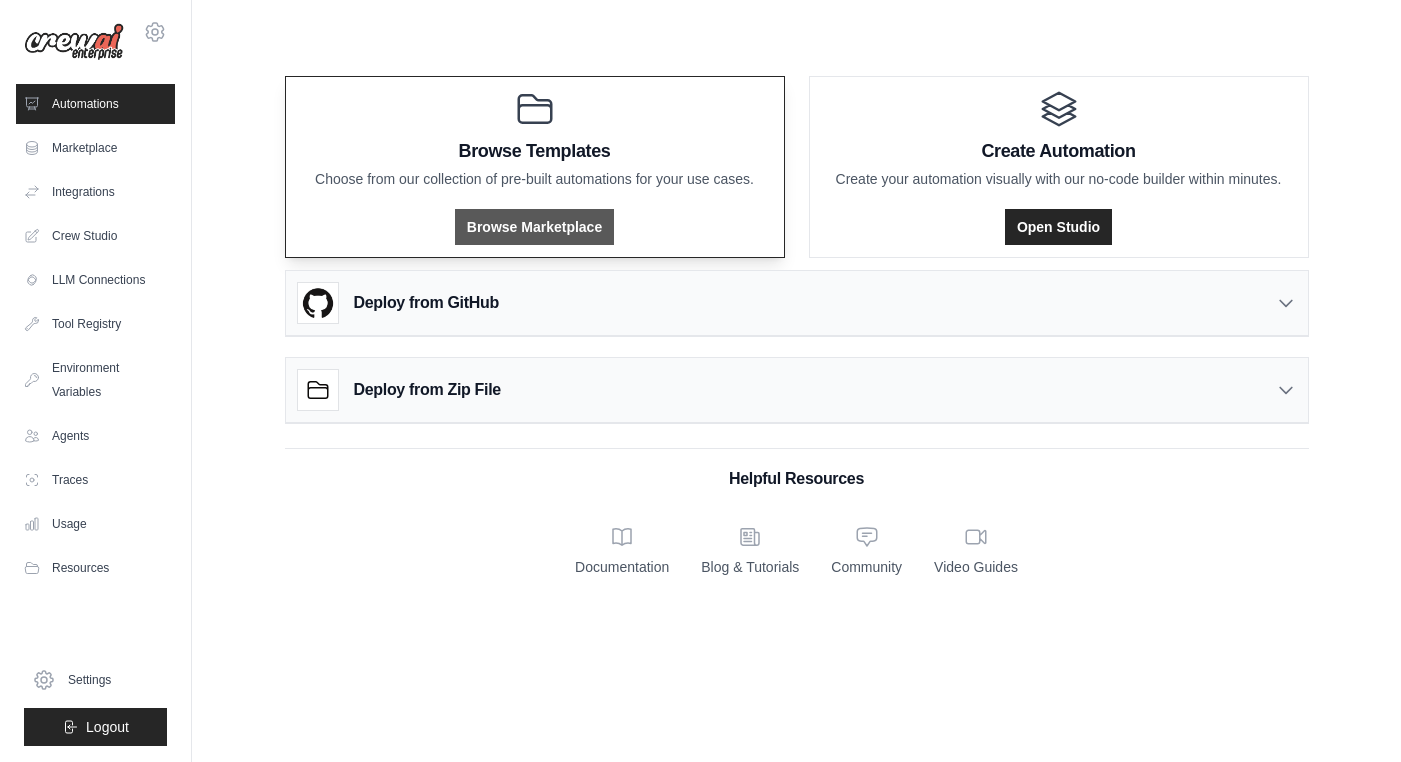 click on "Browse Marketplace" at bounding box center [534, 227] 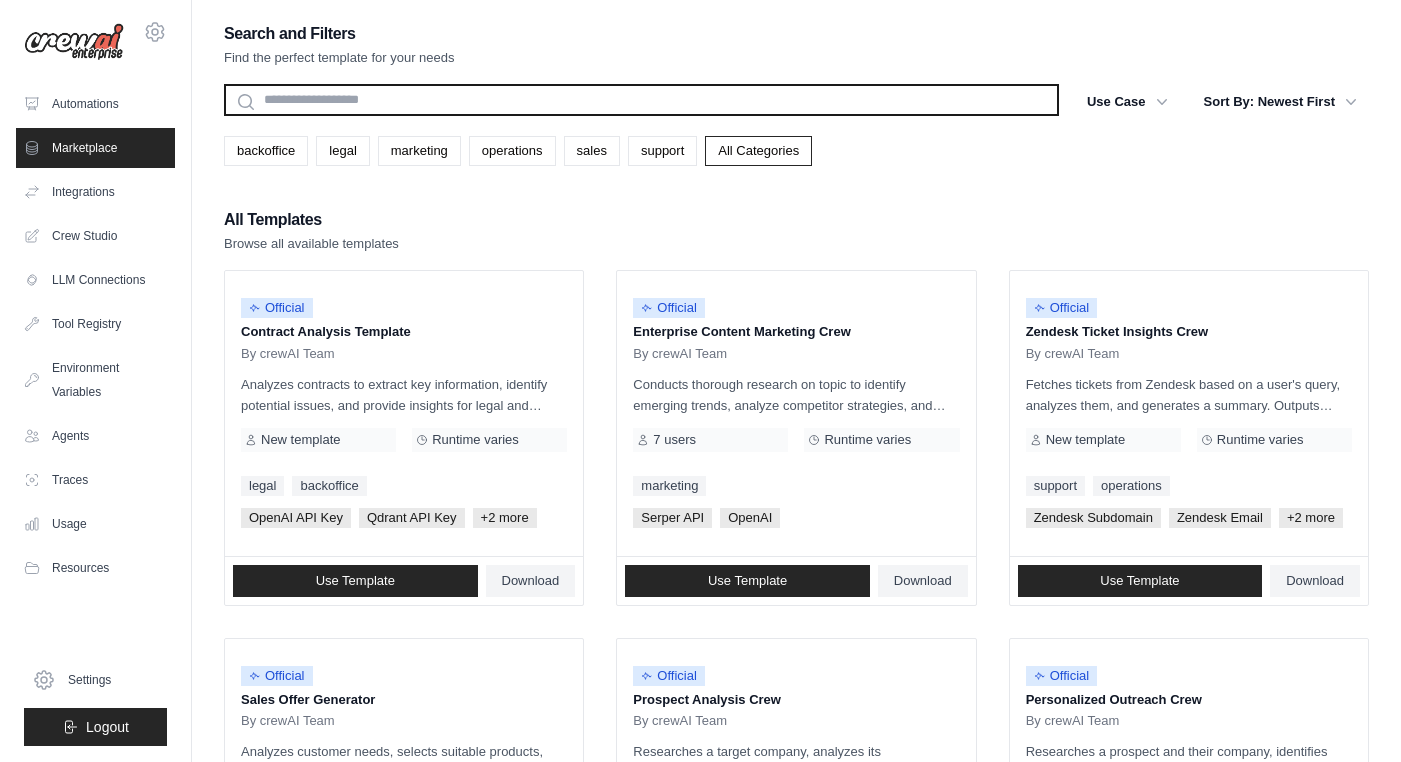 click at bounding box center (641, 100) 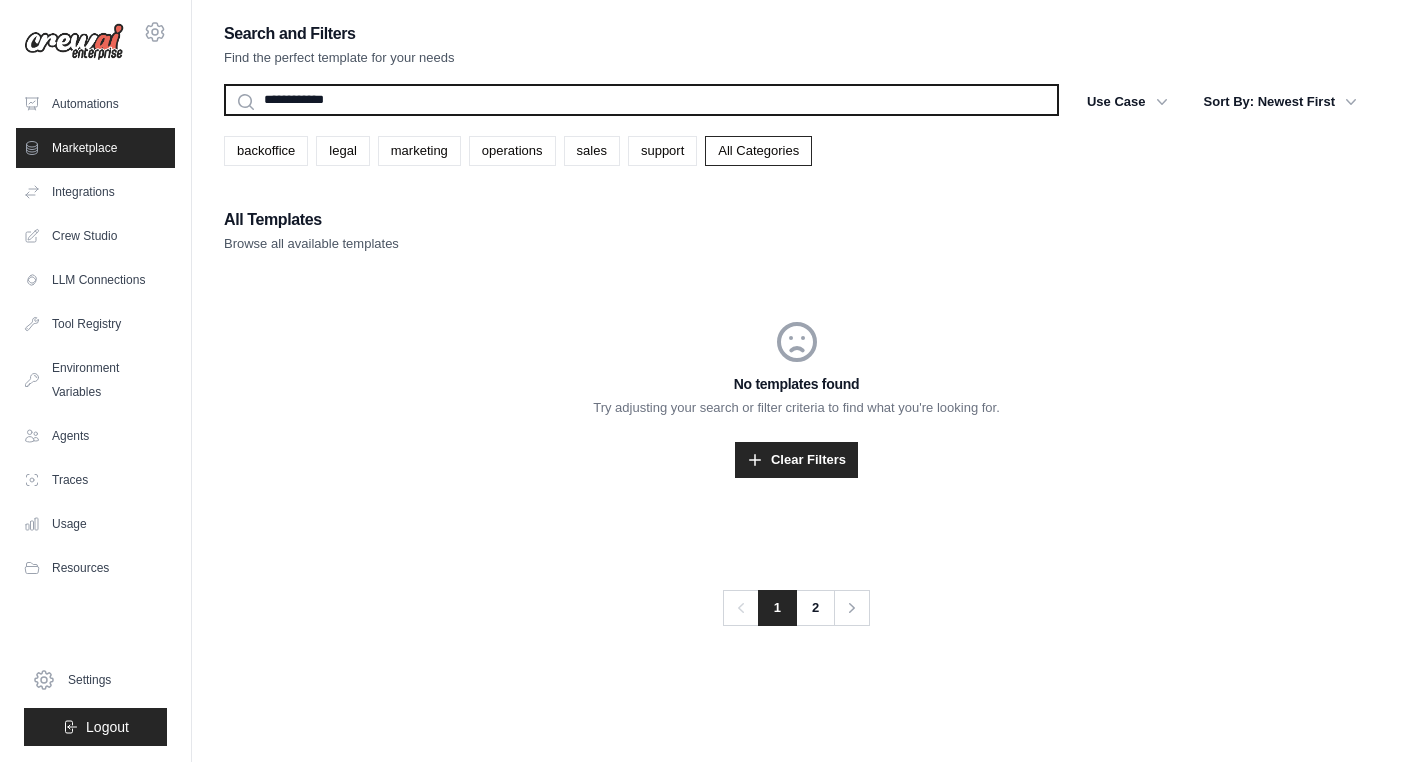 type on "**********" 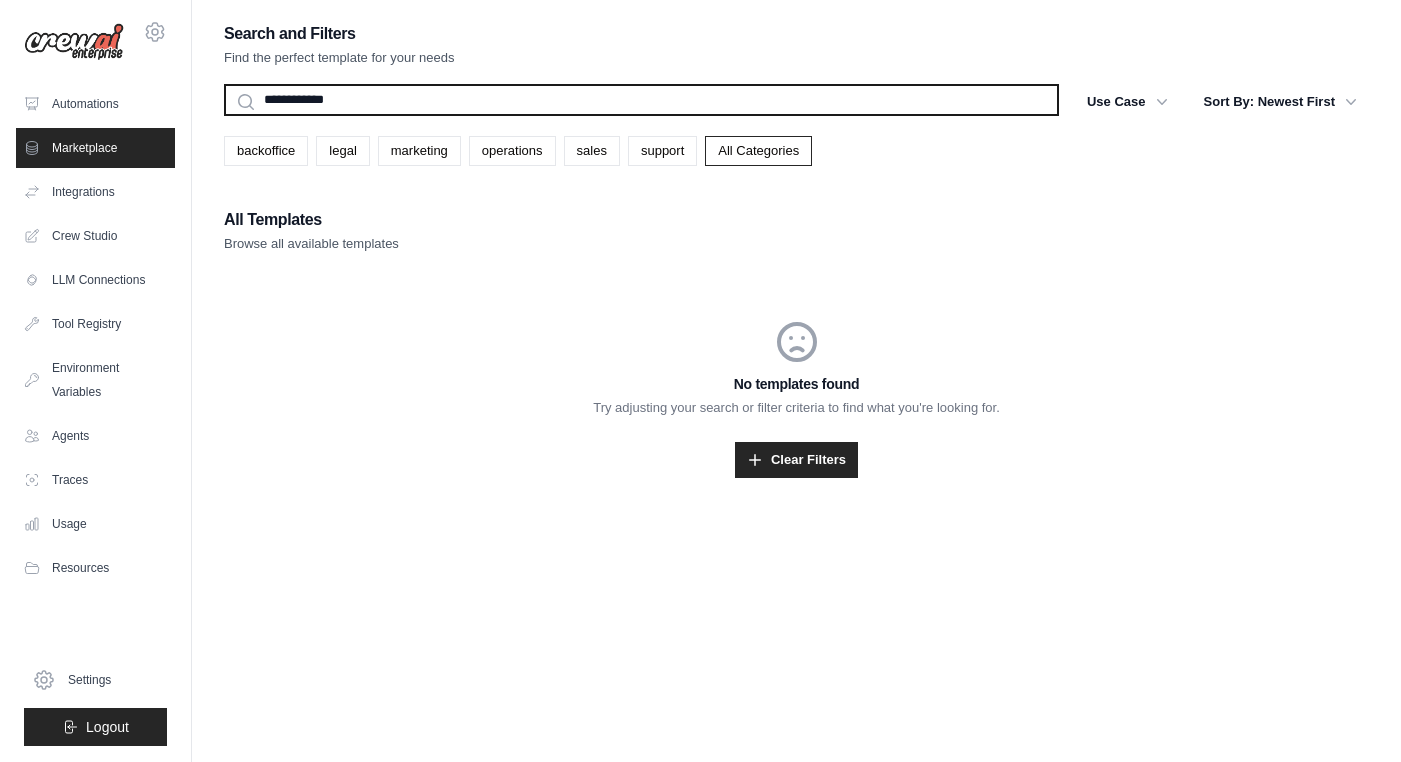 click on "**********" at bounding box center [641, 100] 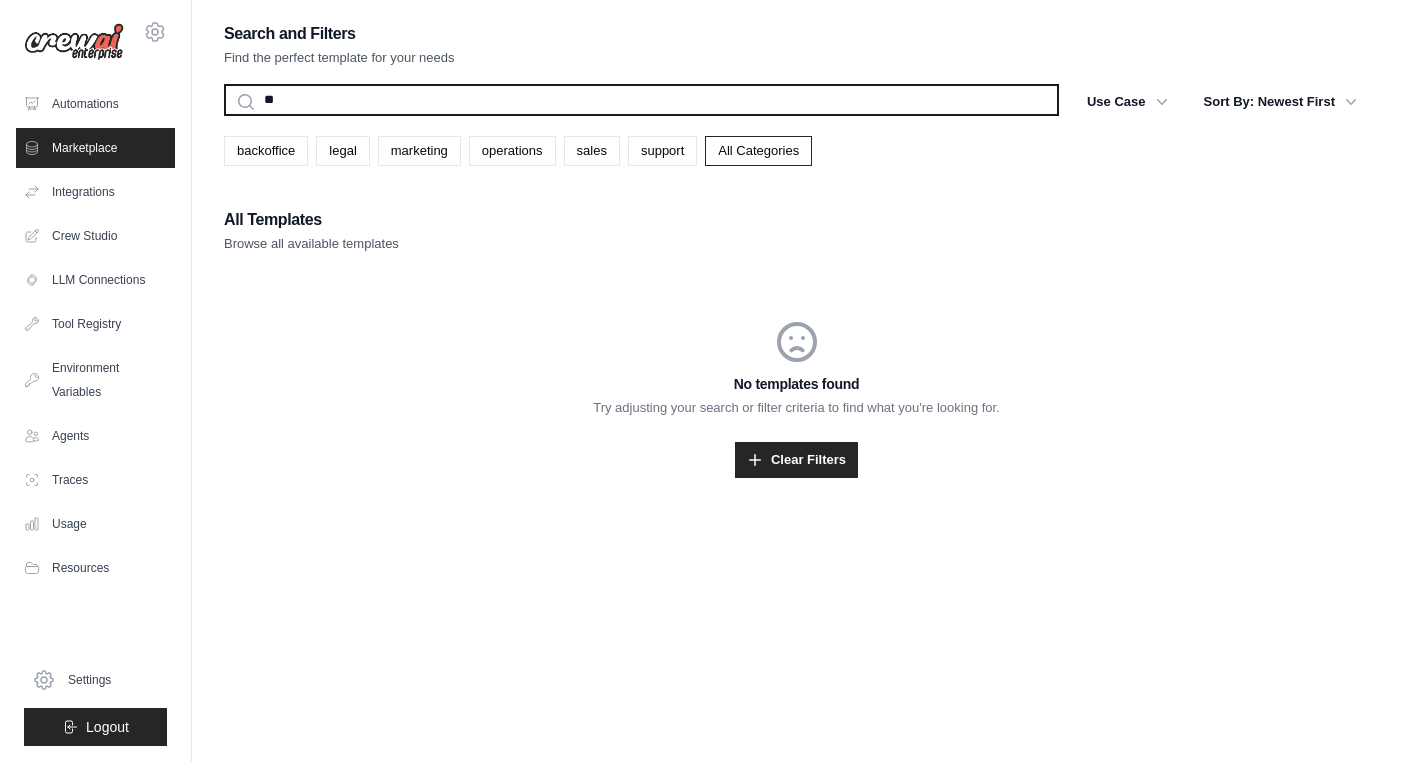 type on "*" 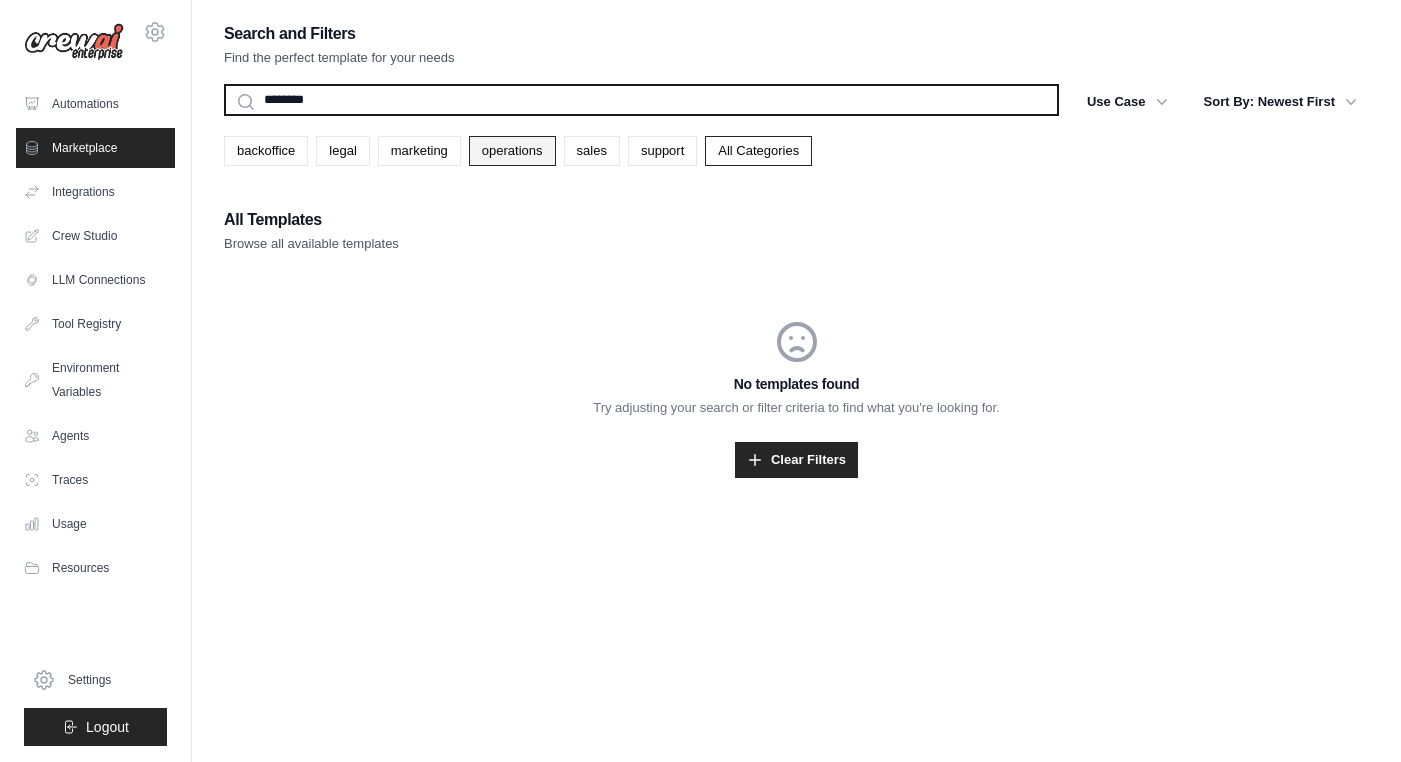 type on "********" 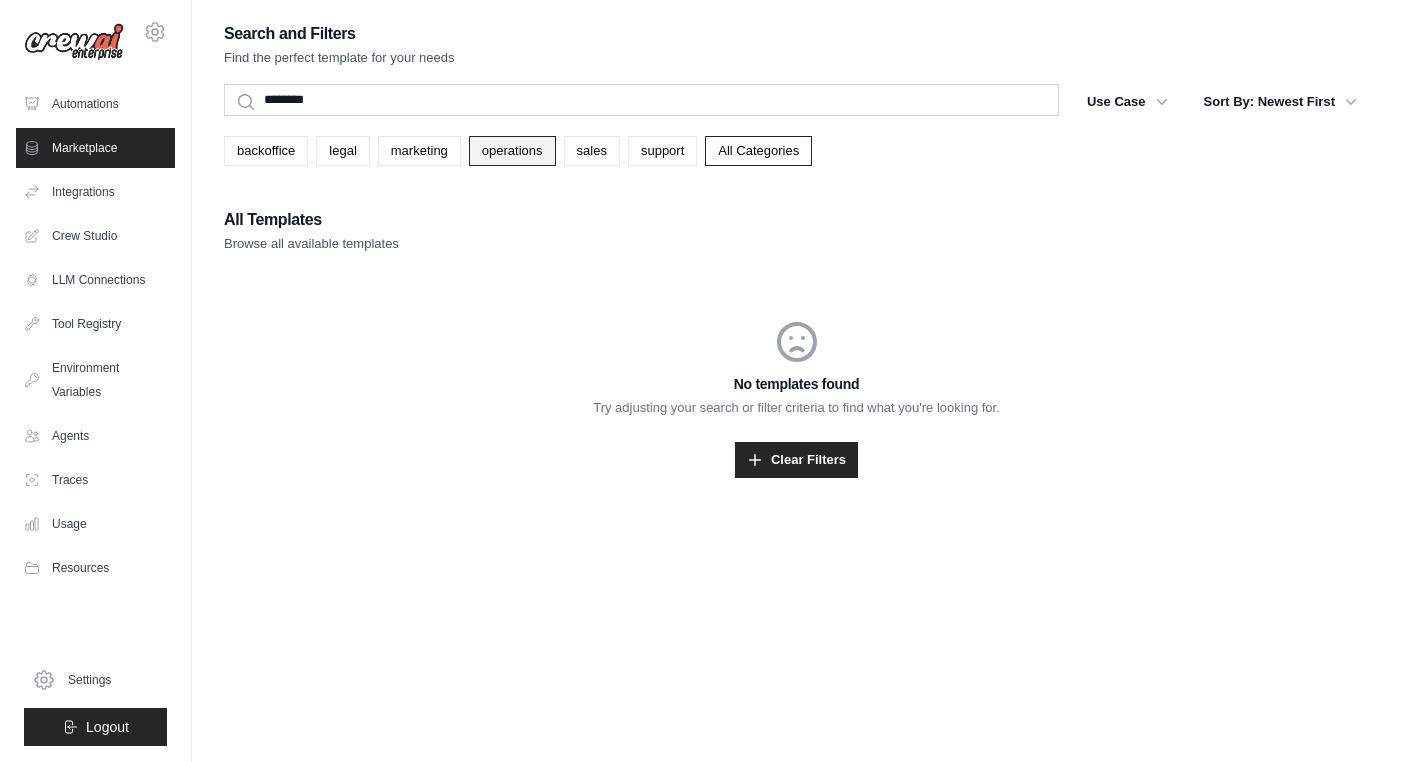 click on "operations" at bounding box center (512, 151) 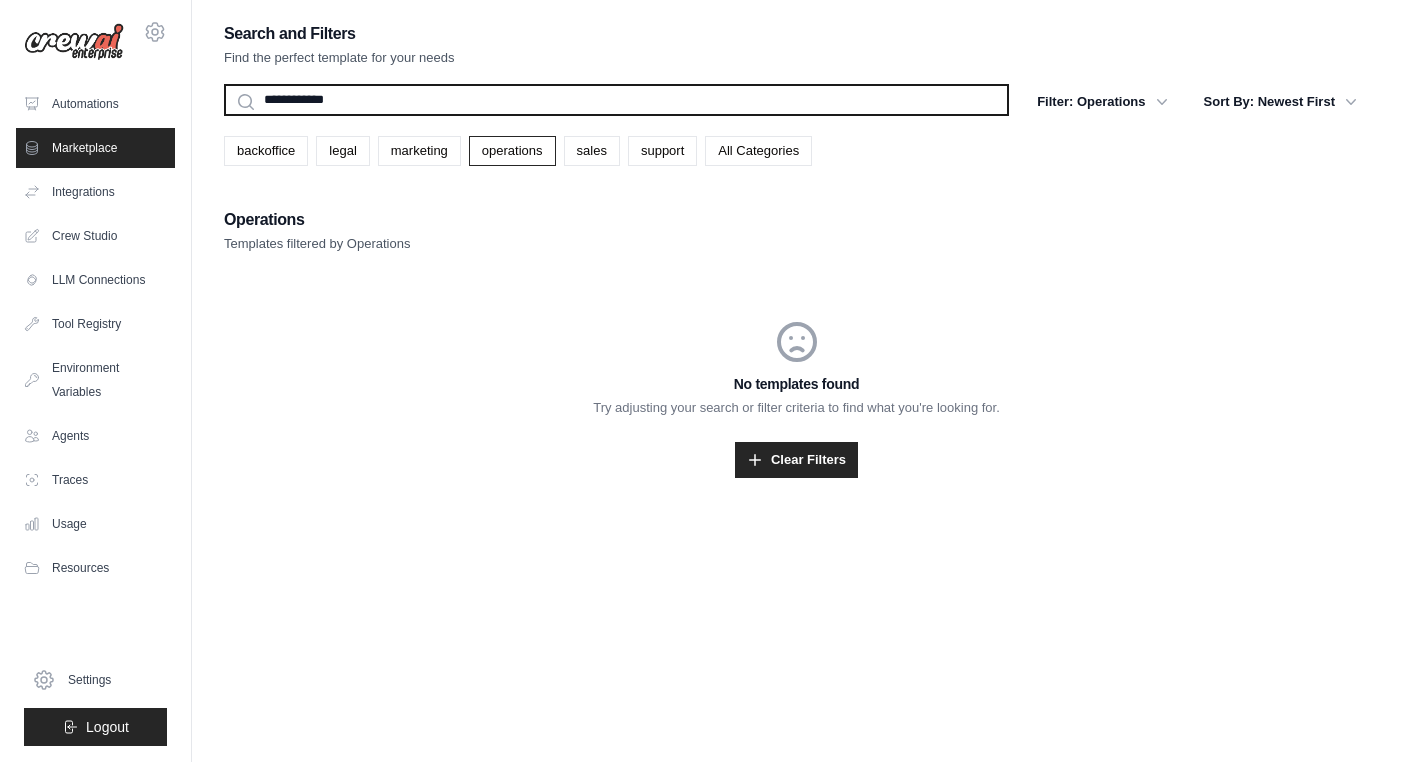 click on "**********" at bounding box center [616, 100] 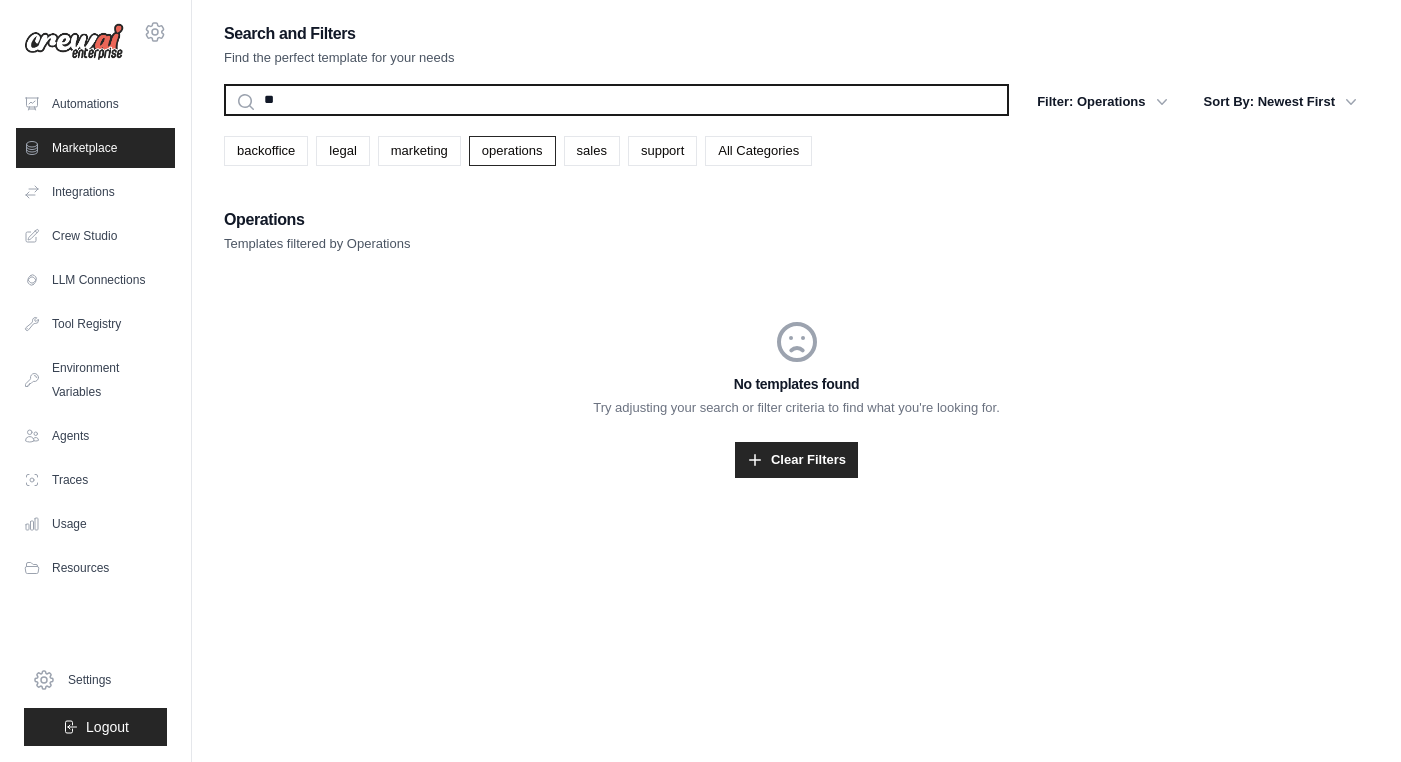 type on "*" 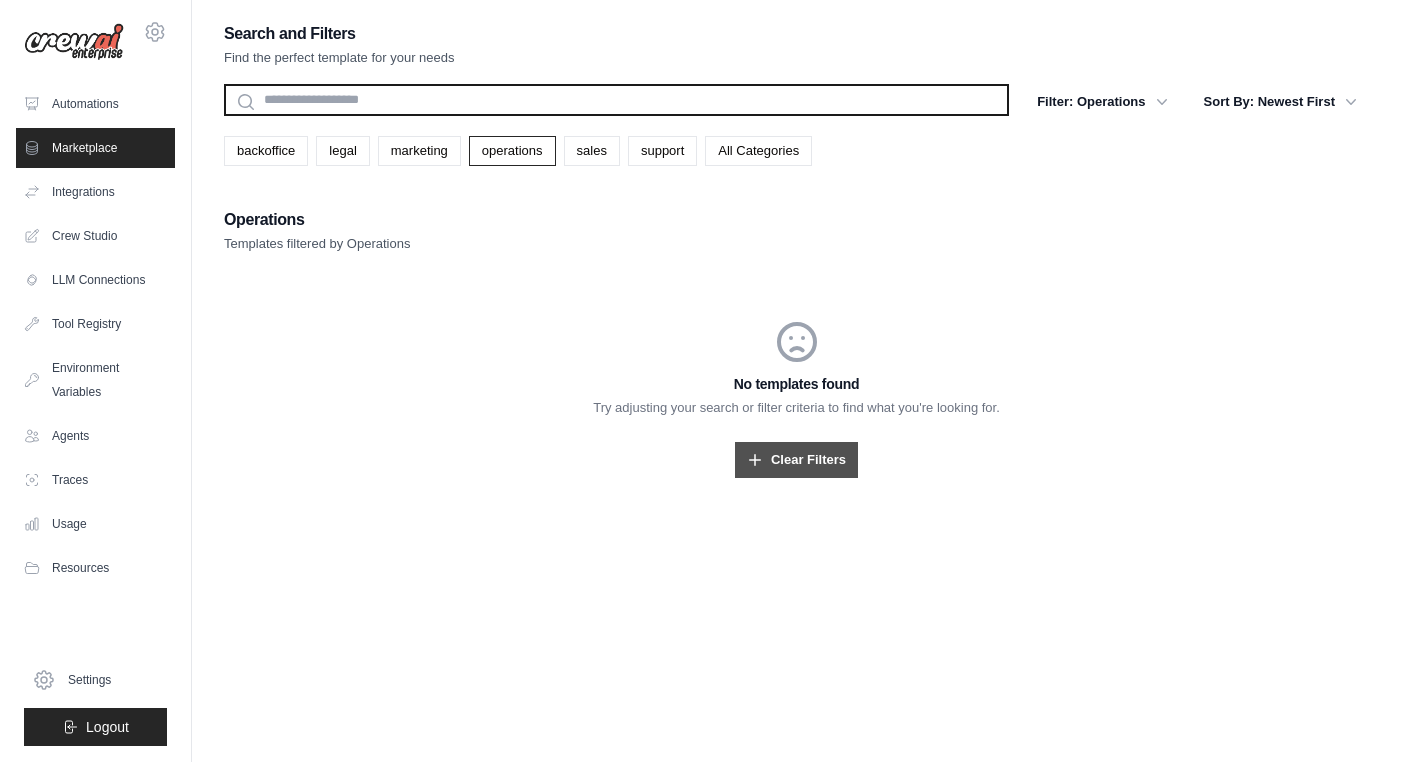 type 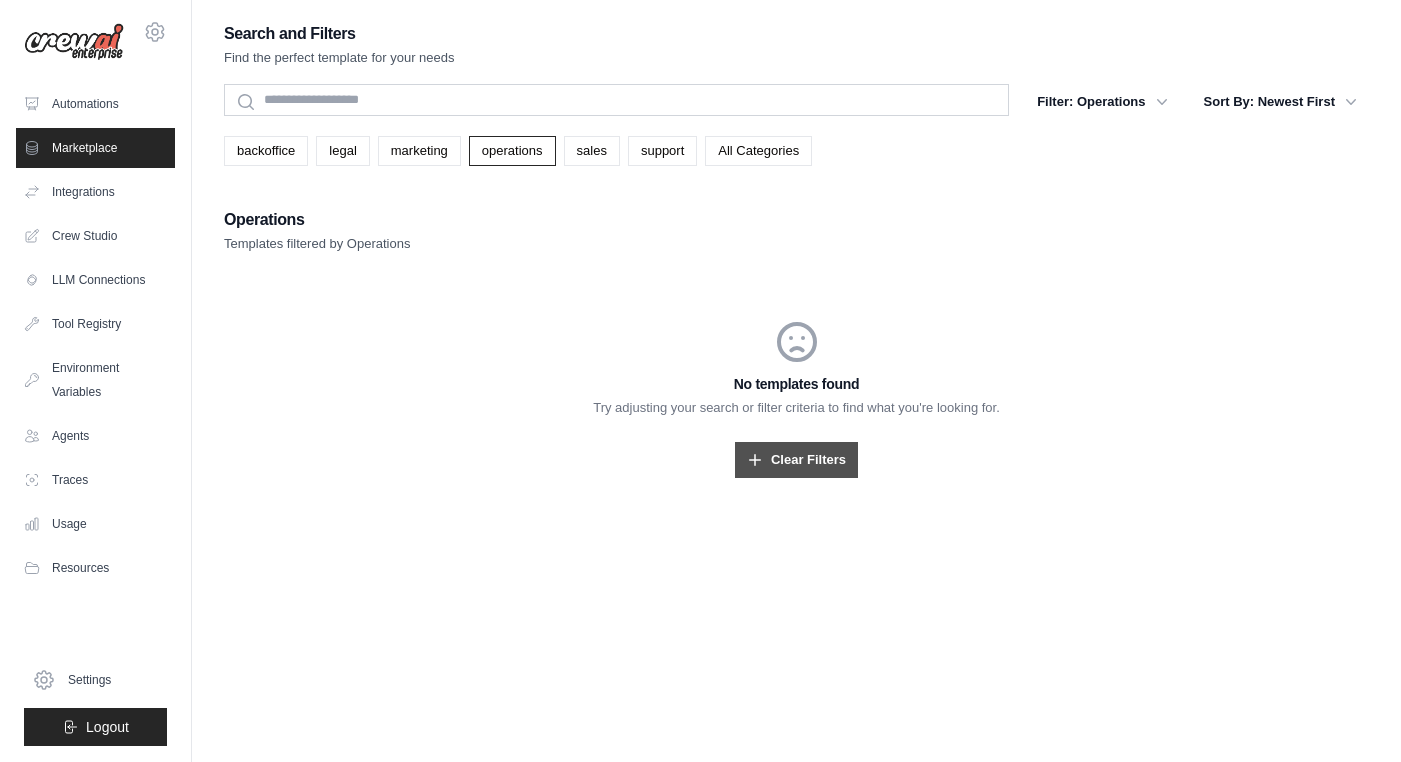 click on "Clear Filters" at bounding box center (796, 460) 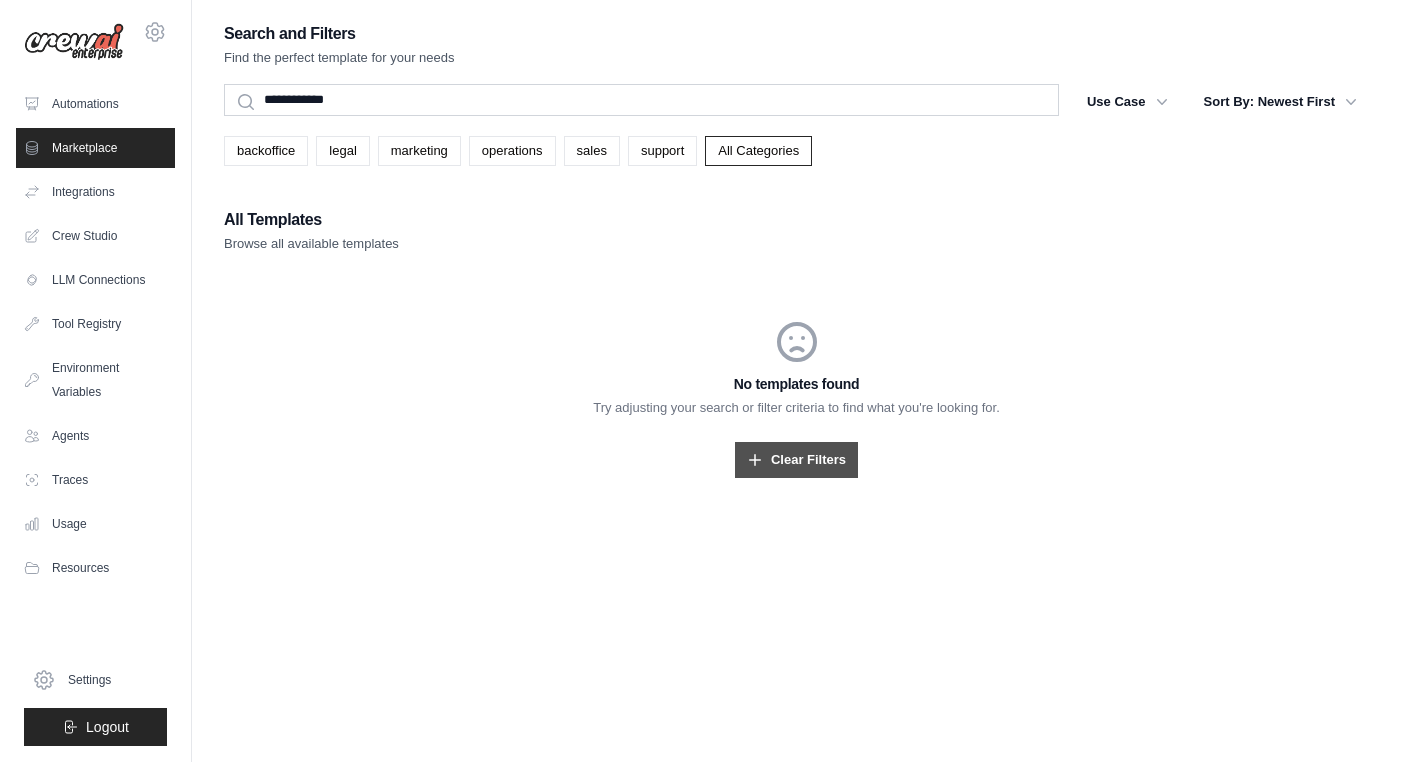 click on "Clear Filters" at bounding box center (796, 460) 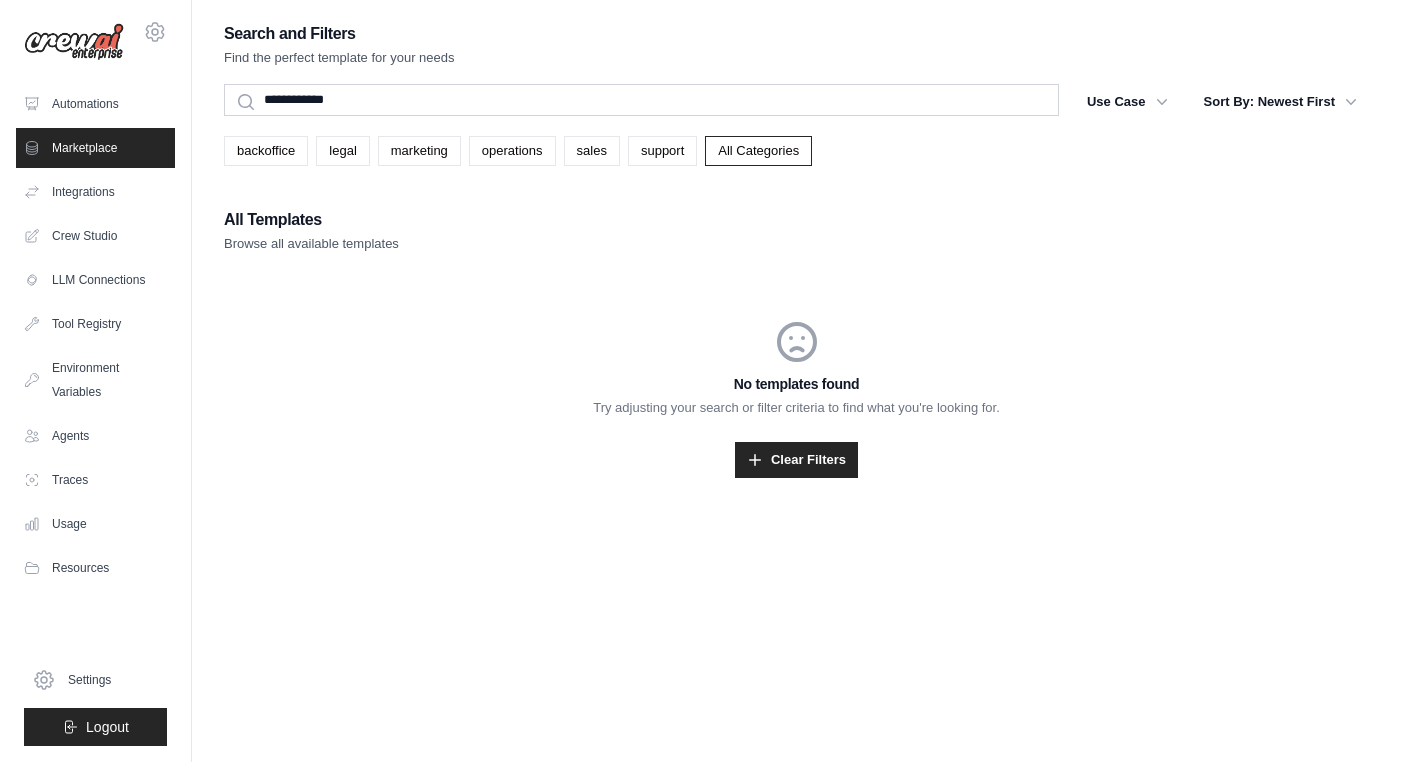 scroll, scrollTop: 40, scrollLeft: 0, axis: vertical 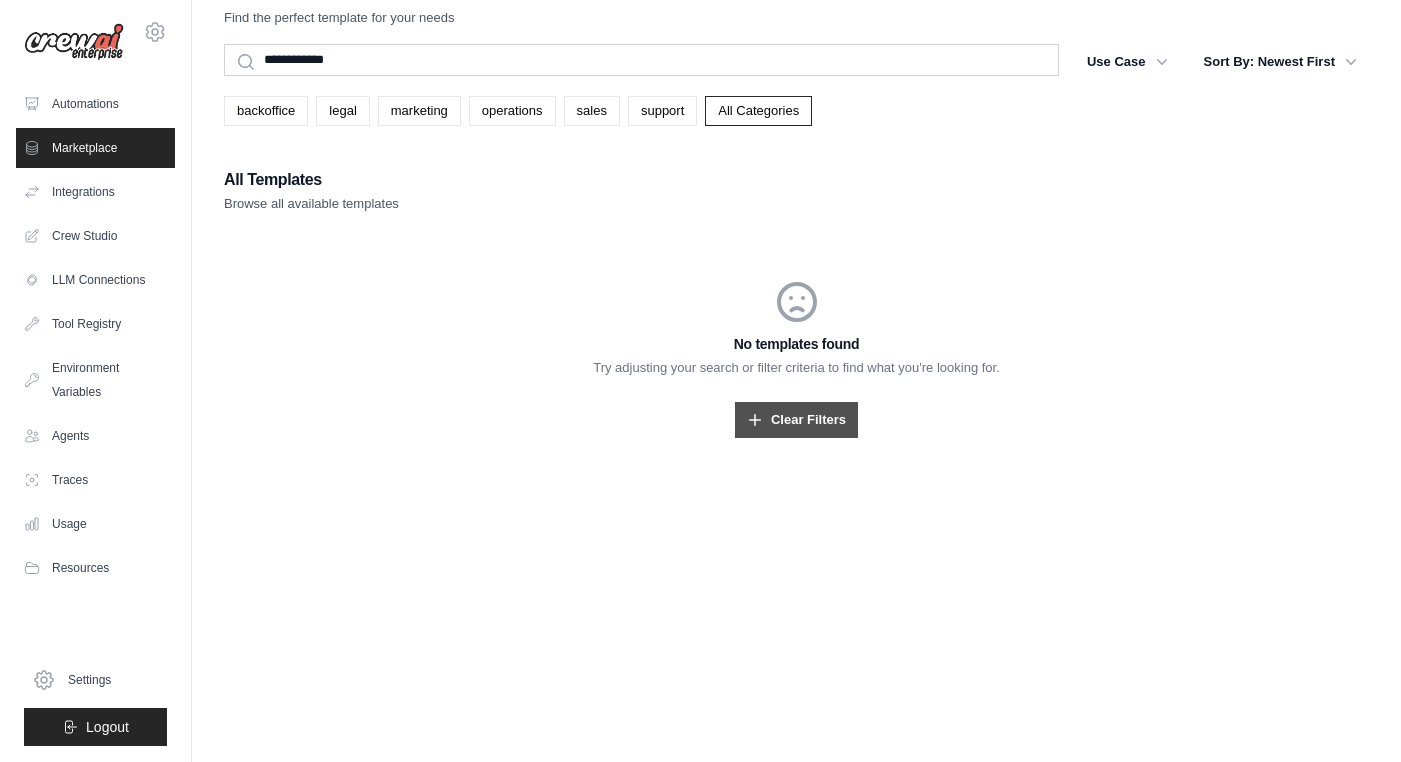 click on "Clear Filters" at bounding box center [796, 420] 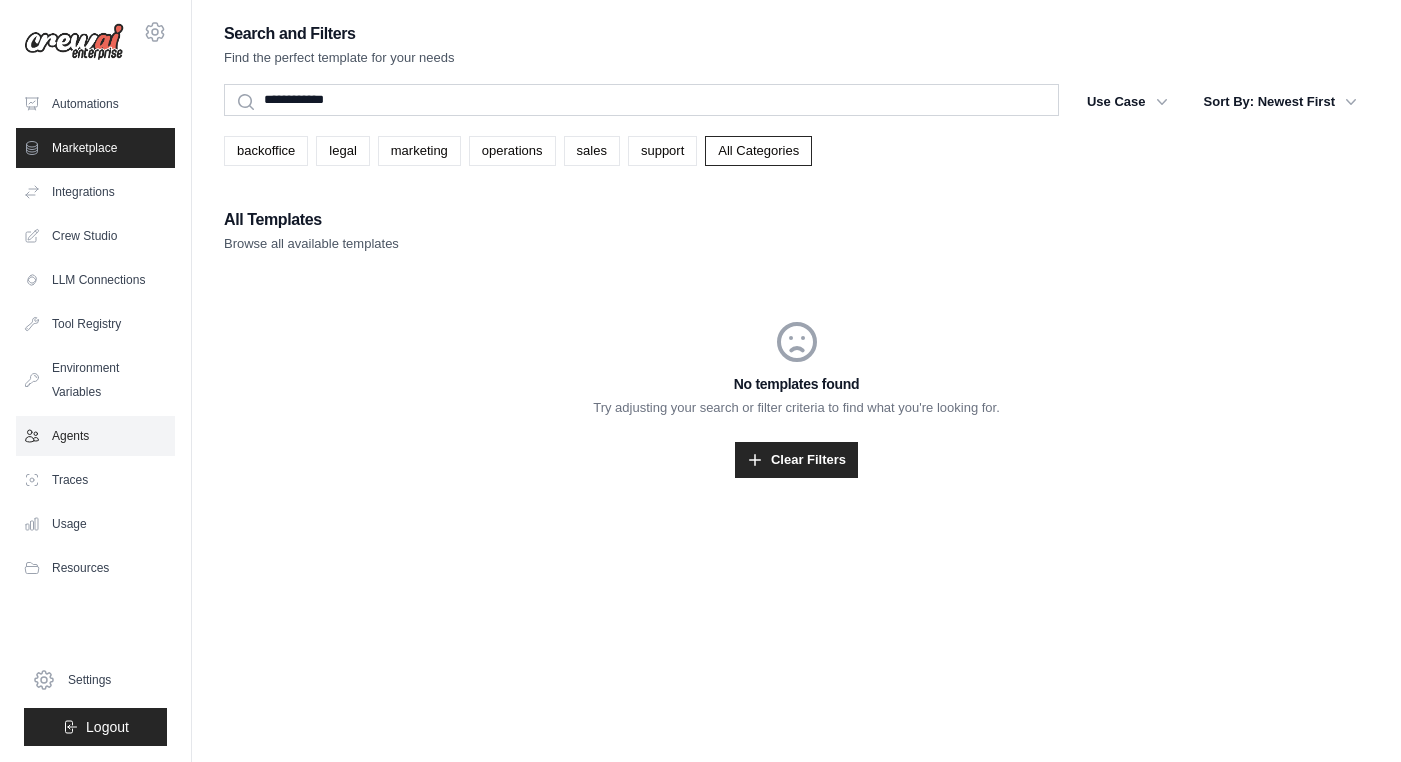 click on "Agents" at bounding box center (95, 436) 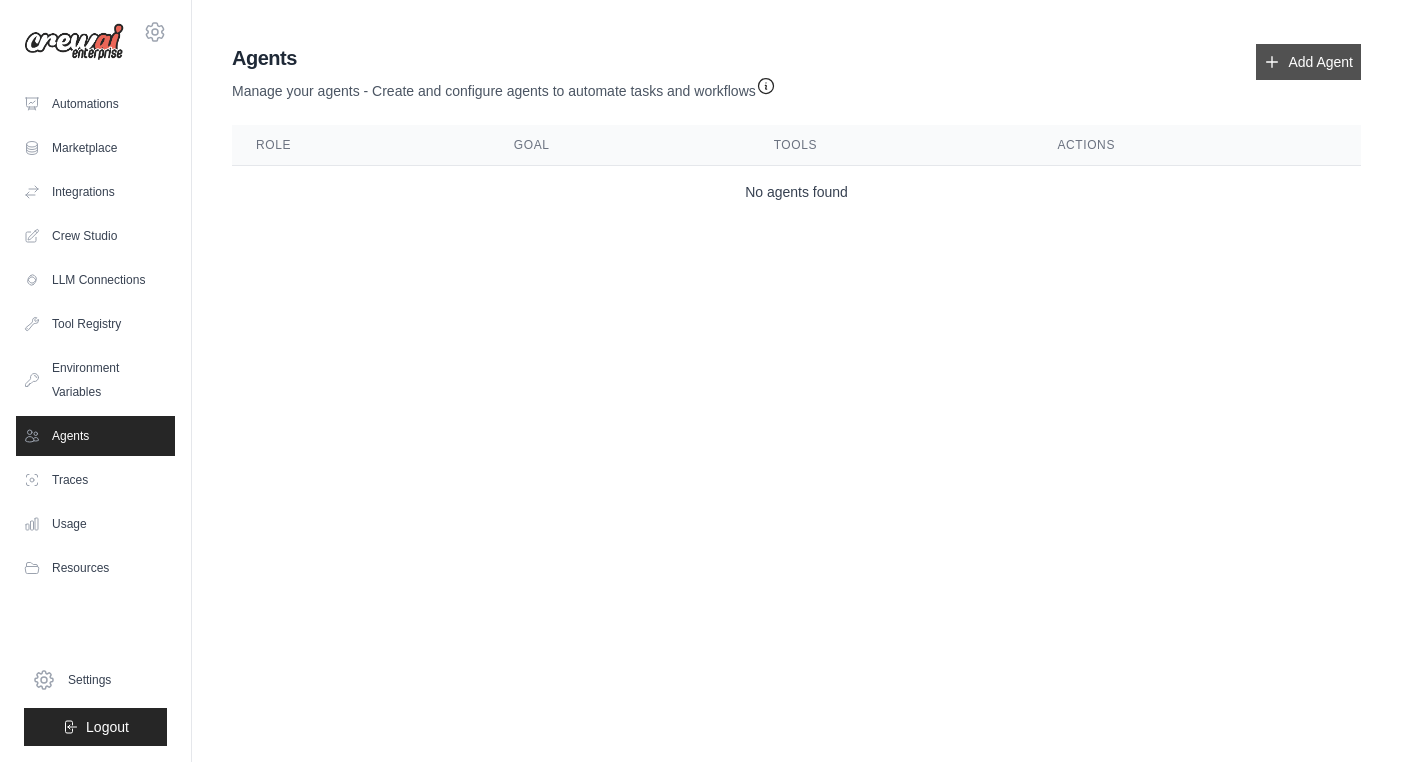 click on "Add Agent" at bounding box center (1308, 62) 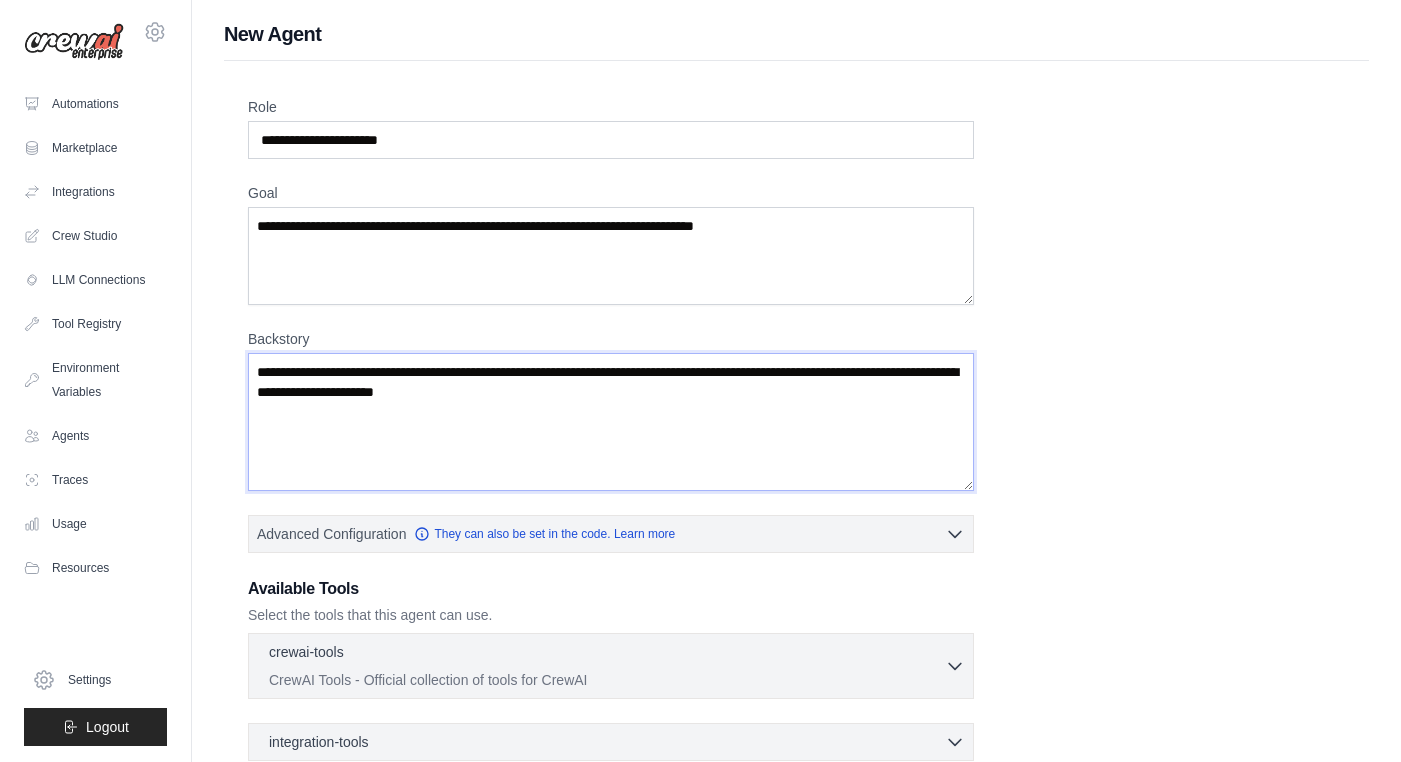 click on "Backstory" at bounding box center [611, 422] 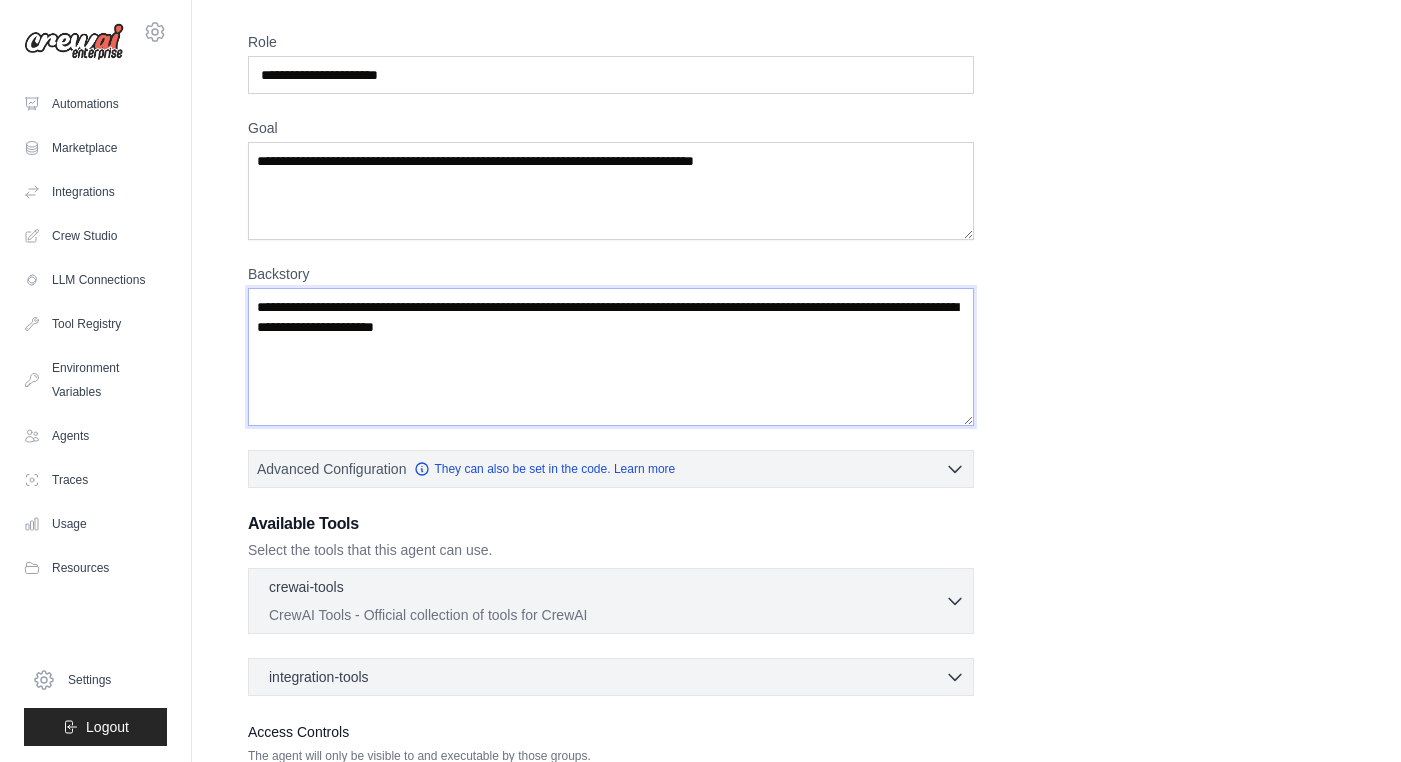 scroll, scrollTop: 66, scrollLeft: 0, axis: vertical 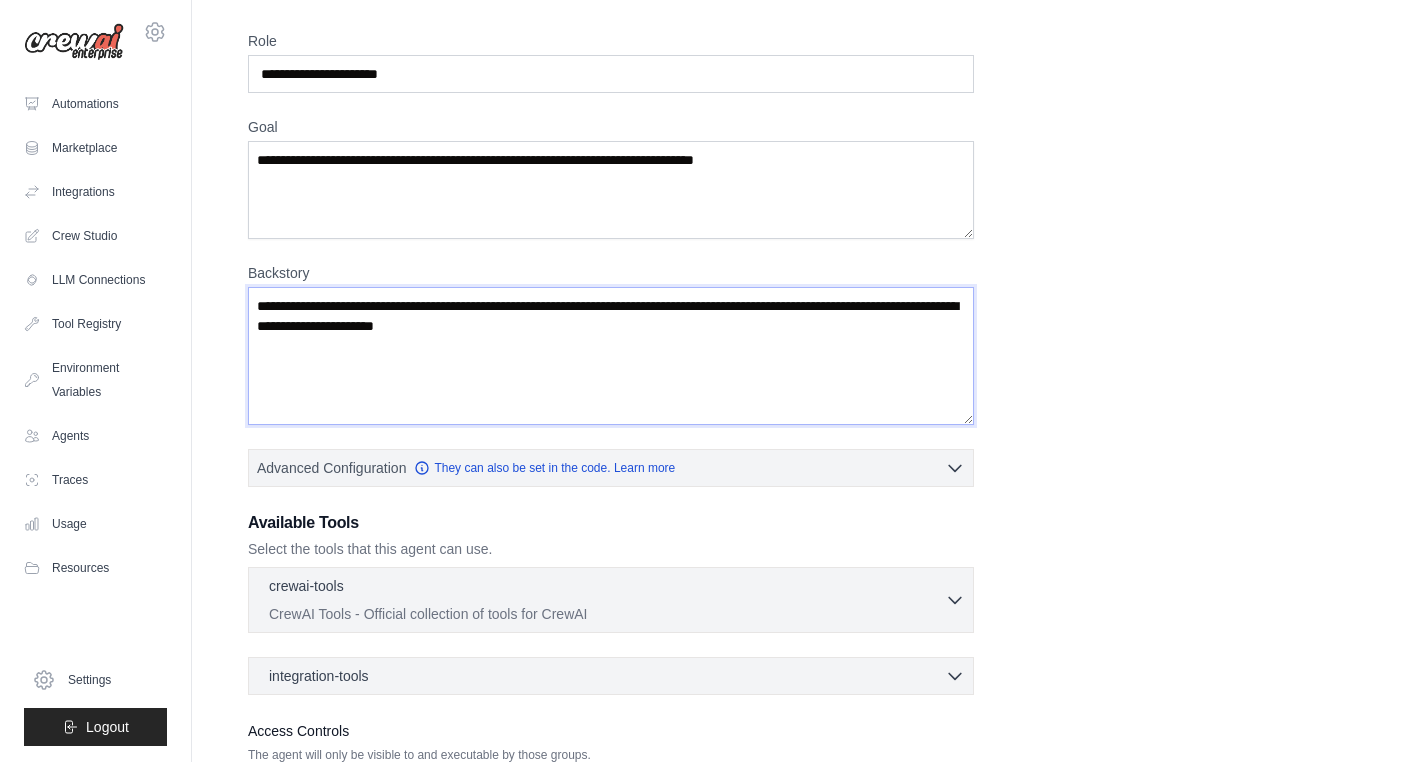 click on "Backstory" at bounding box center [611, 356] 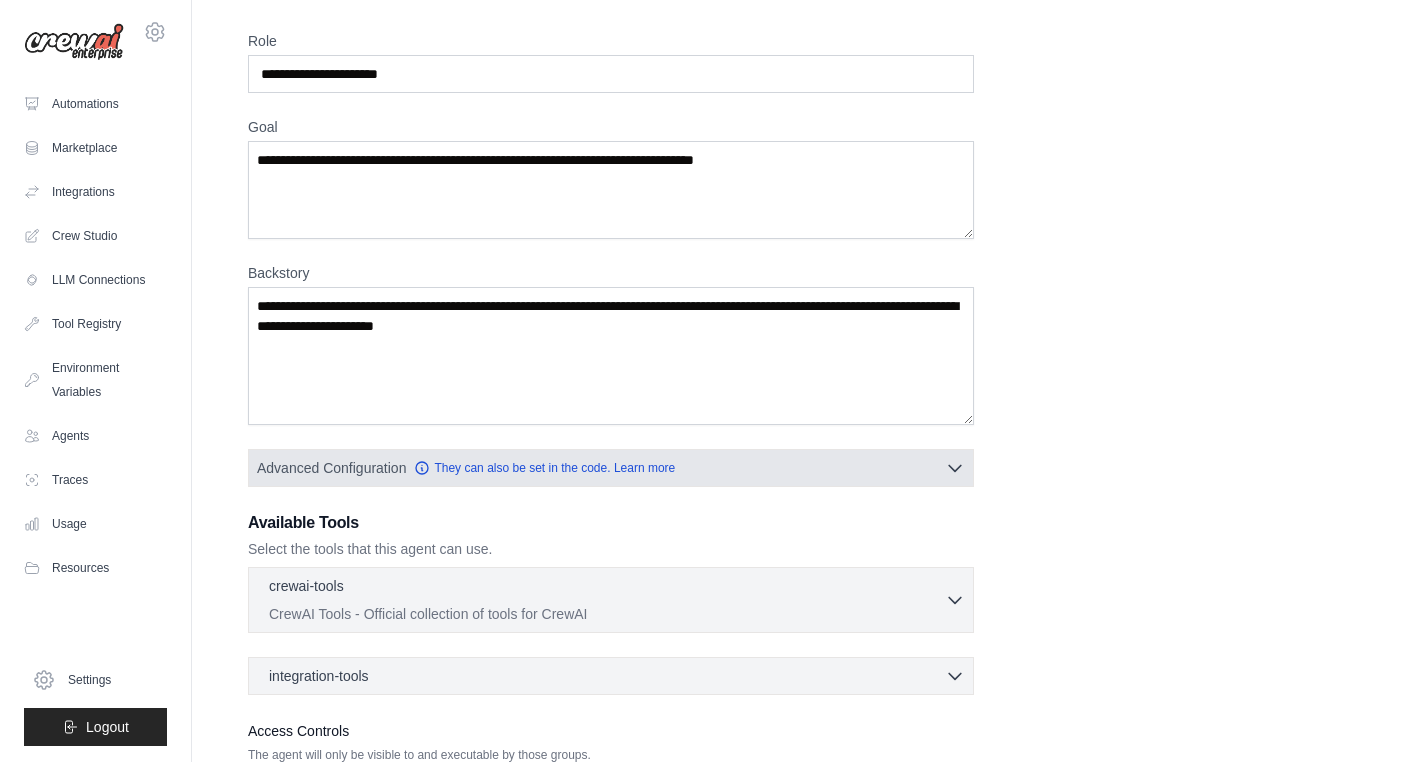 click 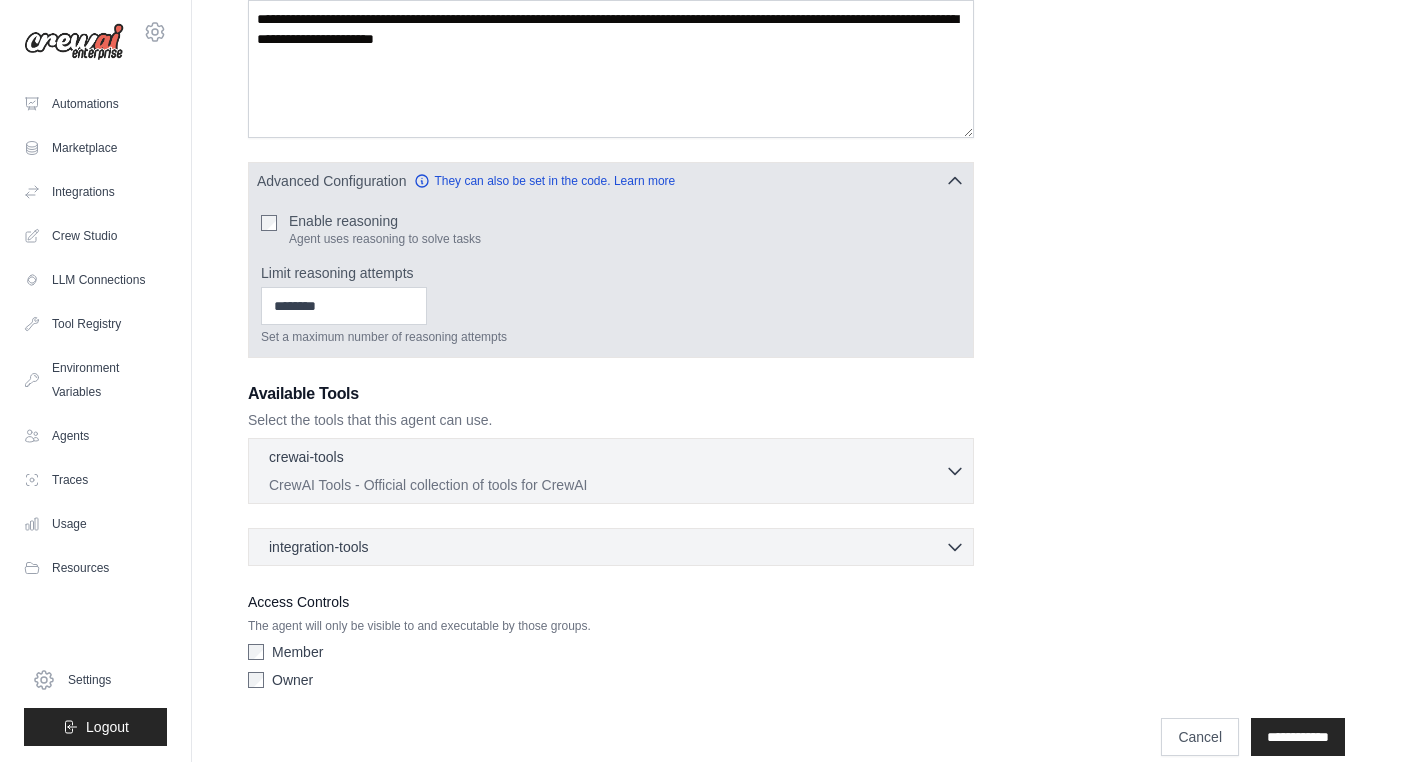 scroll, scrollTop: 379, scrollLeft: 0, axis: vertical 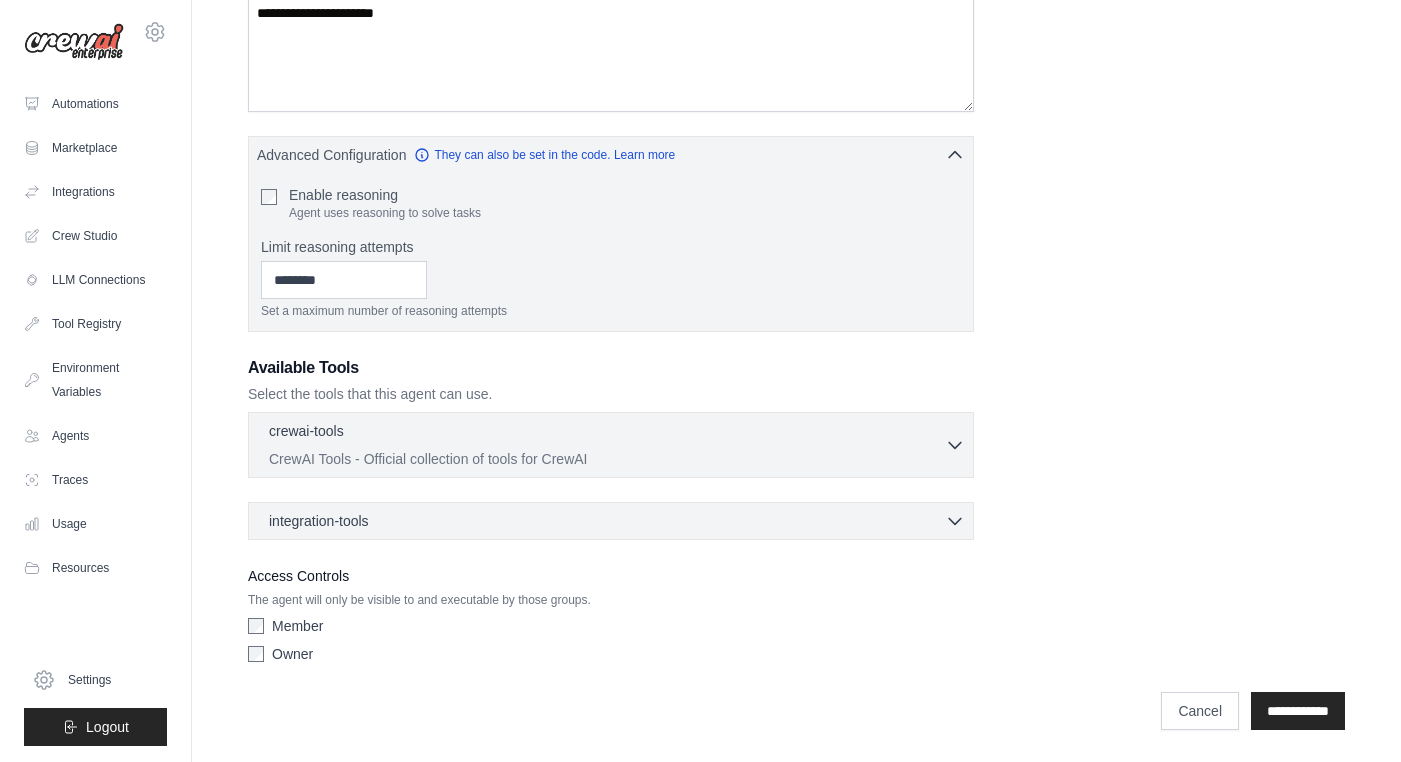 click 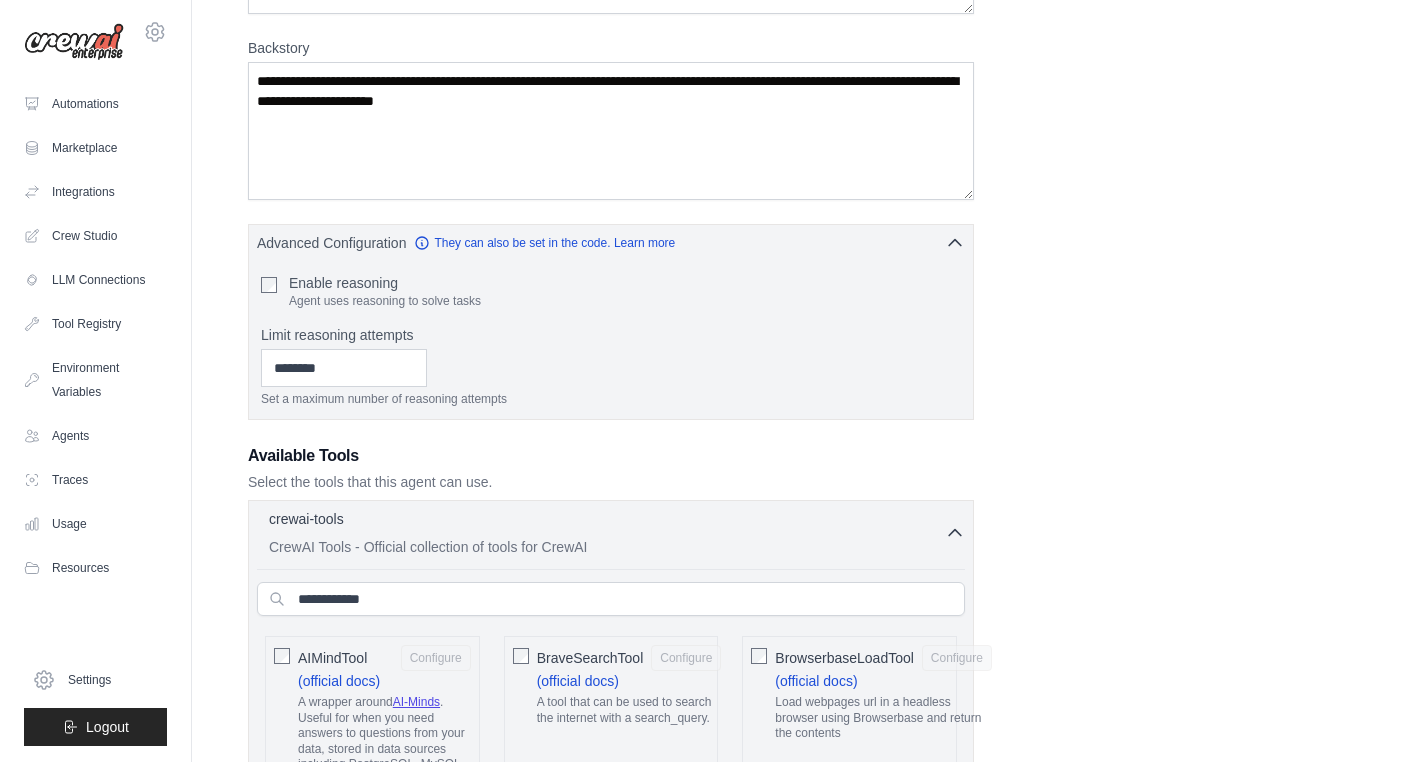 scroll, scrollTop: 0, scrollLeft: 0, axis: both 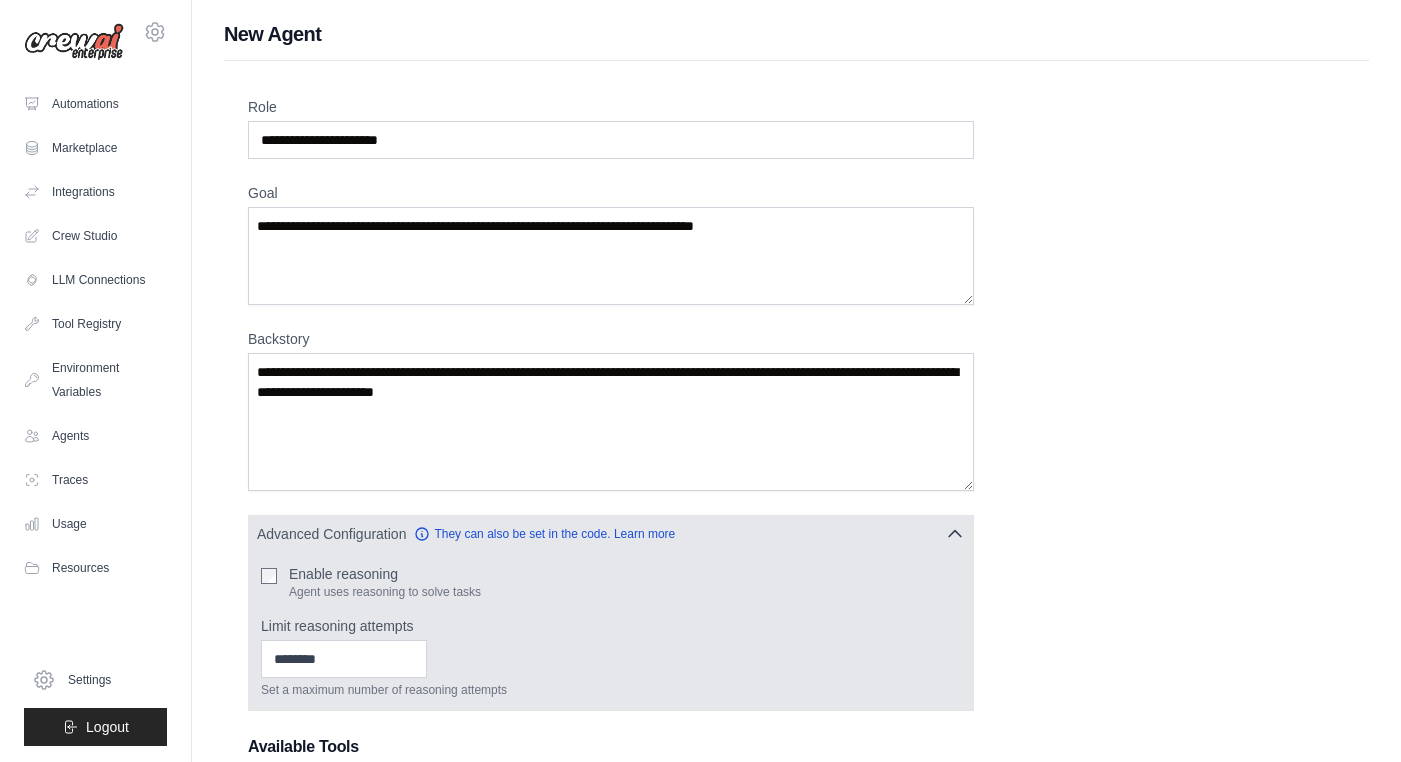 click 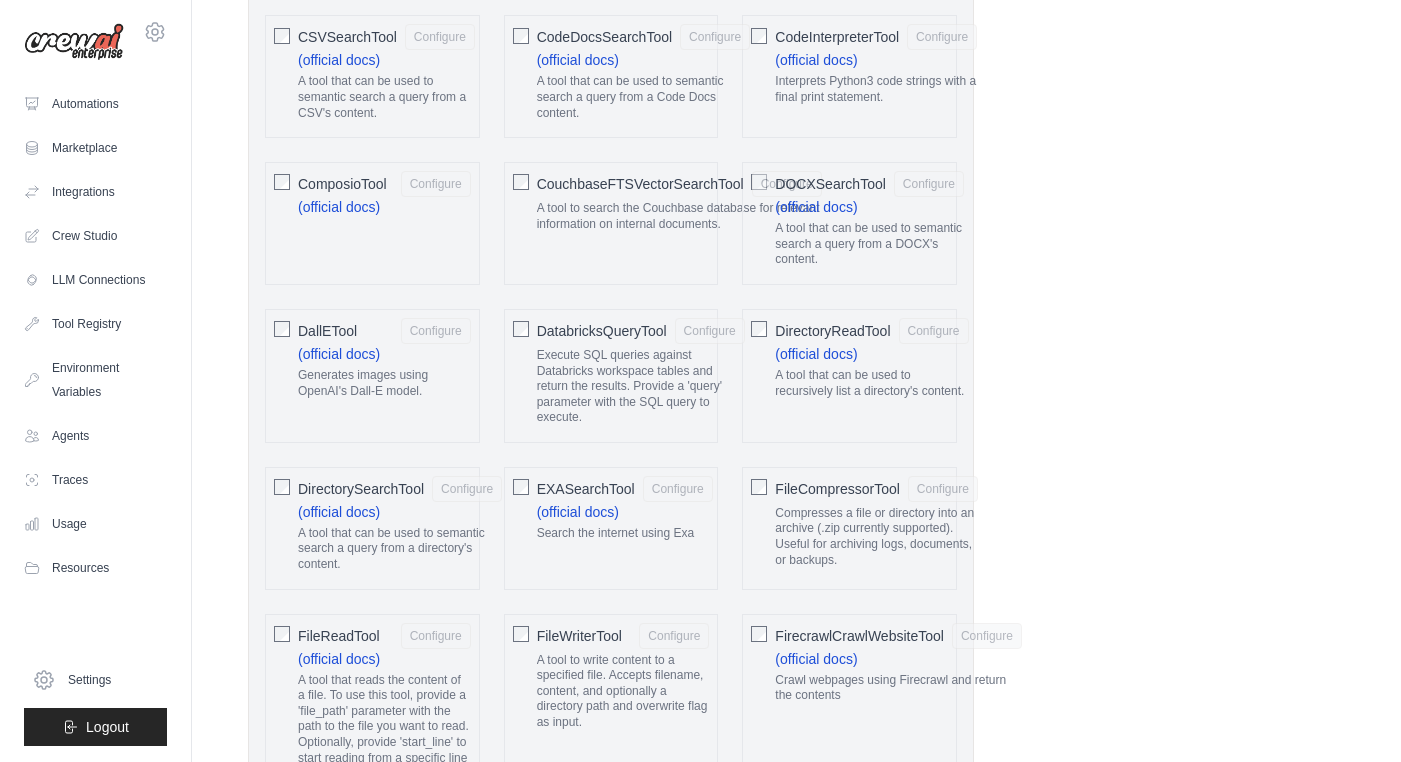 scroll, scrollTop: 997, scrollLeft: 0, axis: vertical 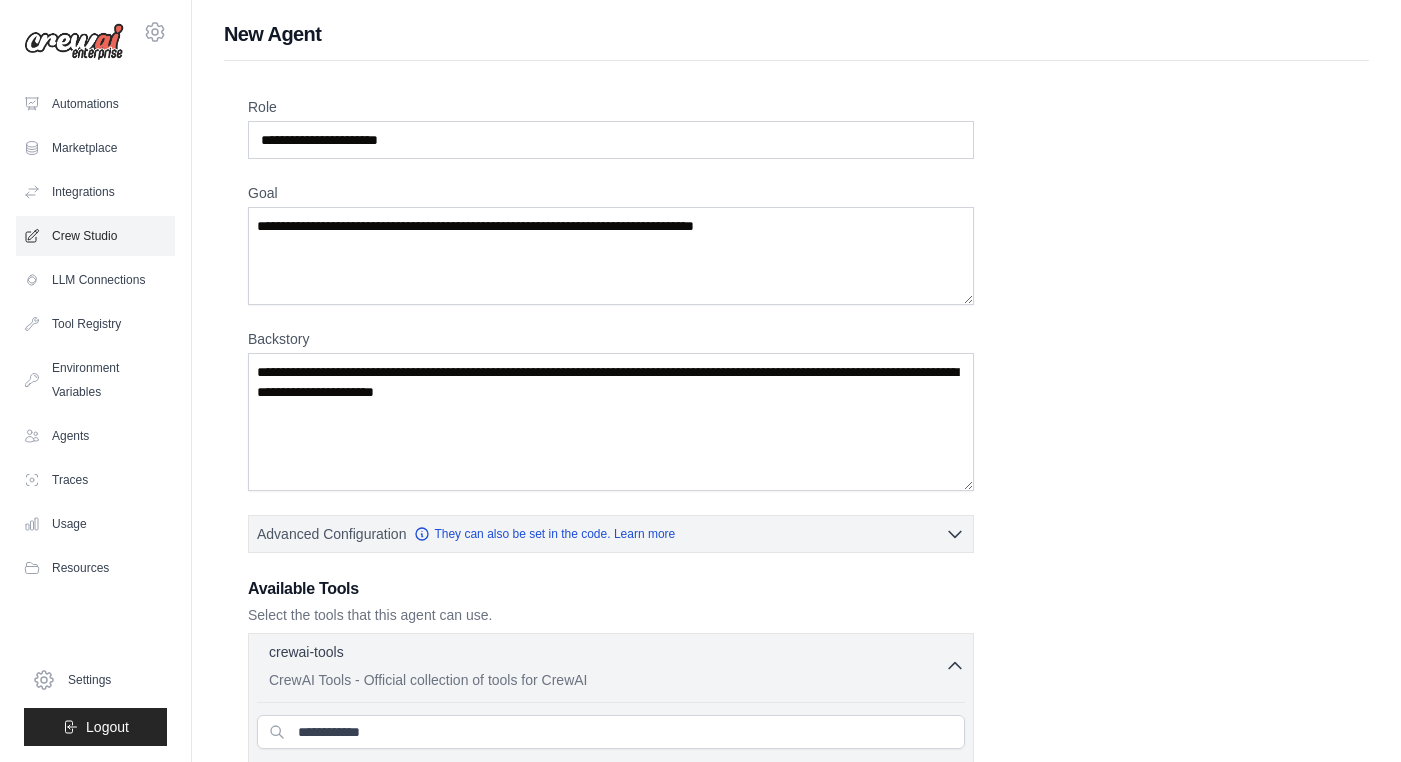 click on "Crew Studio" at bounding box center (95, 236) 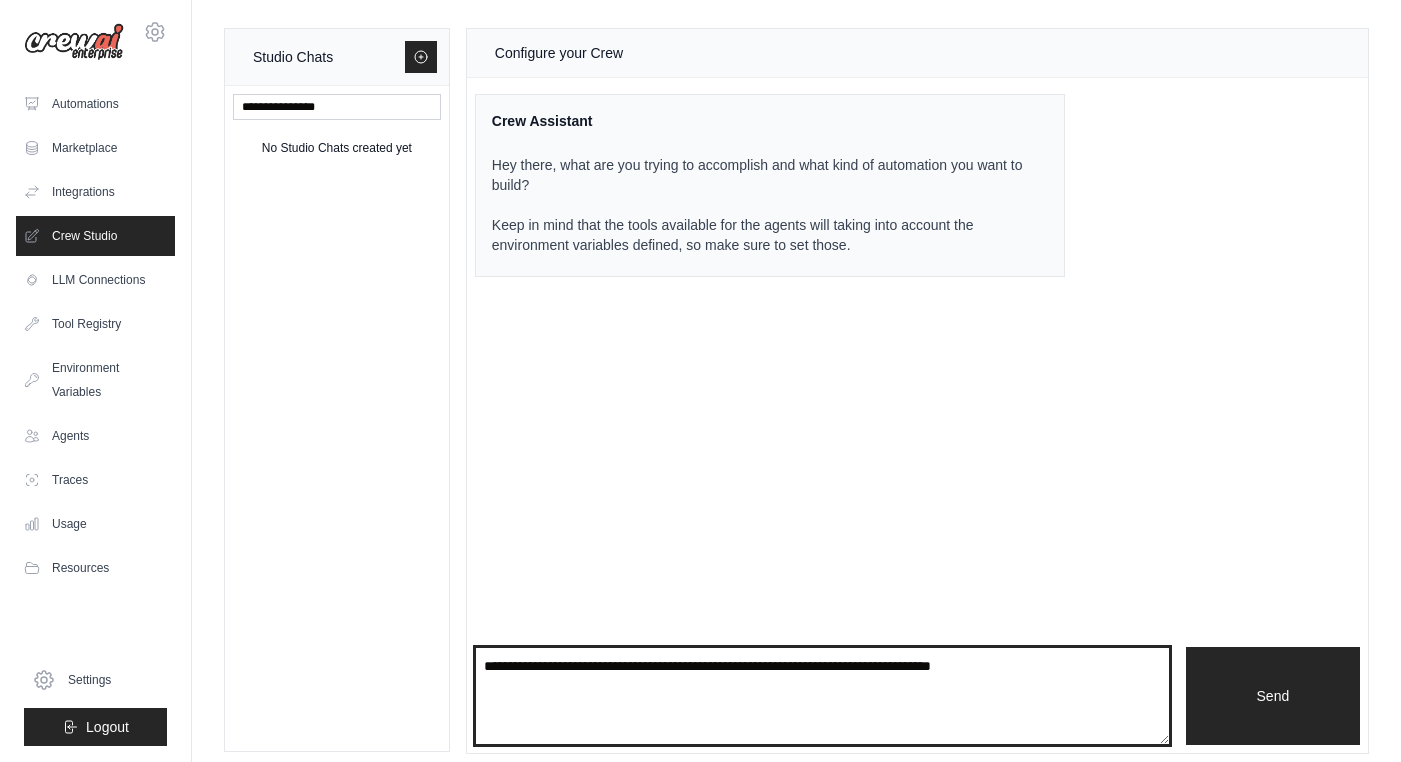 click at bounding box center [822, 696] 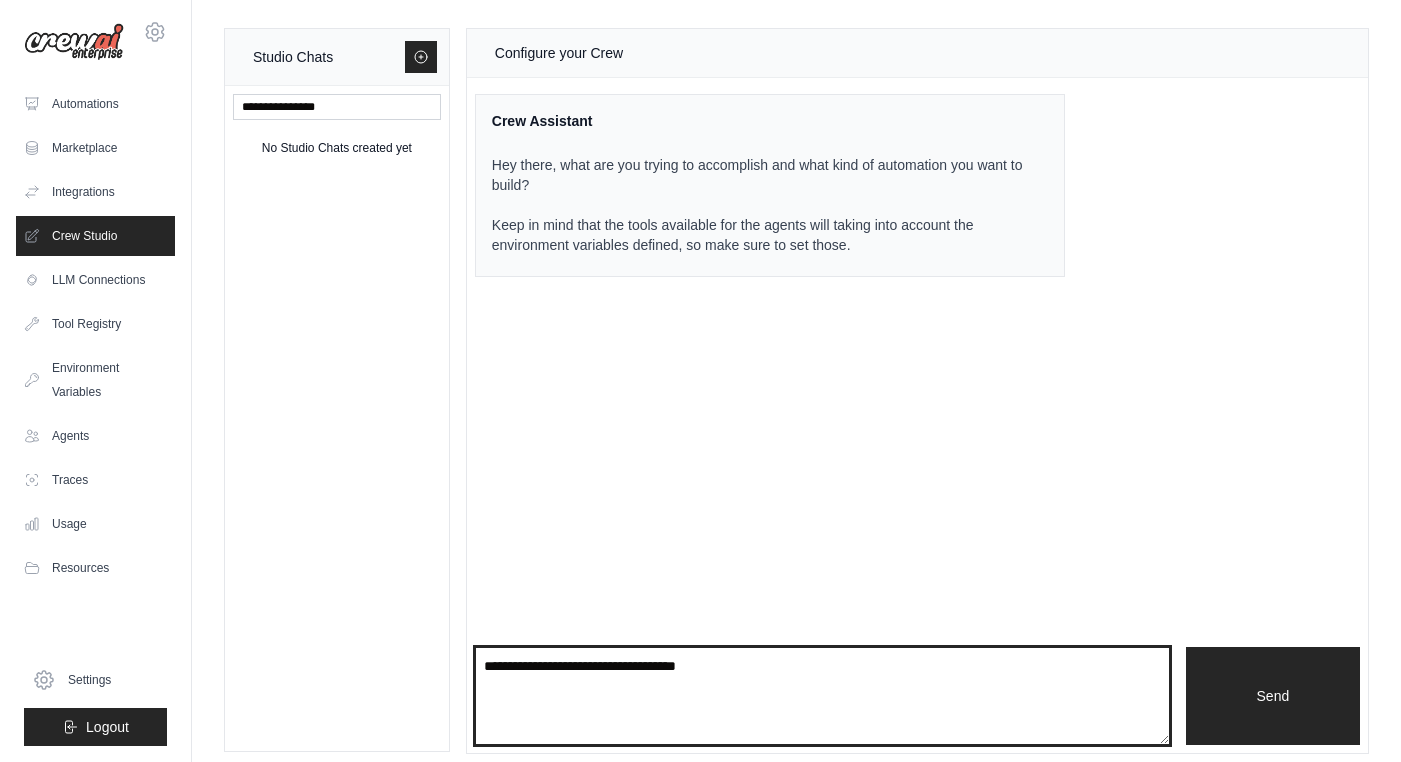 scroll, scrollTop: 12, scrollLeft: 0, axis: vertical 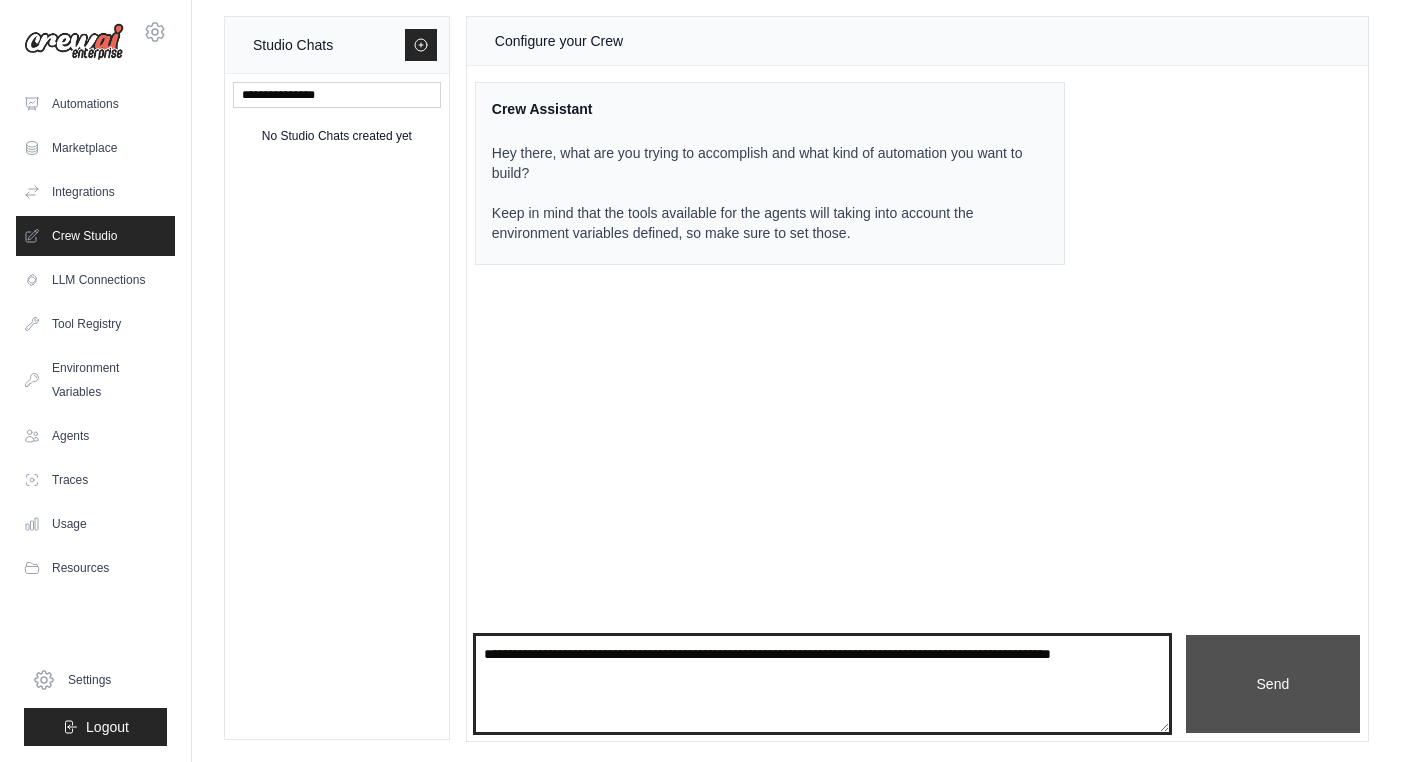 type on "**********" 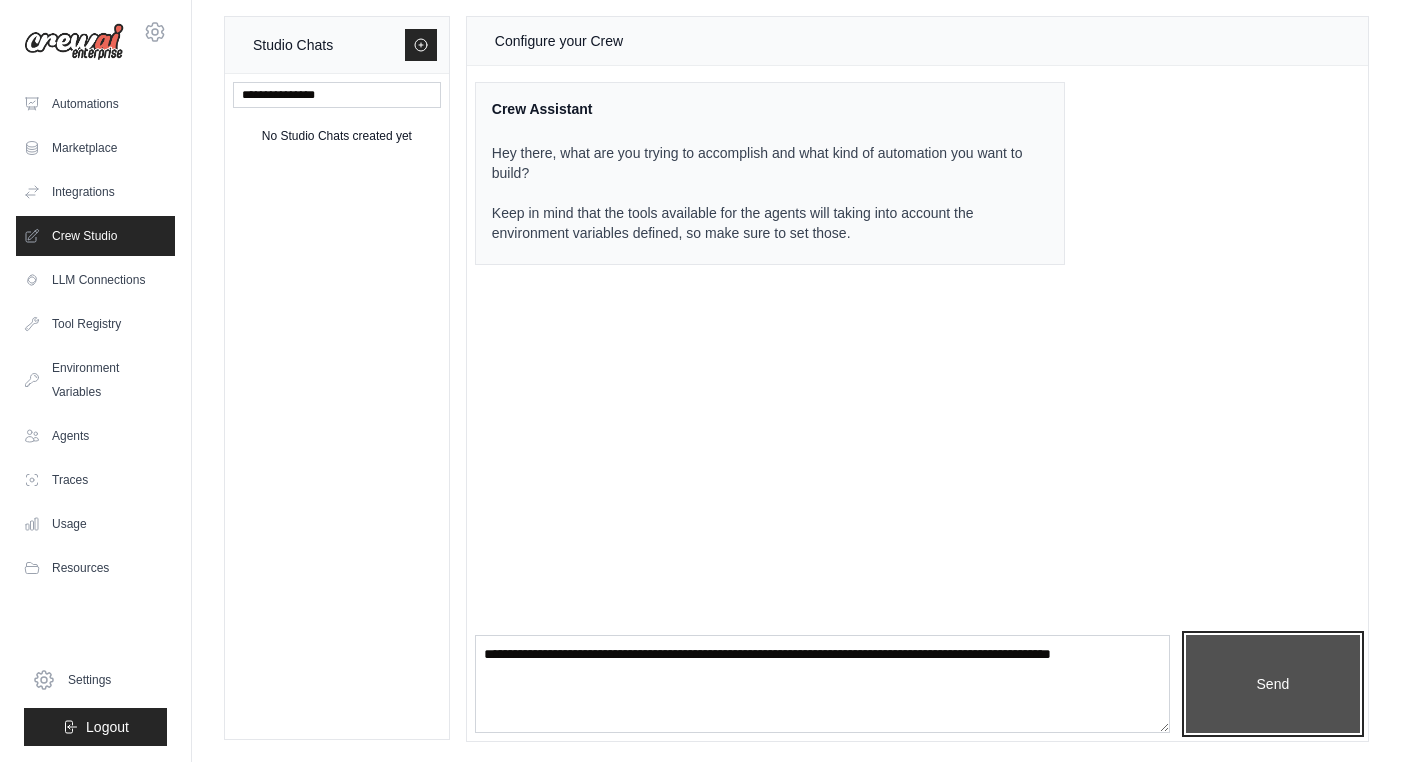 click on "Send" at bounding box center [1273, 684] 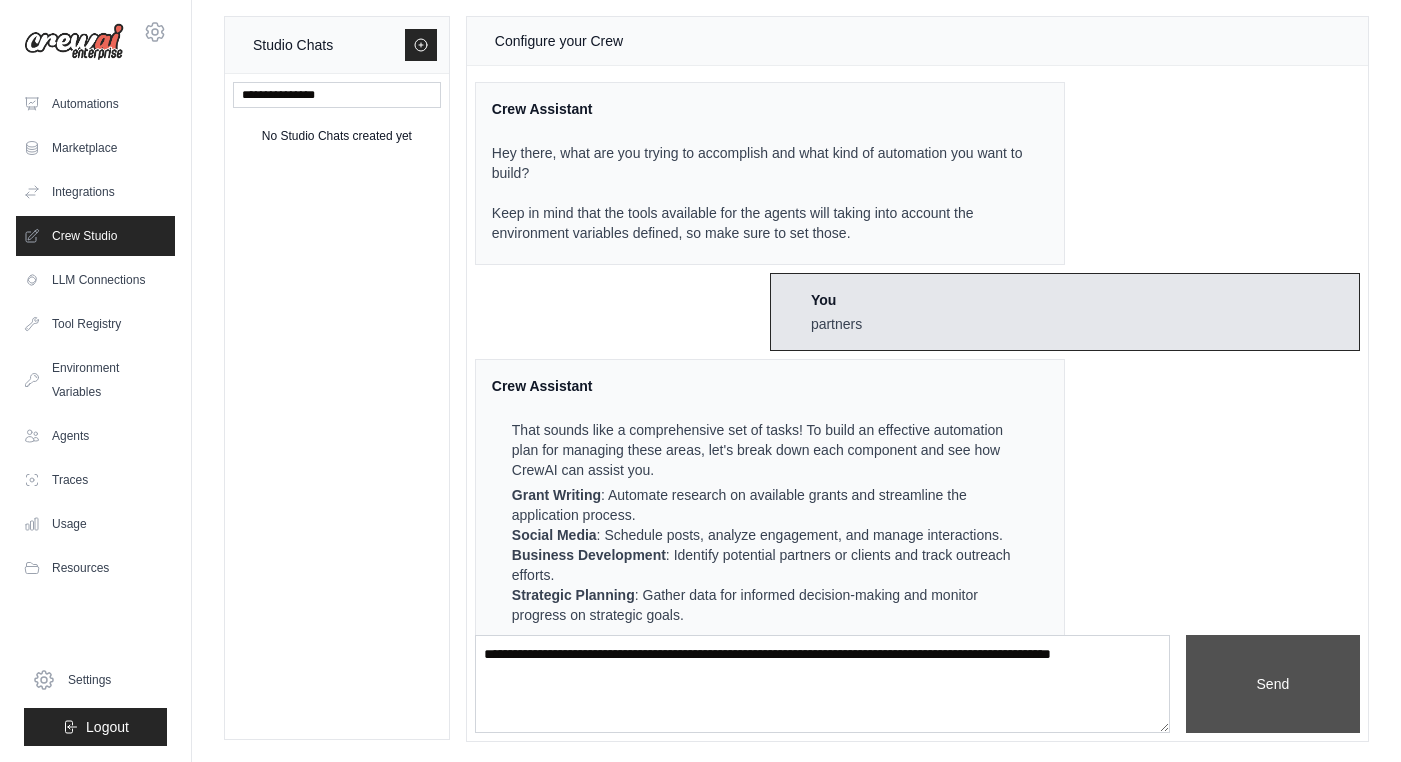 scroll, scrollTop: 128, scrollLeft: 0, axis: vertical 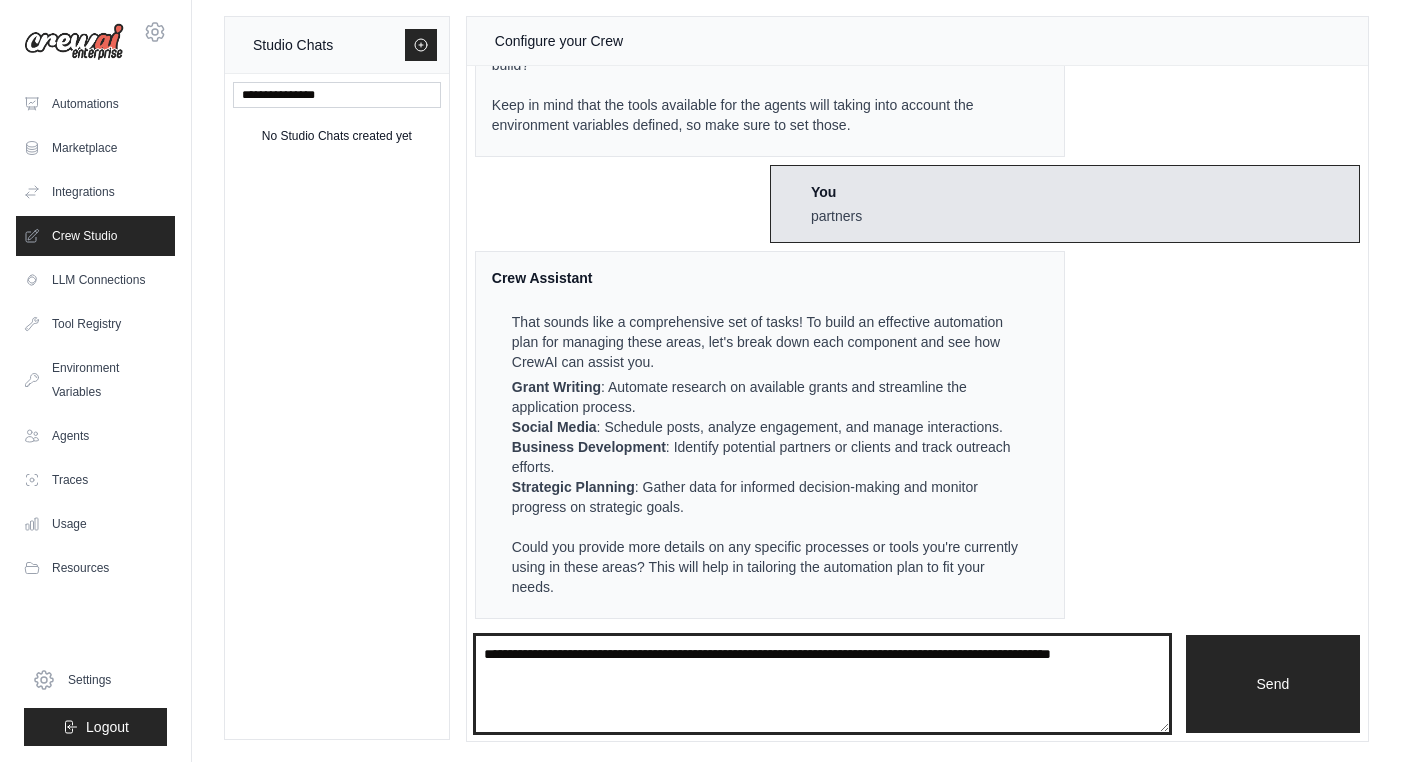 click on "**********" at bounding box center (822, 684) 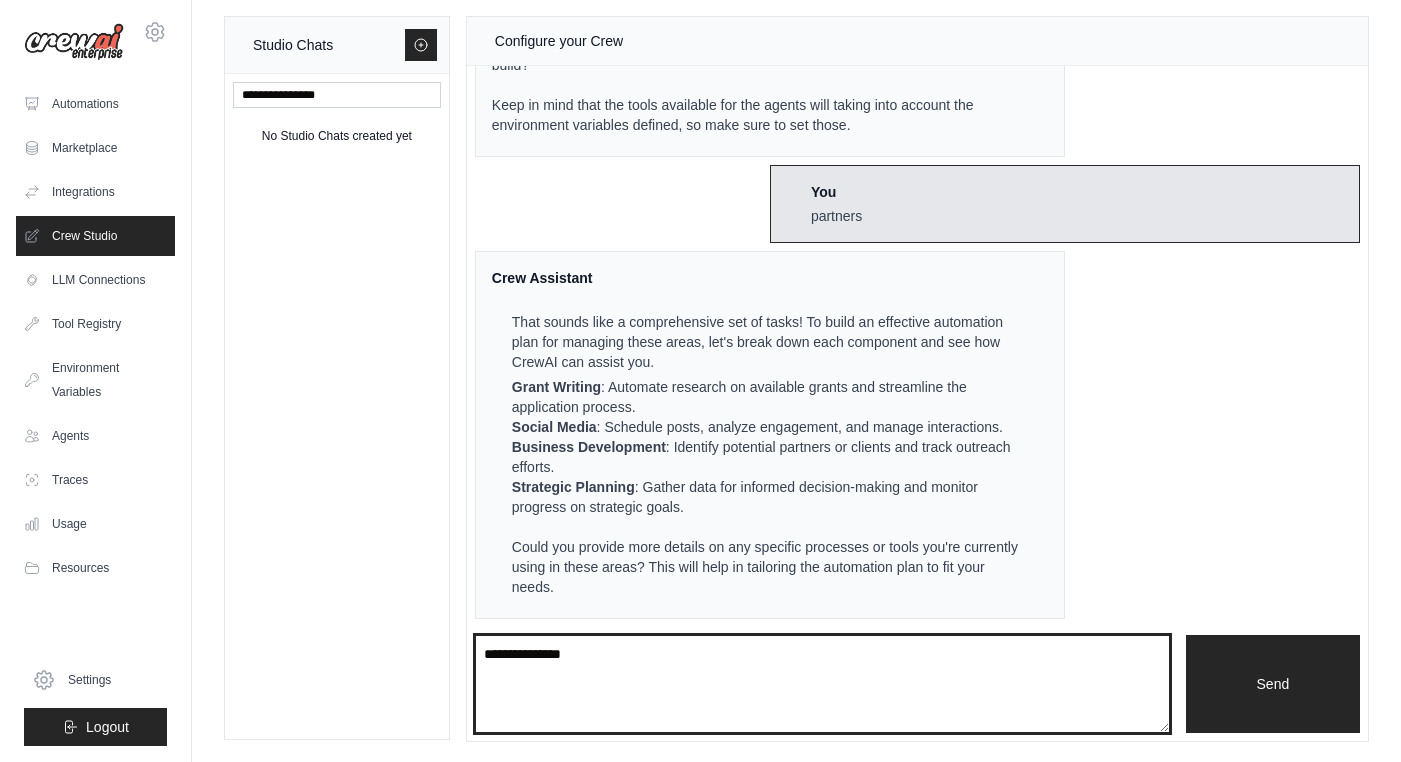 paste on "**********" 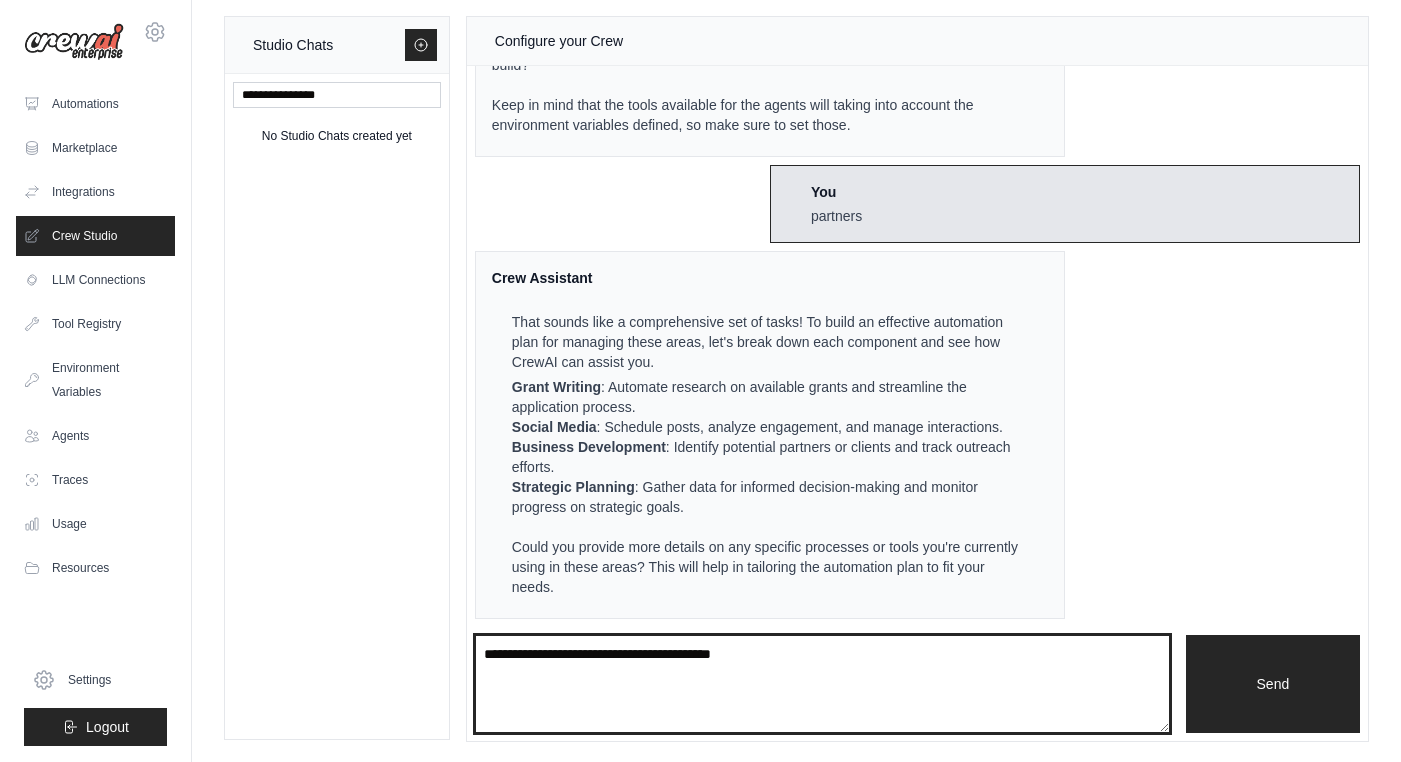 click on "**********" at bounding box center (822, 684) 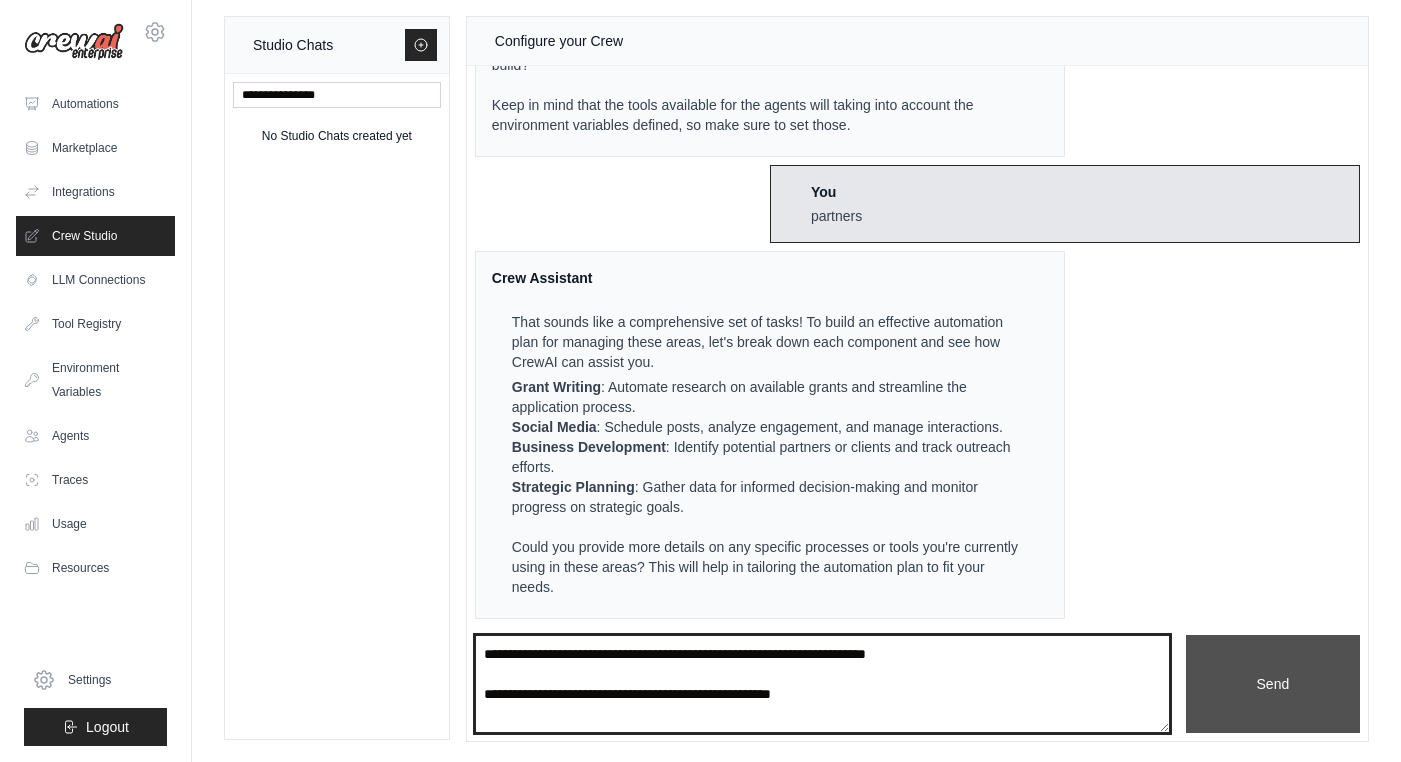 type on "**********" 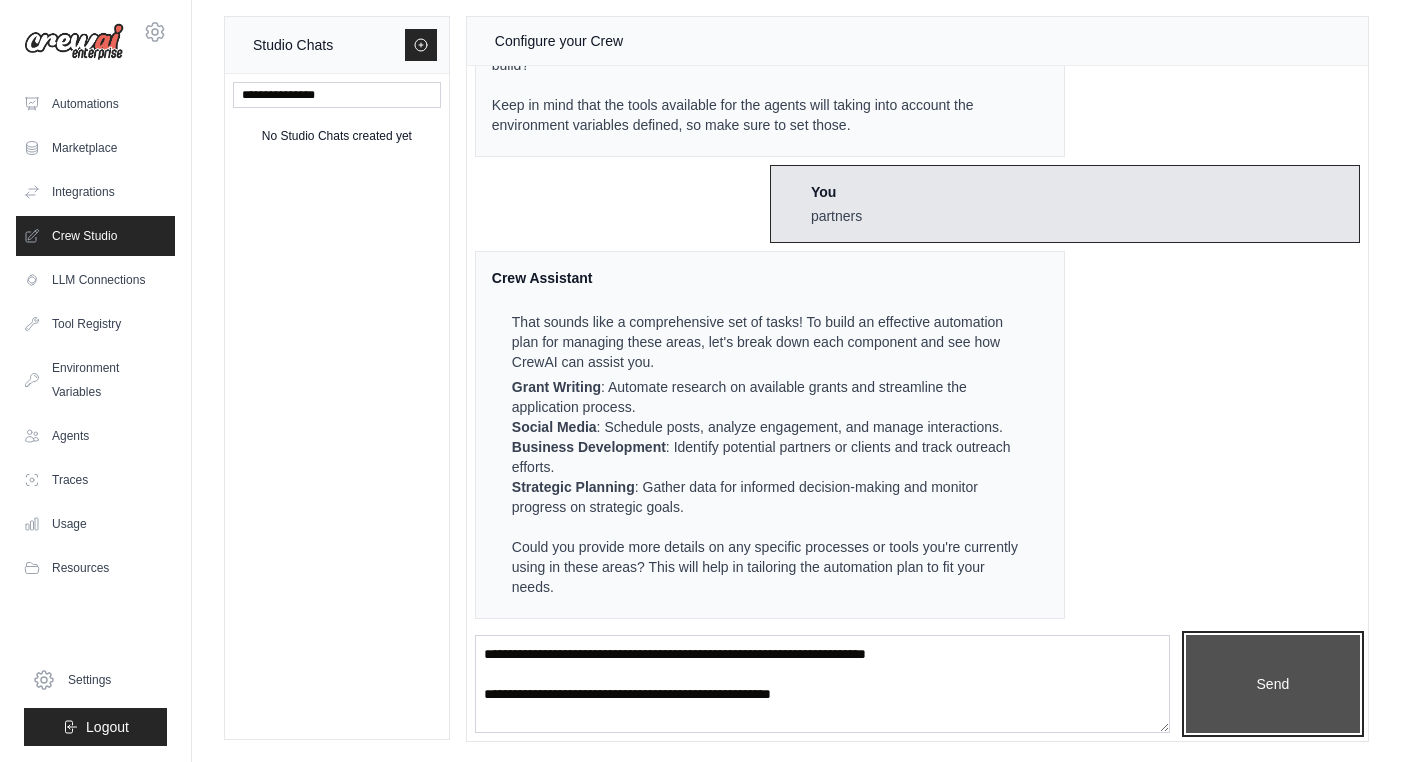 click on "Send" at bounding box center [1273, 684] 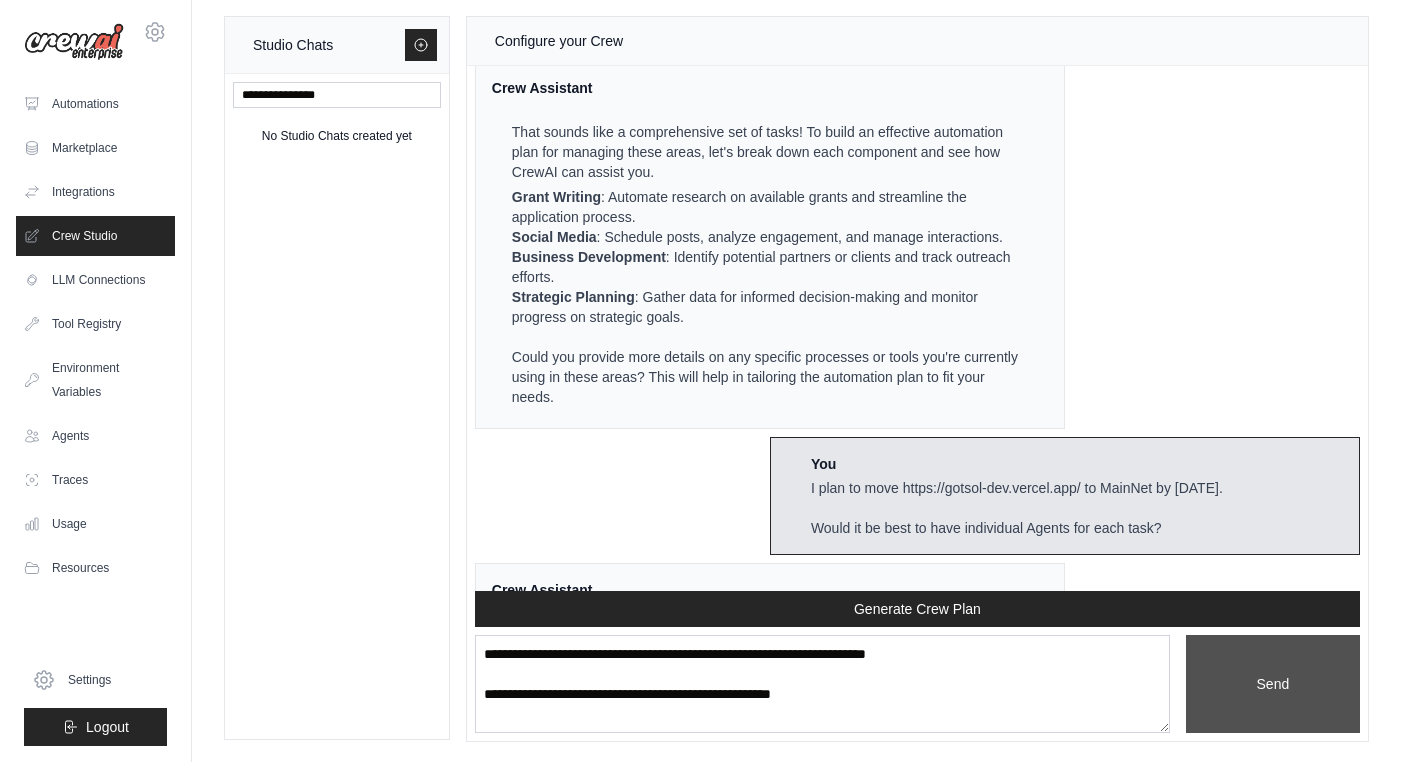 scroll, scrollTop: 569, scrollLeft: 0, axis: vertical 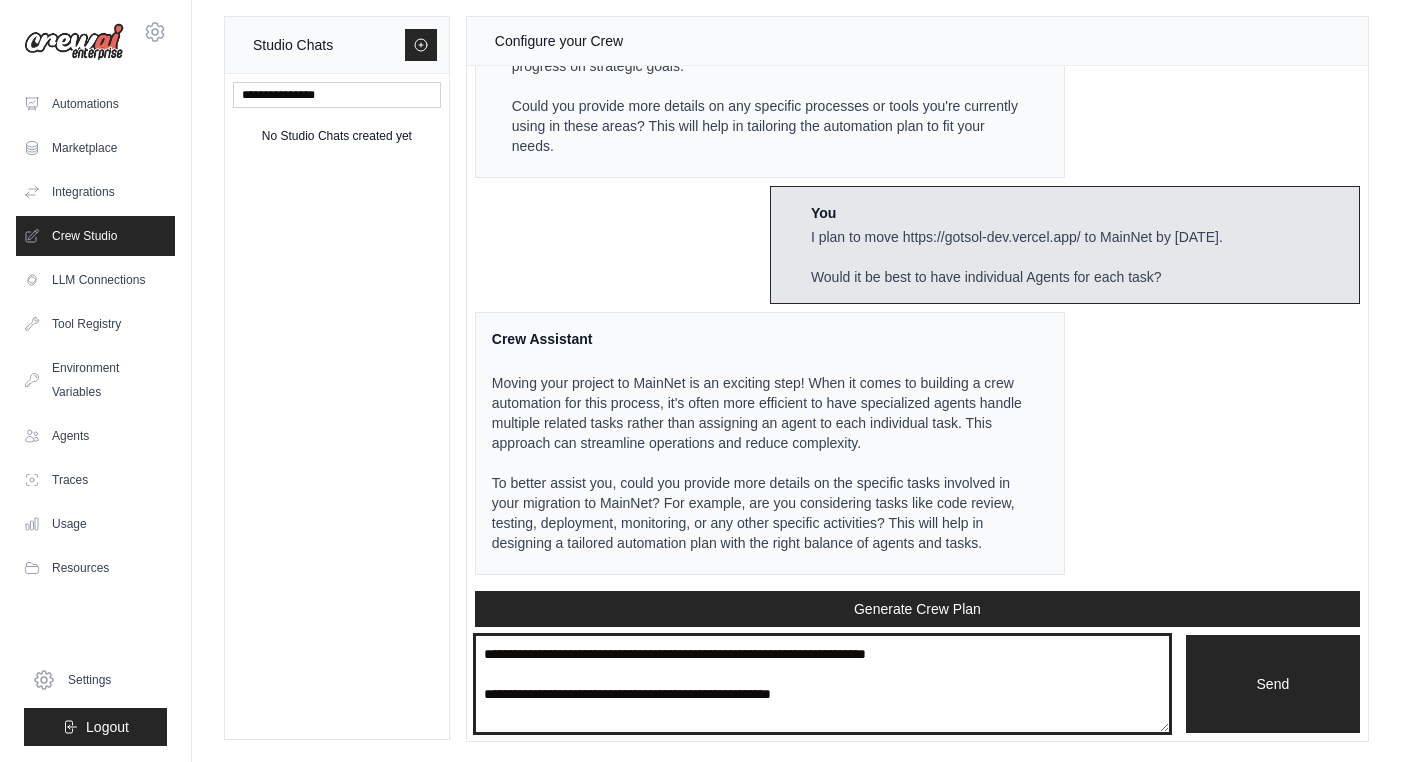 drag, startPoint x: 1067, startPoint y: 658, endPoint x: 755, endPoint y: 673, distance: 312.36038 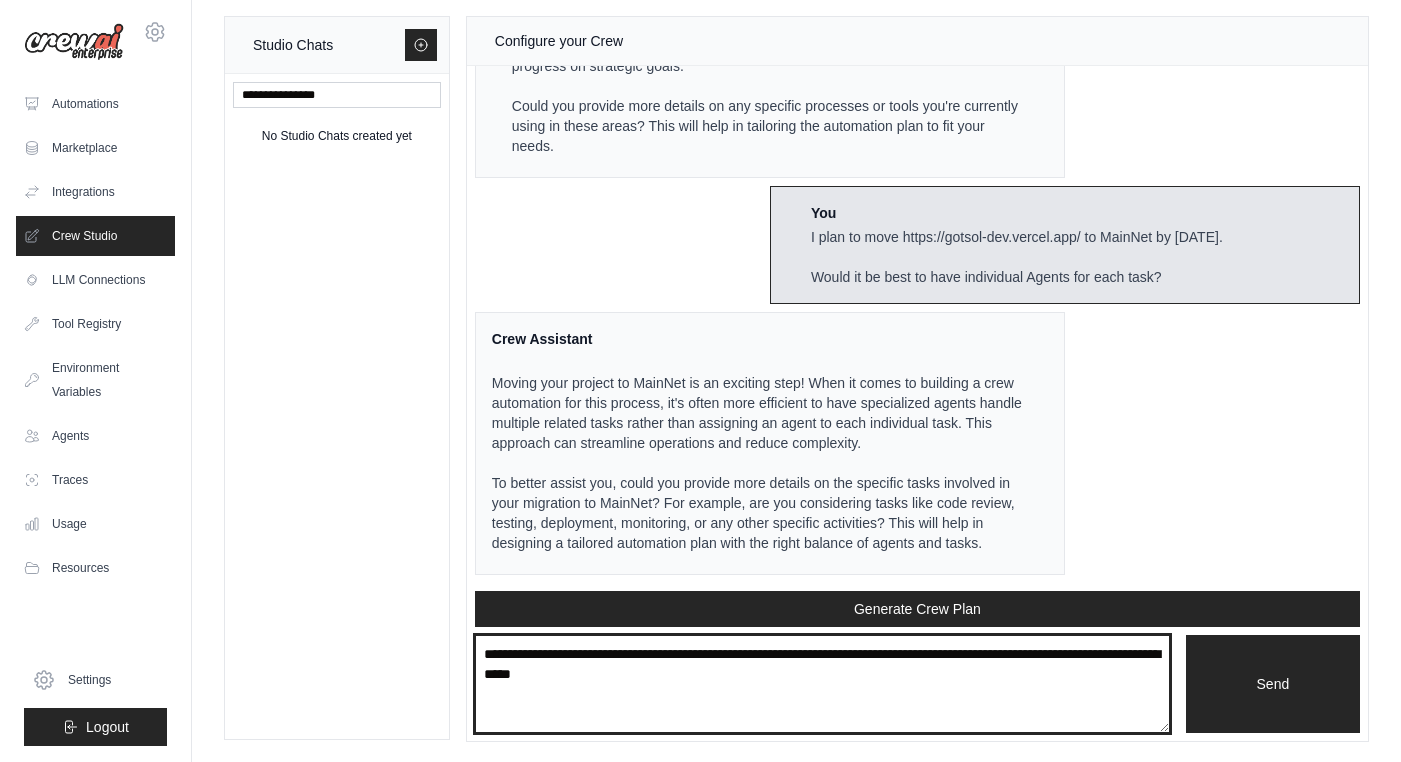 type on "**********" 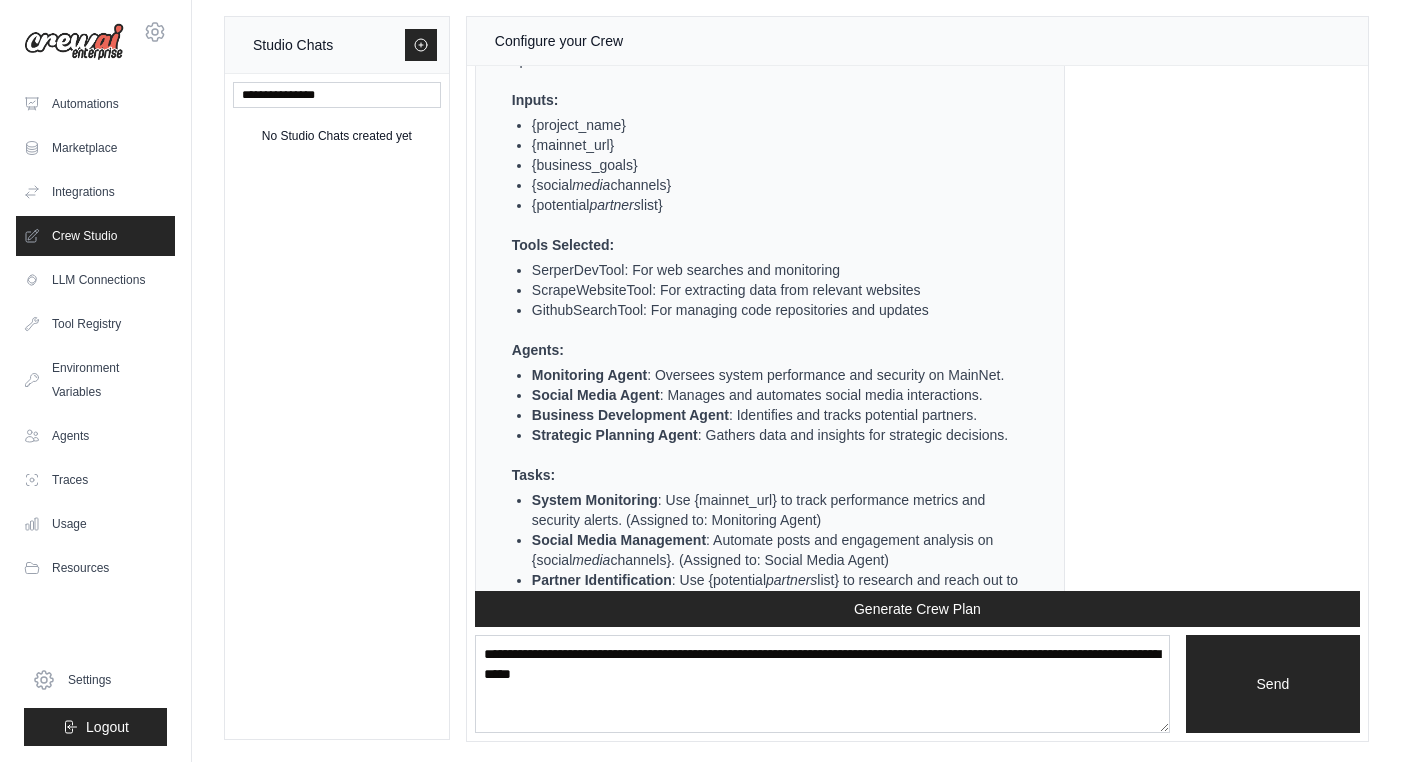 scroll, scrollTop: 1423, scrollLeft: 0, axis: vertical 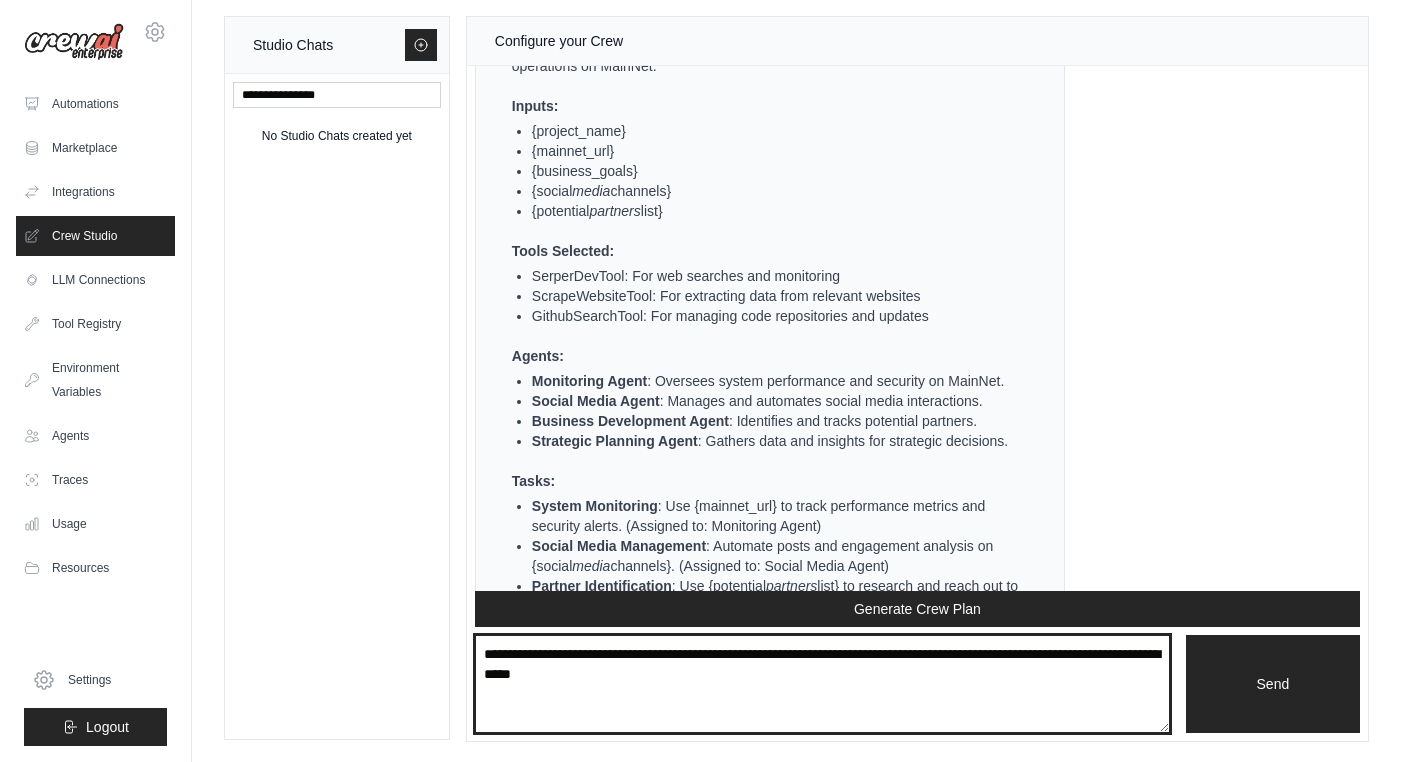 drag, startPoint x: 1082, startPoint y: 651, endPoint x: 507, endPoint y: 669, distance: 575.2817 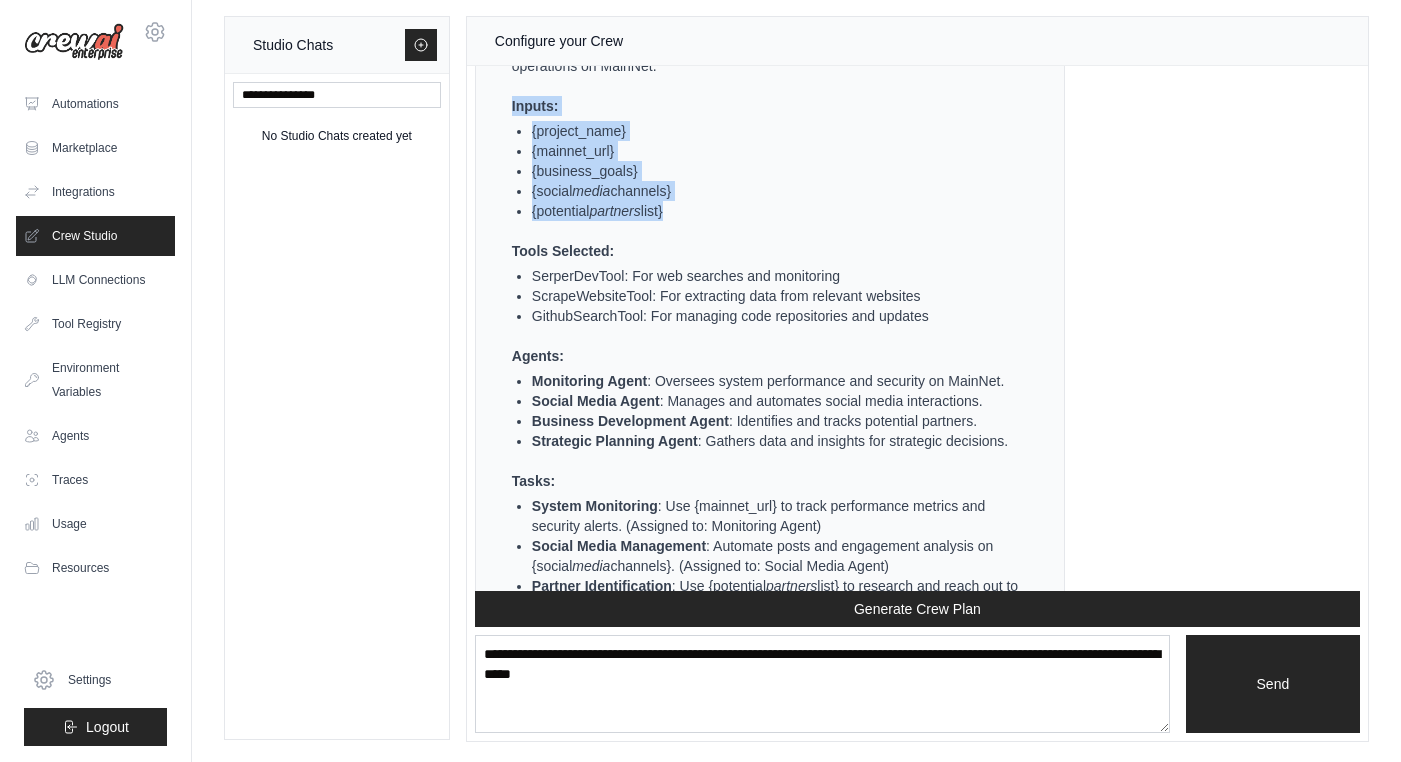 drag, startPoint x: 513, startPoint y: 125, endPoint x: 668, endPoint y: 230, distance: 187.21645 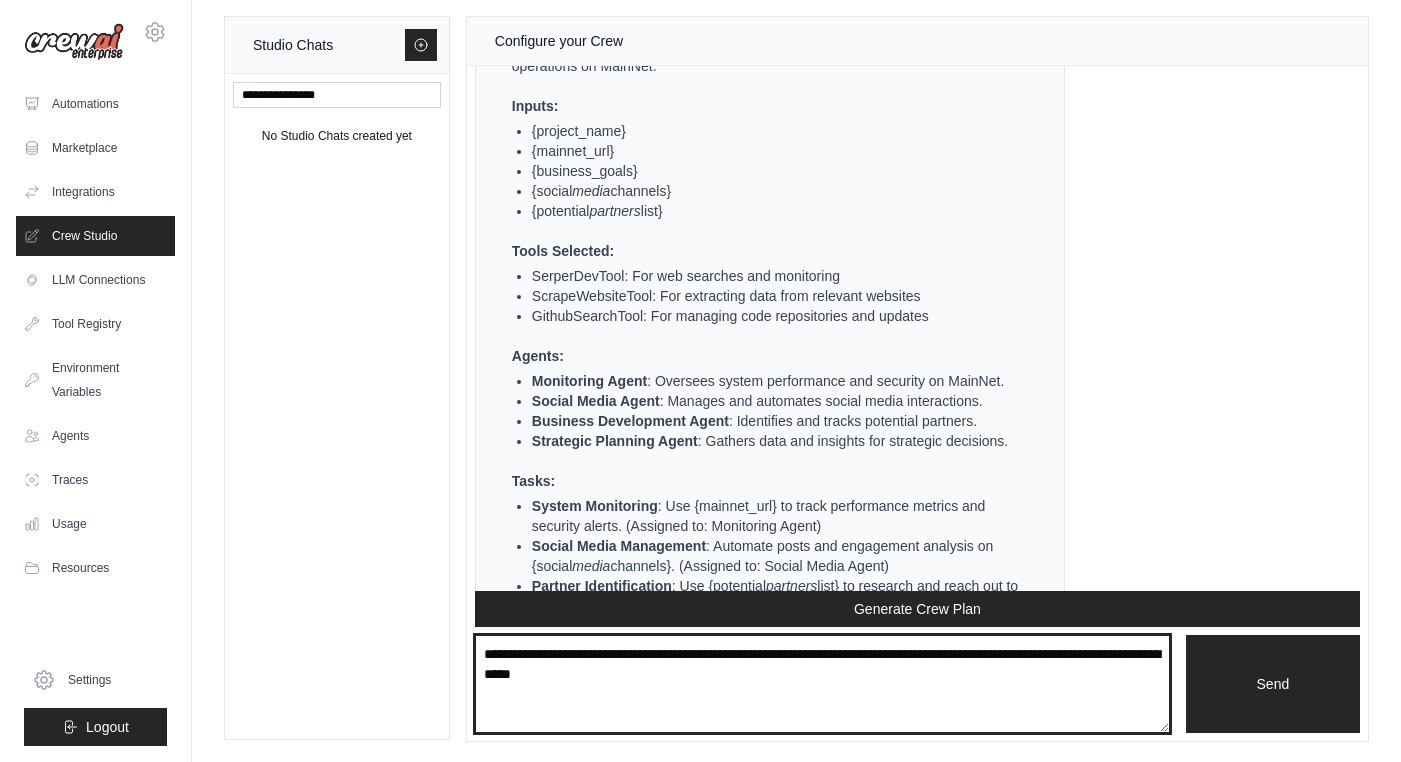 click on "**********" at bounding box center (822, 684) 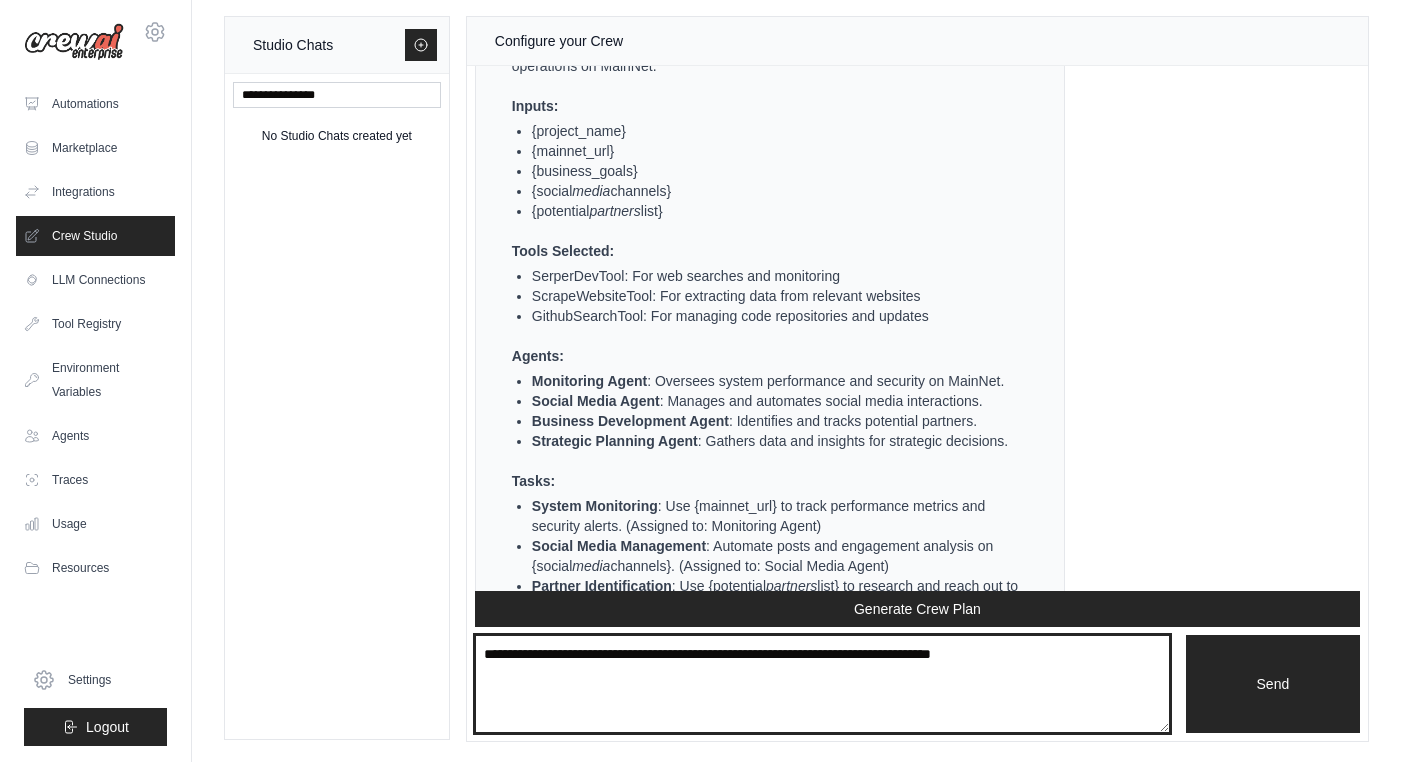 paste on "**********" 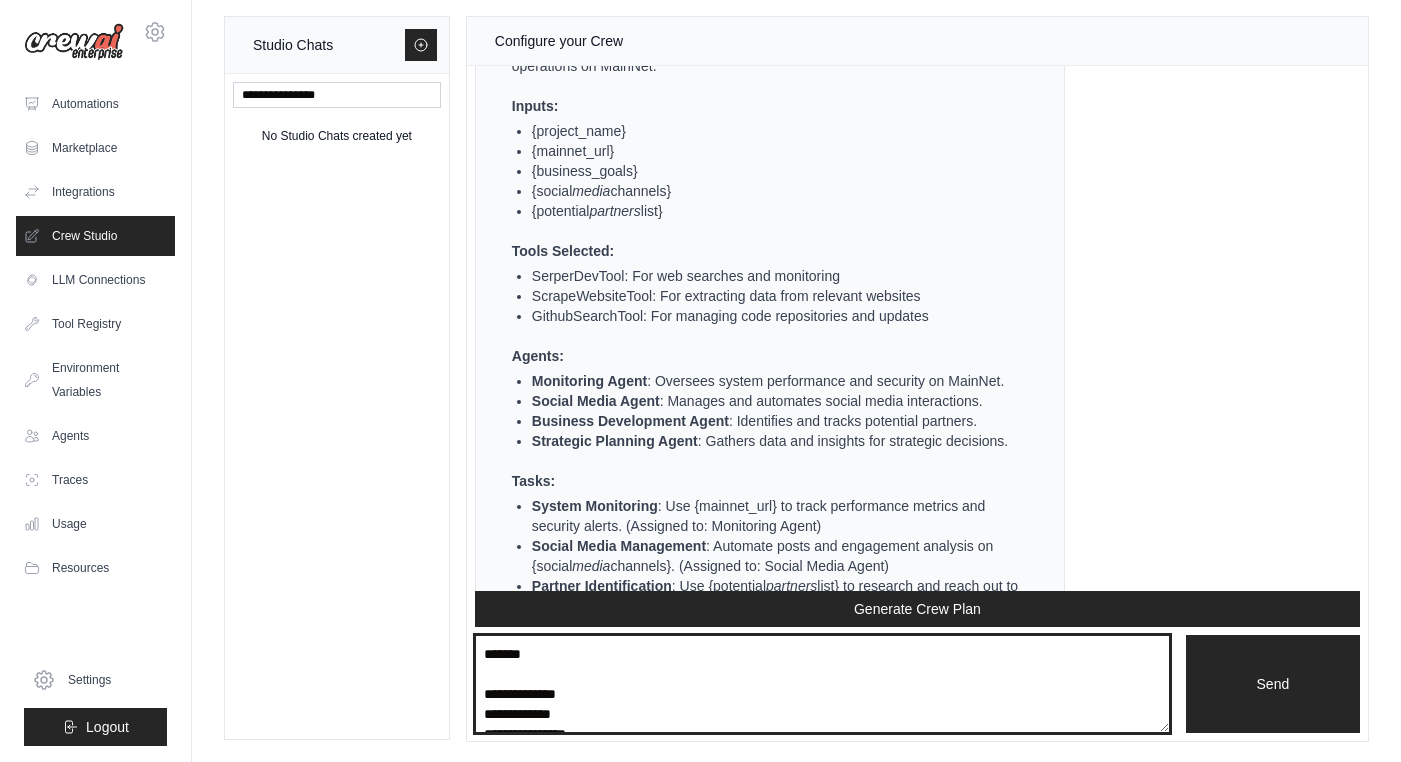 scroll, scrollTop: 50, scrollLeft: 0, axis: vertical 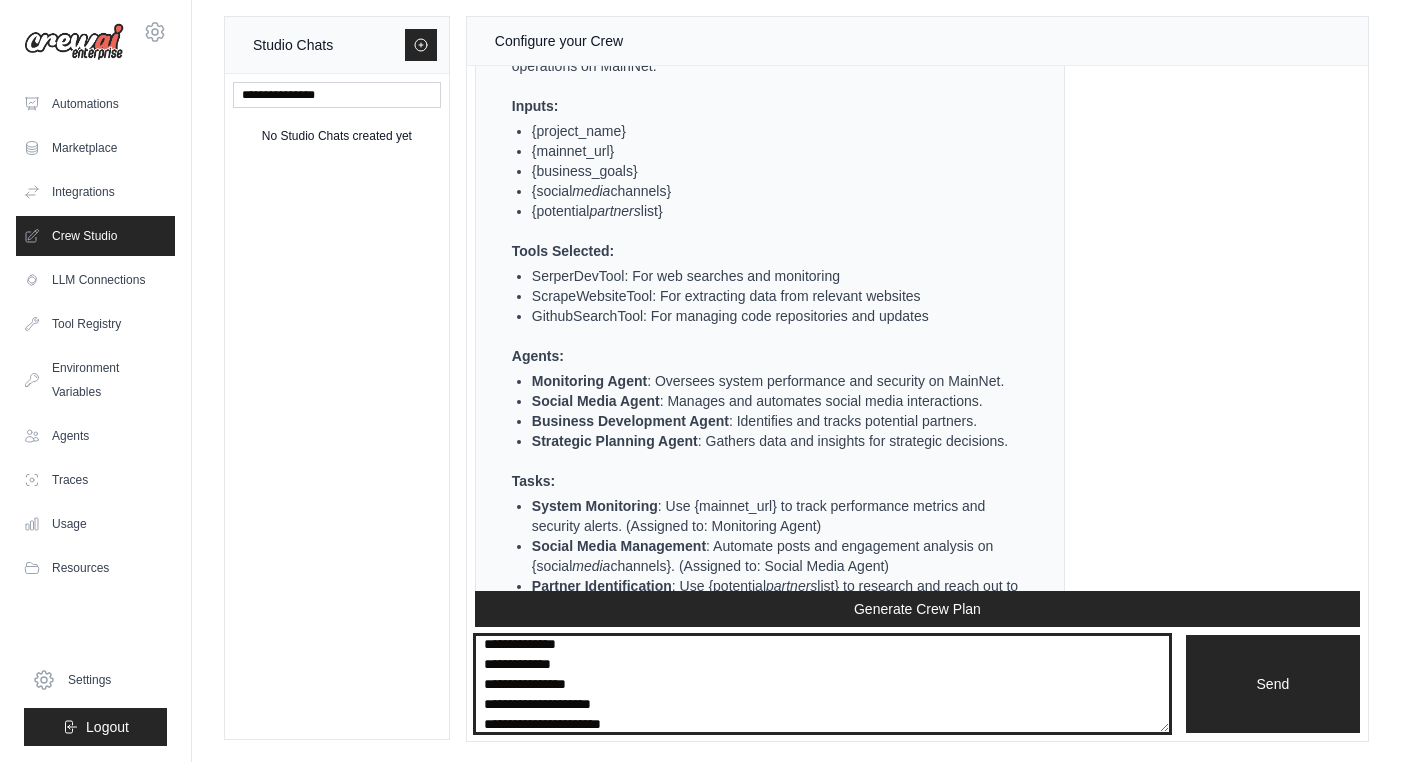 click on "**********" at bounding box center [822, 684] 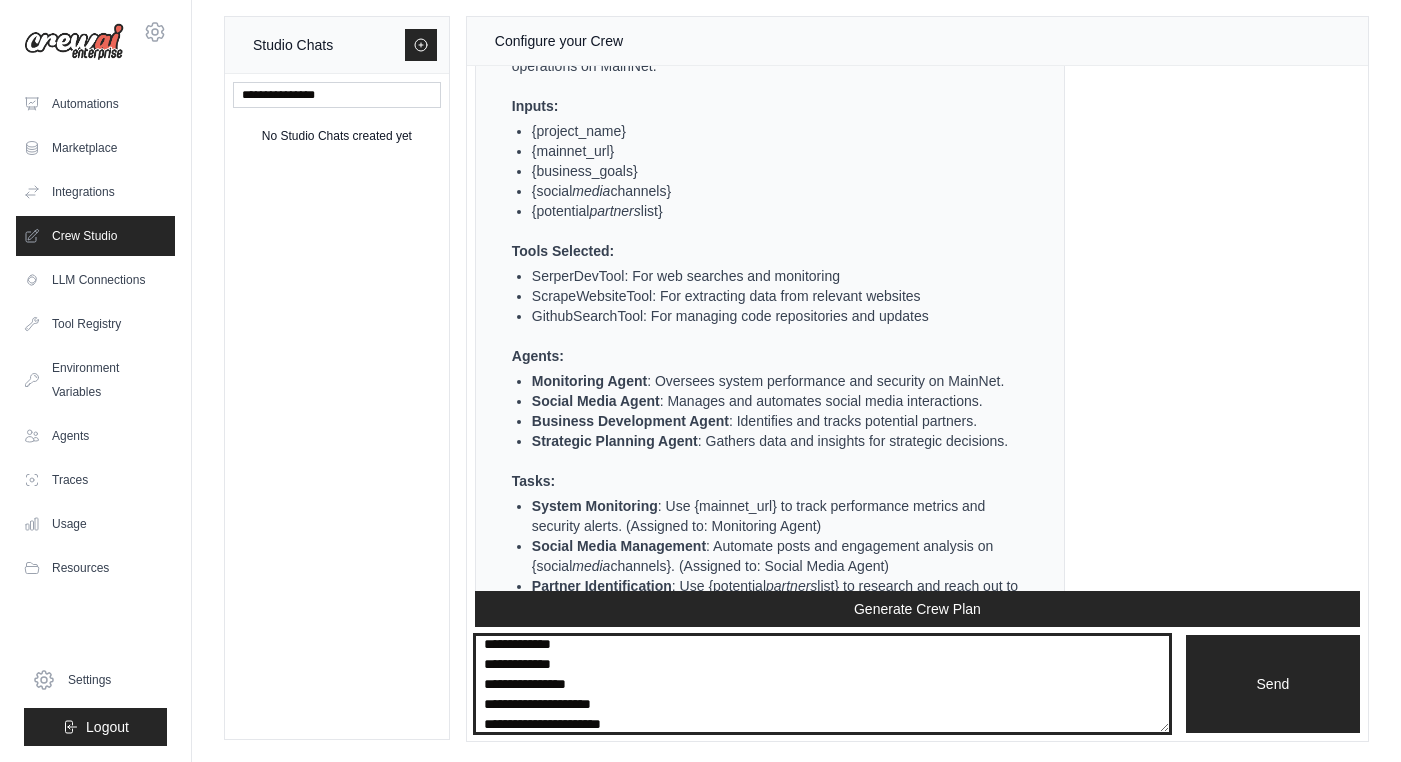 scroll, scrollTop: 49, scrollLeft: 0, axis: vertical 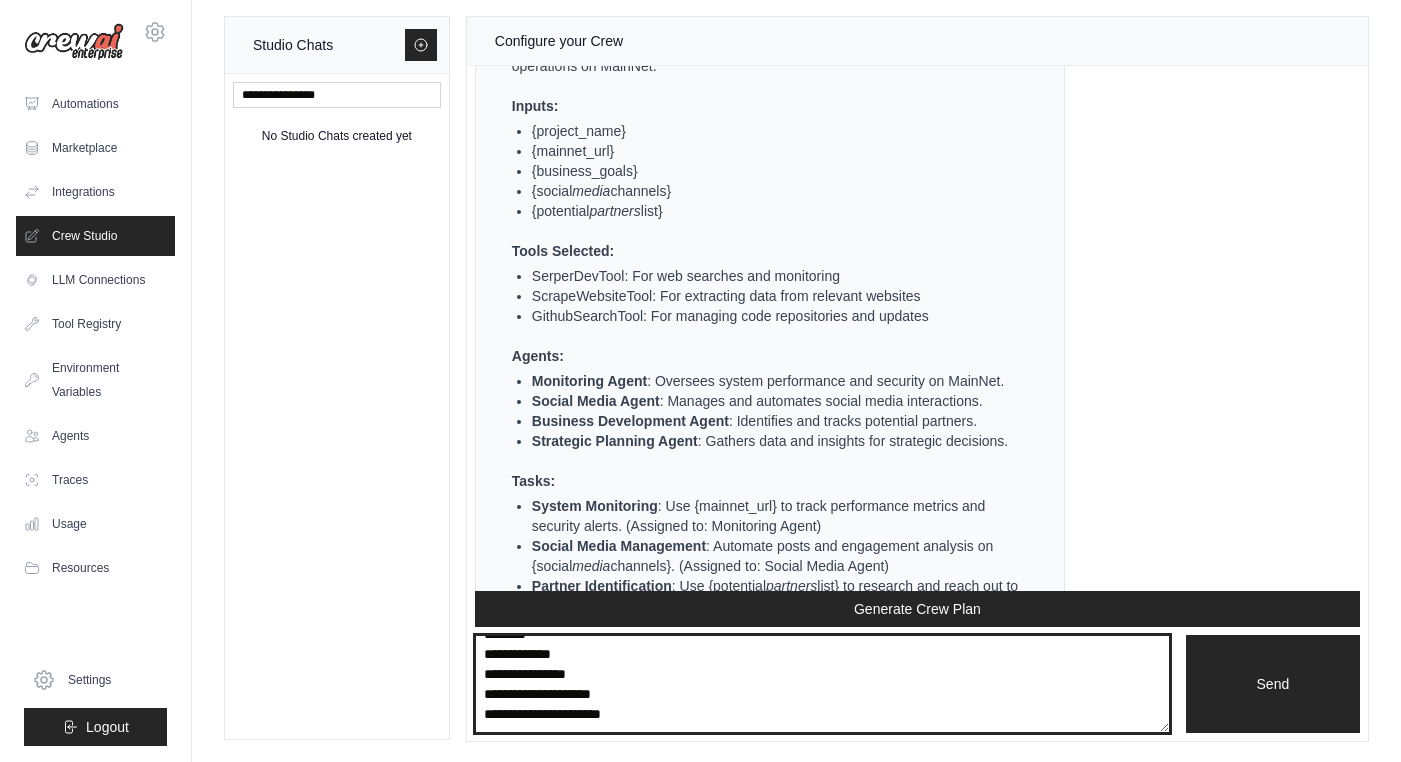 click on "**********" at bounding box center (822, 684) 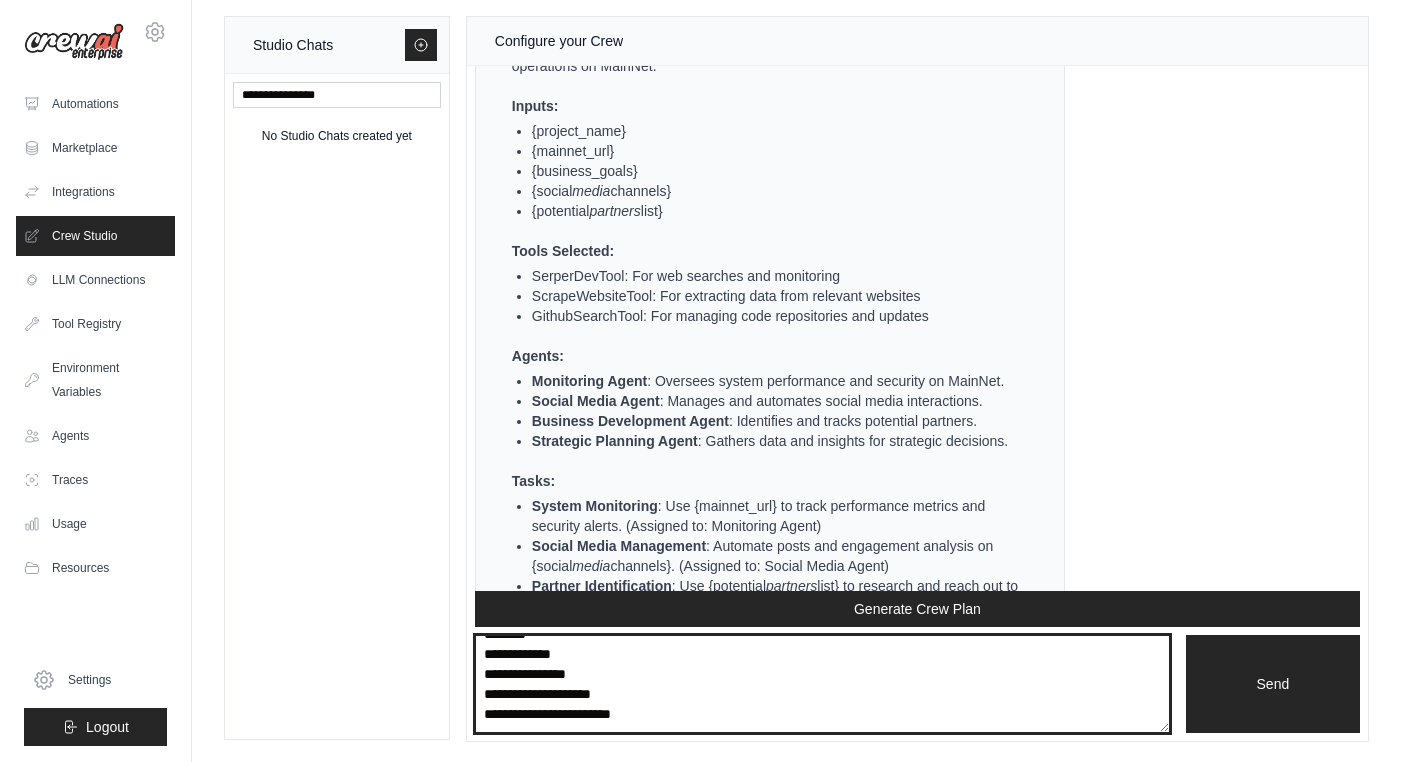scroll, scrollTop: 90, scrollLeft: 0, axis: vertical 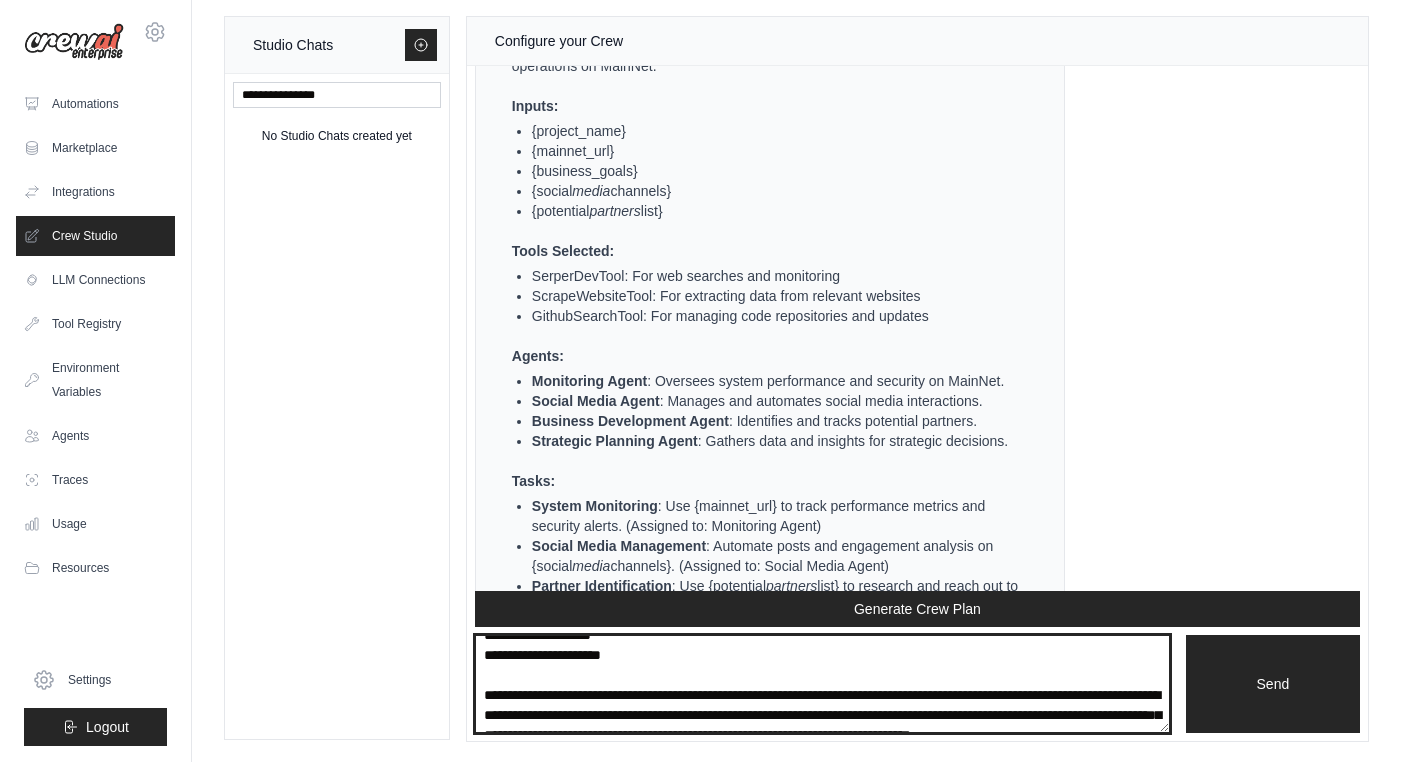 click on "**********" at bounding box center (822, 684) 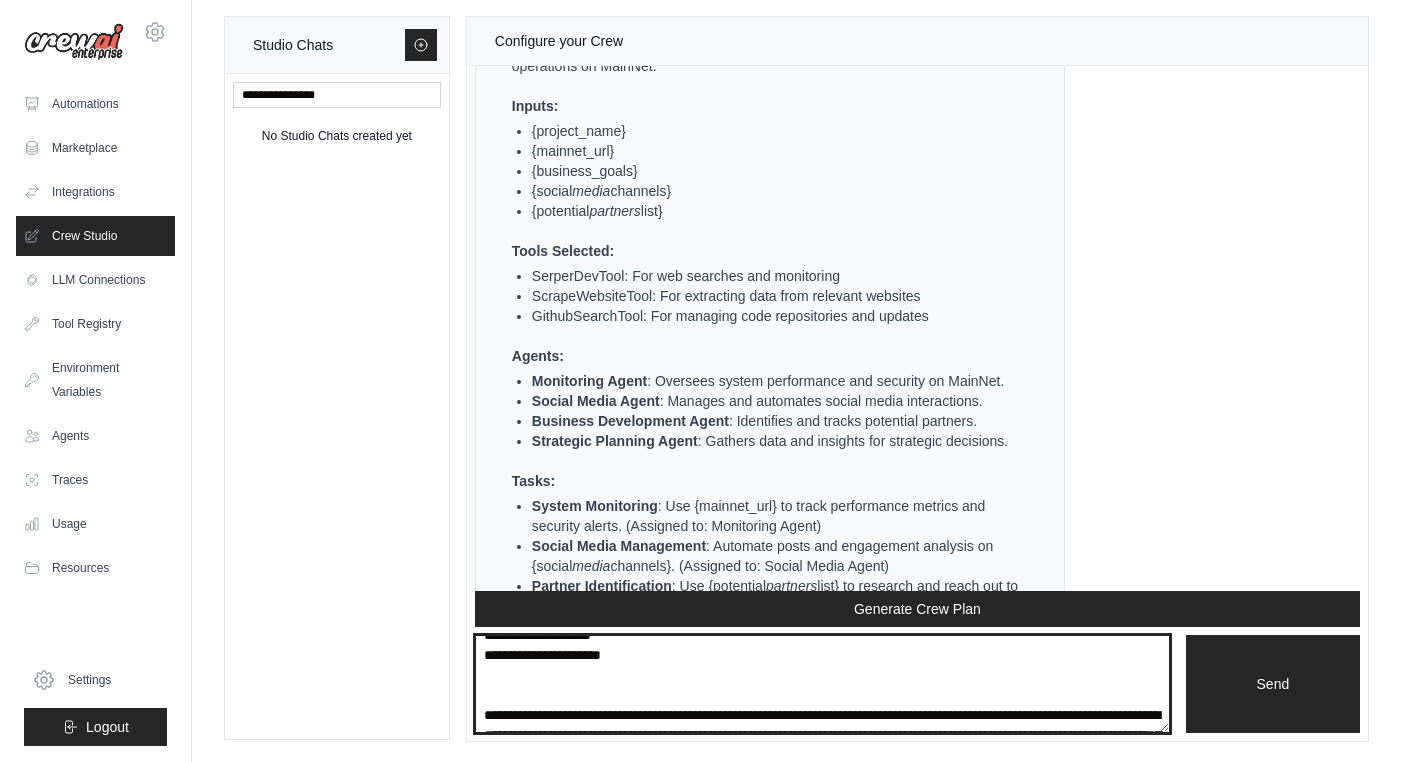 paste on "**********" 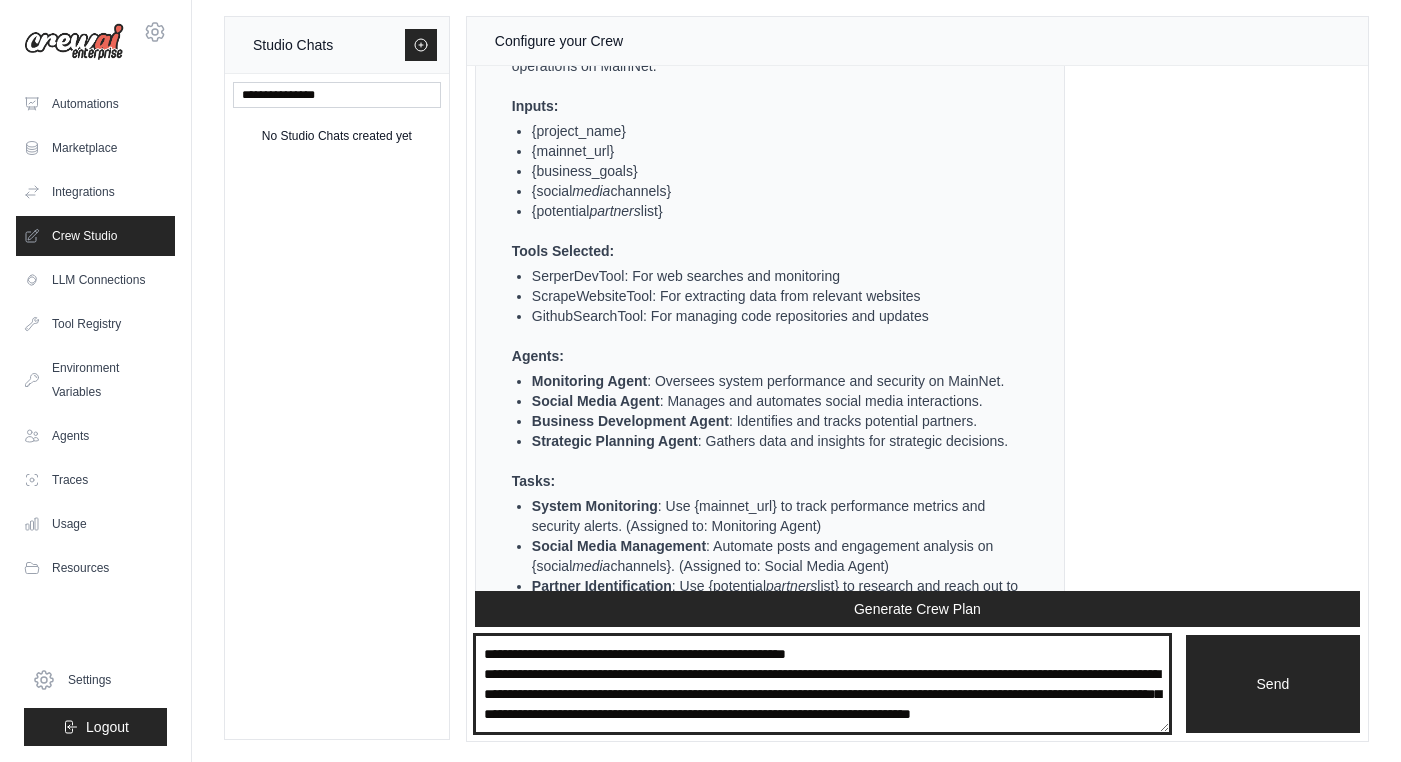 scroll, scrollTop: 180, scrollLeft: 0, axis: vertical 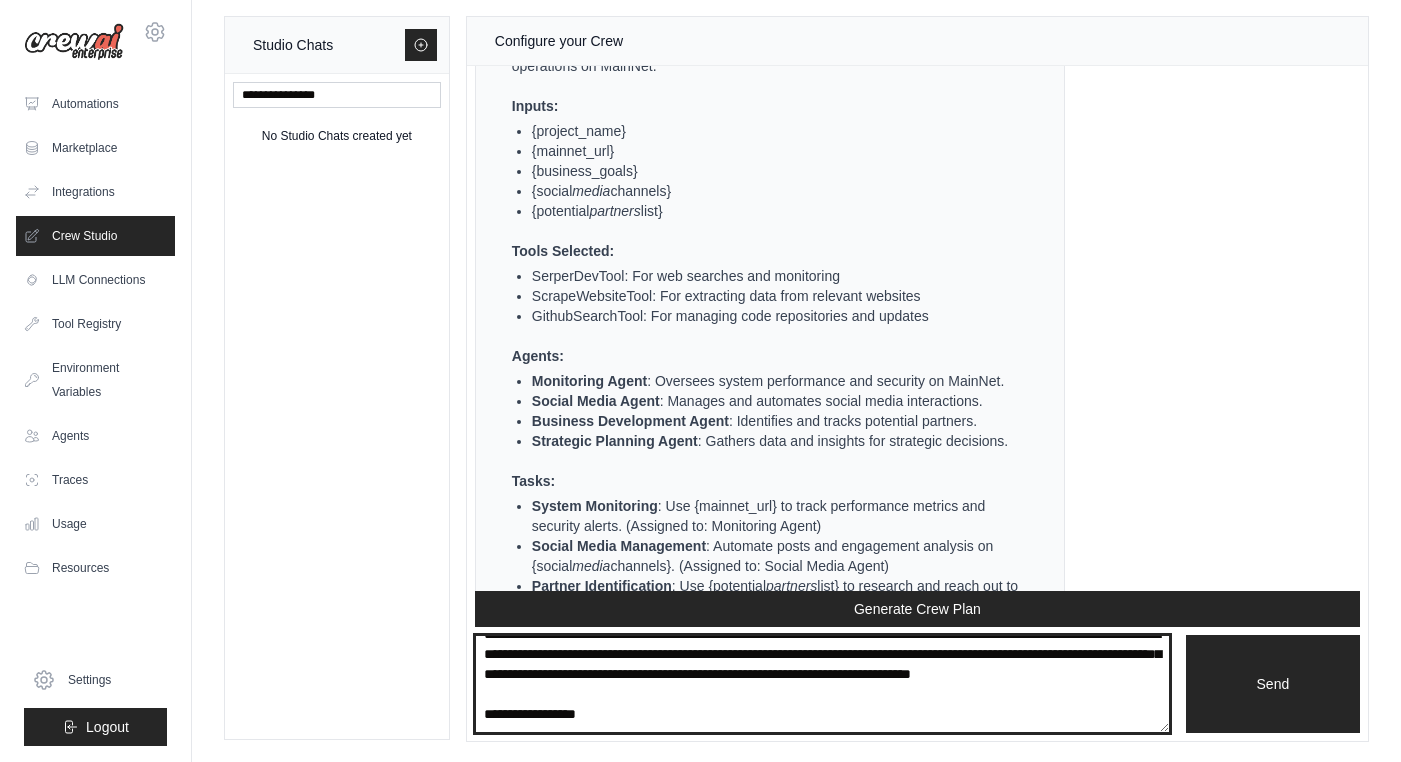 paste on "**********" 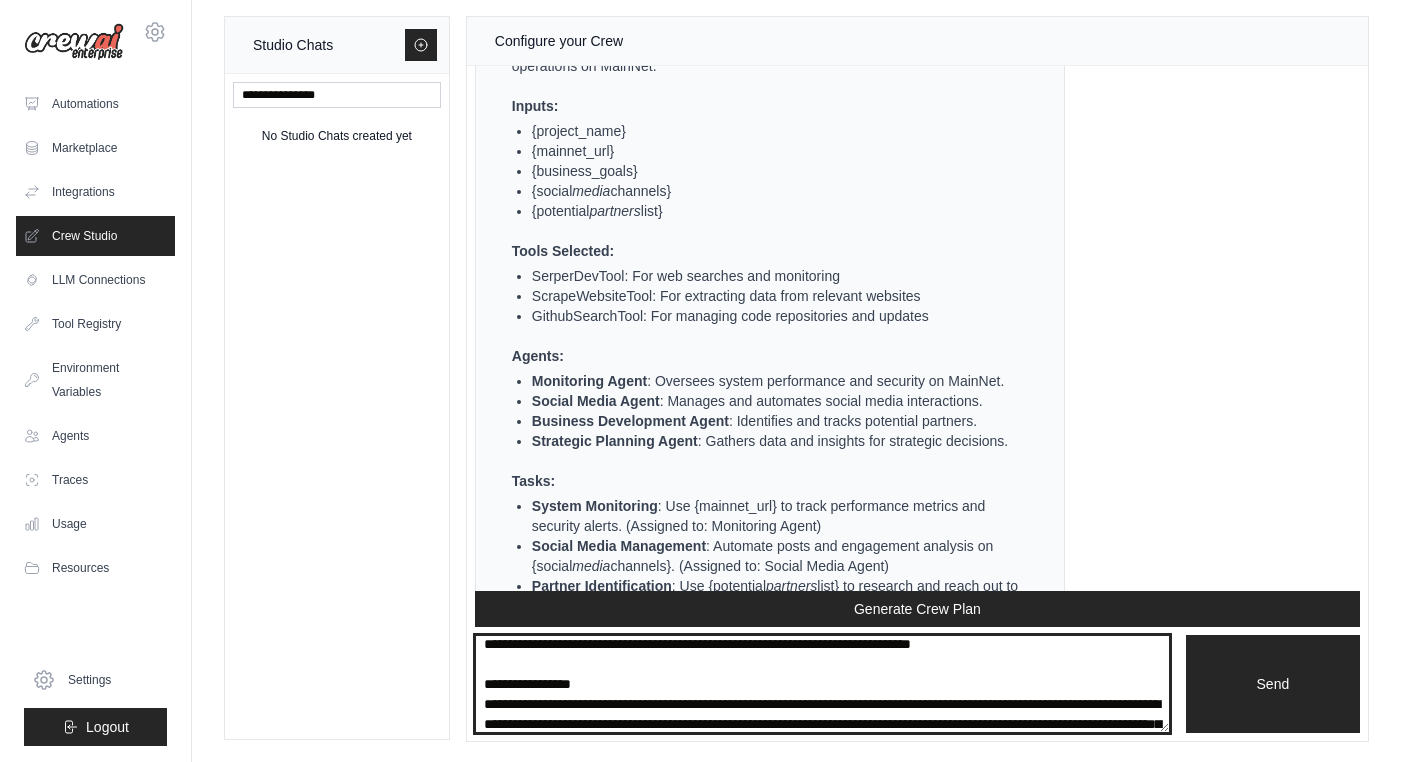 scroll, scrollTop: 270, scrollLeft: 0, axis: vertical 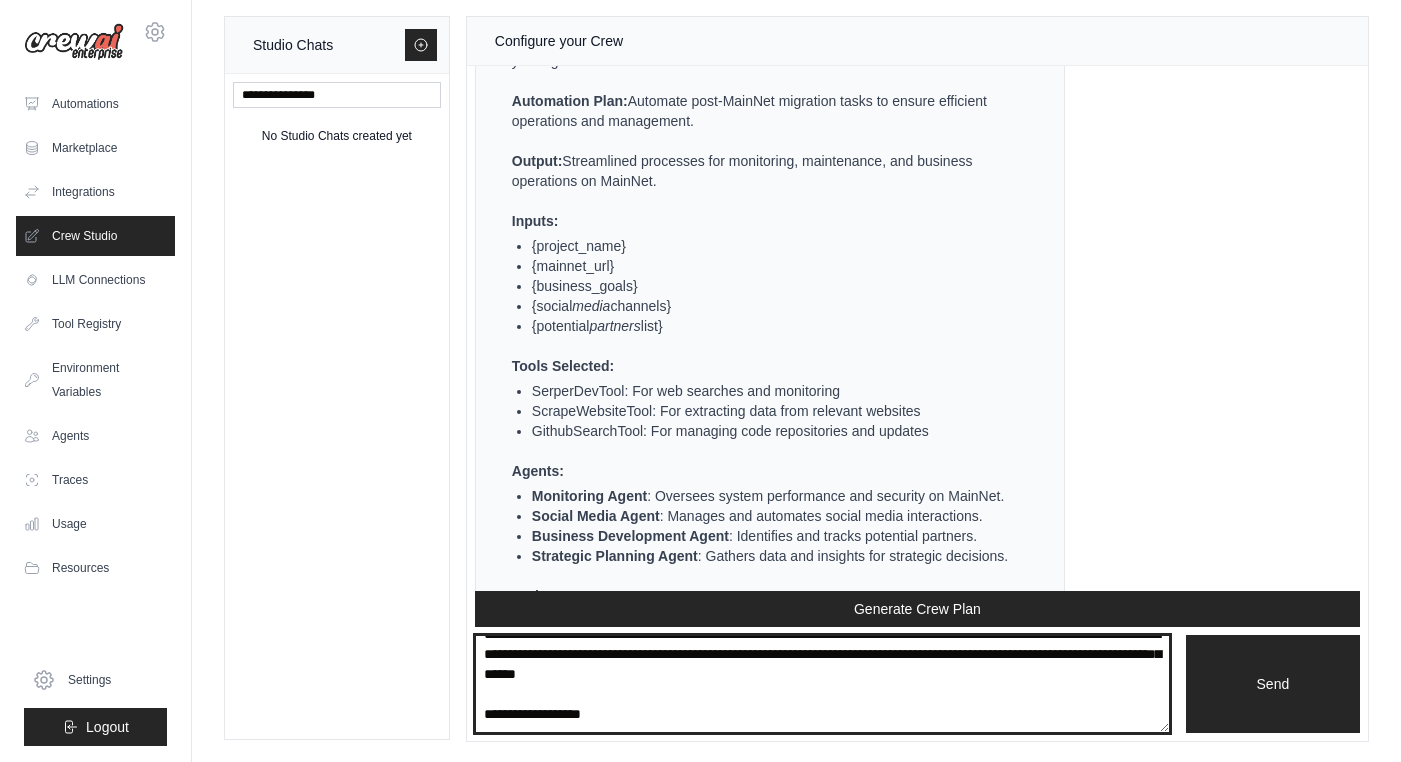 paste on "**********" 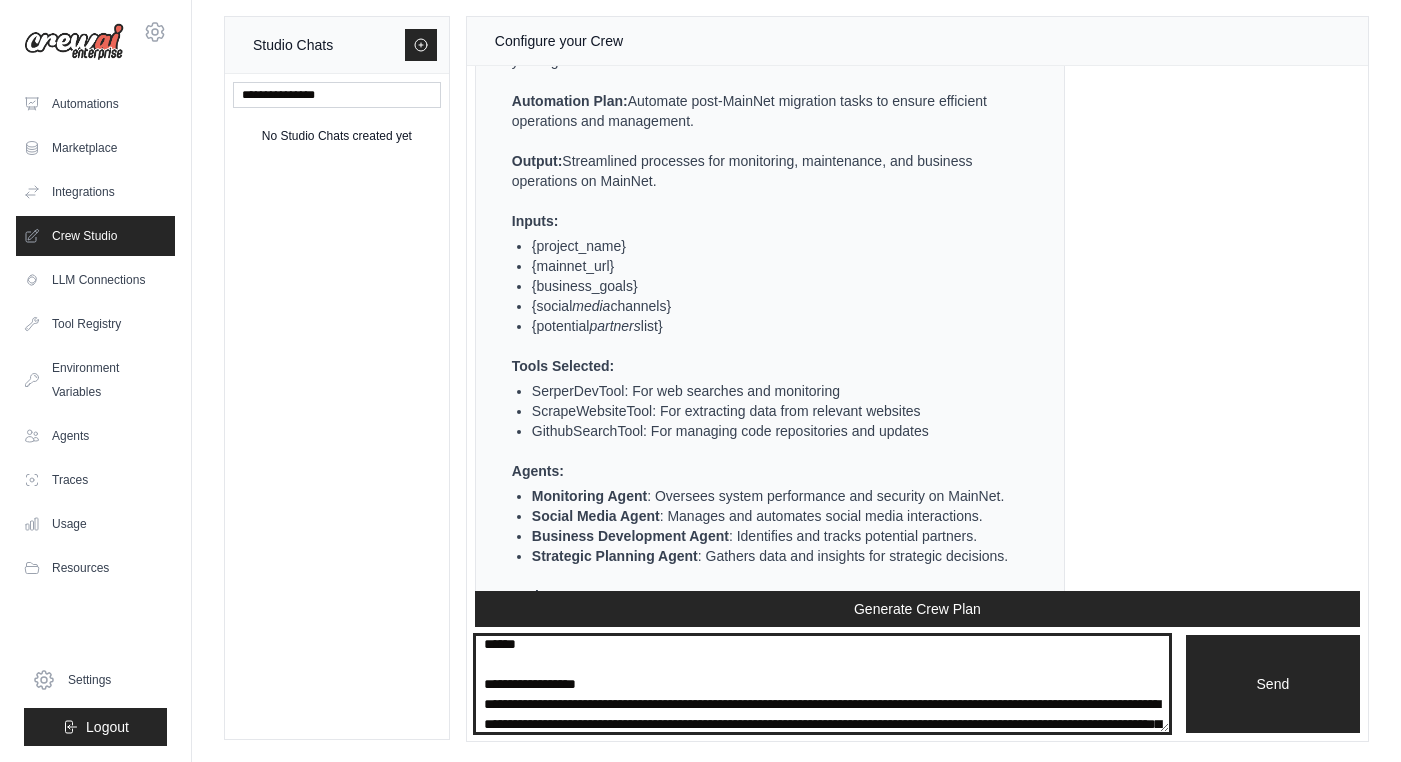 scroll, scrollTop: 430, scrollLeft: 0, axis: vertical 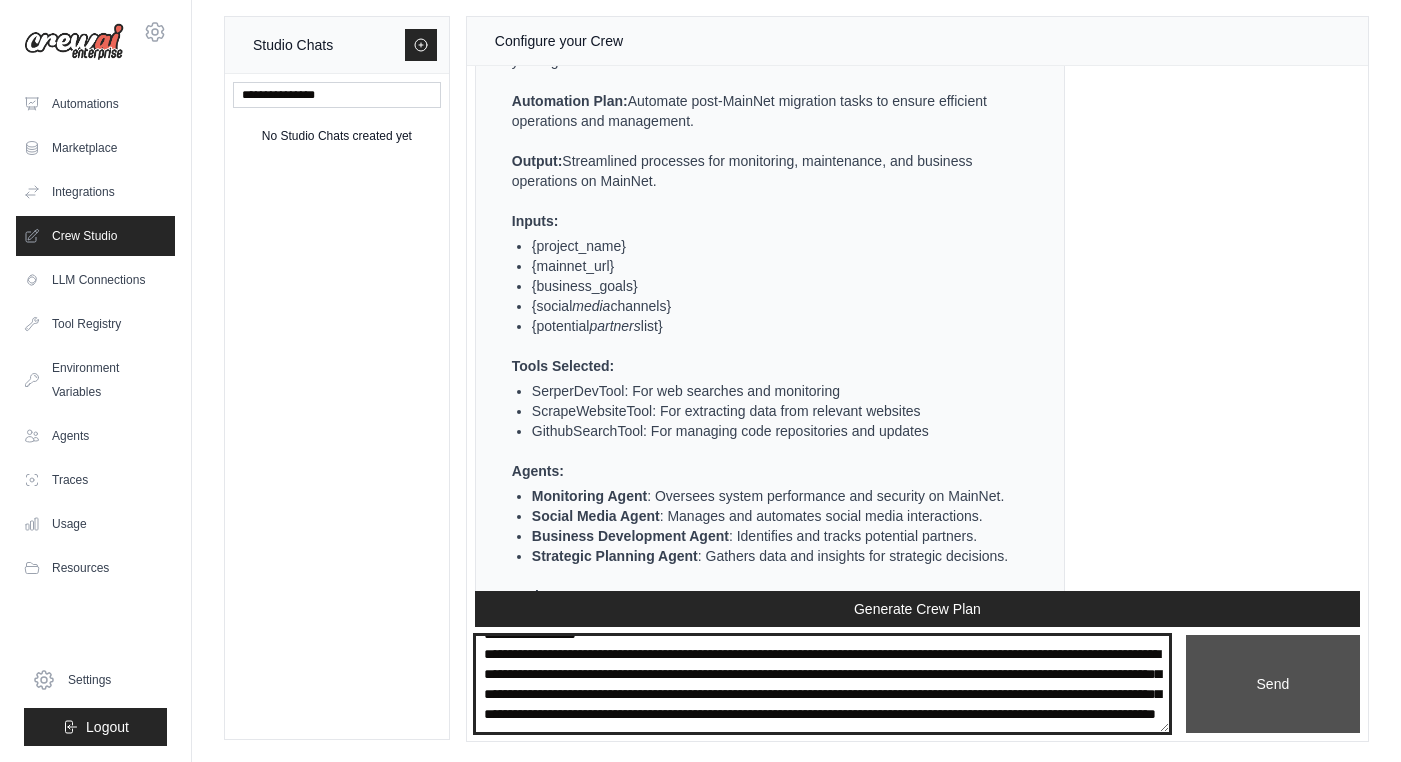type on "**********" 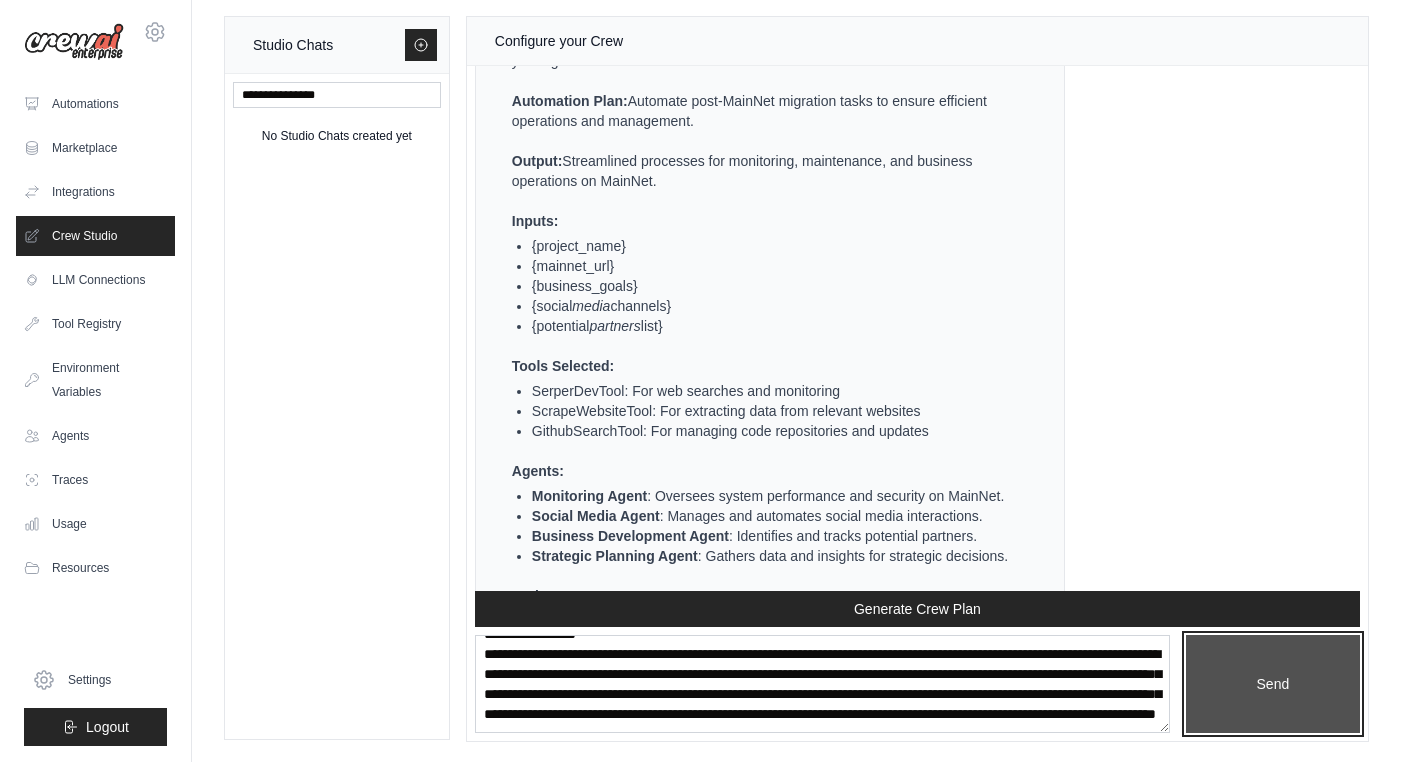 click on "Send" at bounding box center (1273, 684) 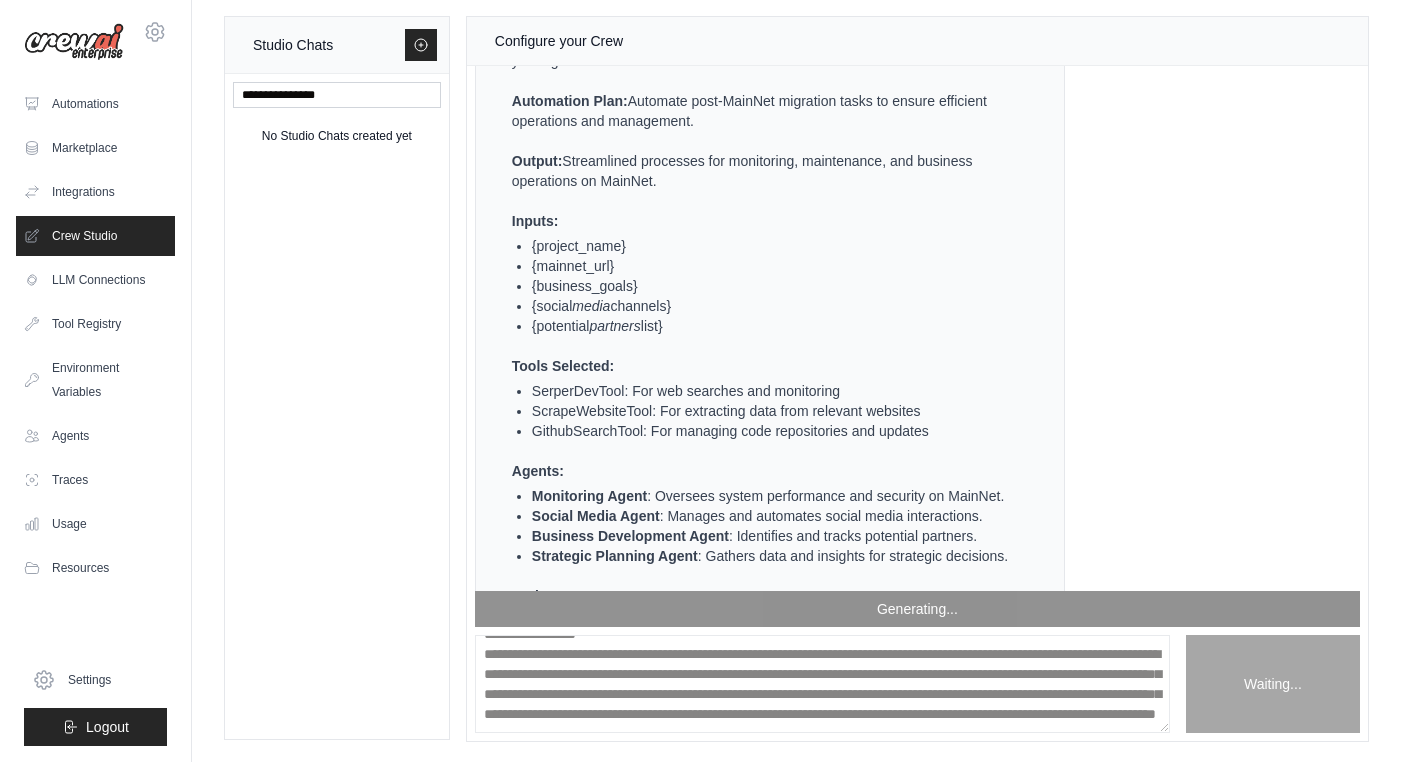 scroll, scrollTop: 0, scrollLeft: 0, axis: both 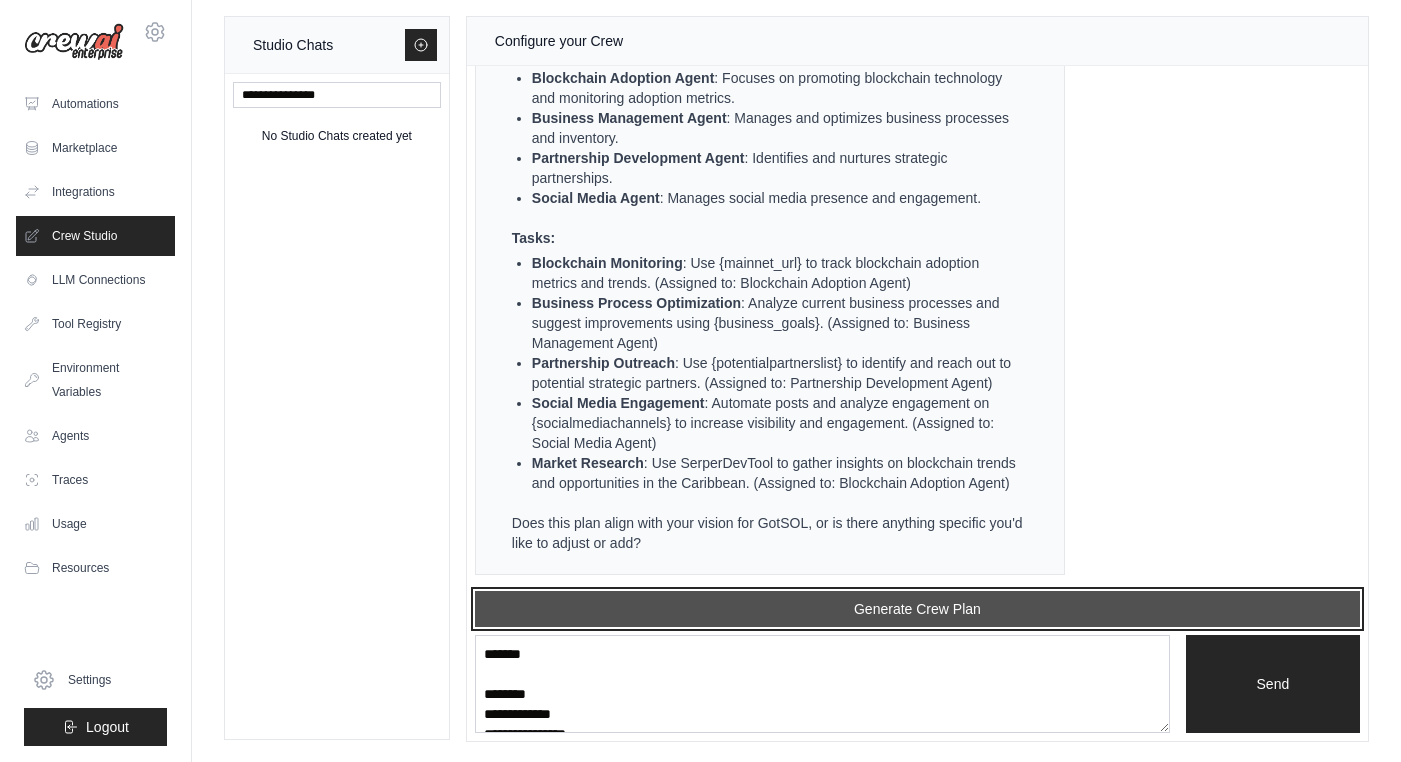 click on "Generate Crew Plan" at bounding box center (917, 609) 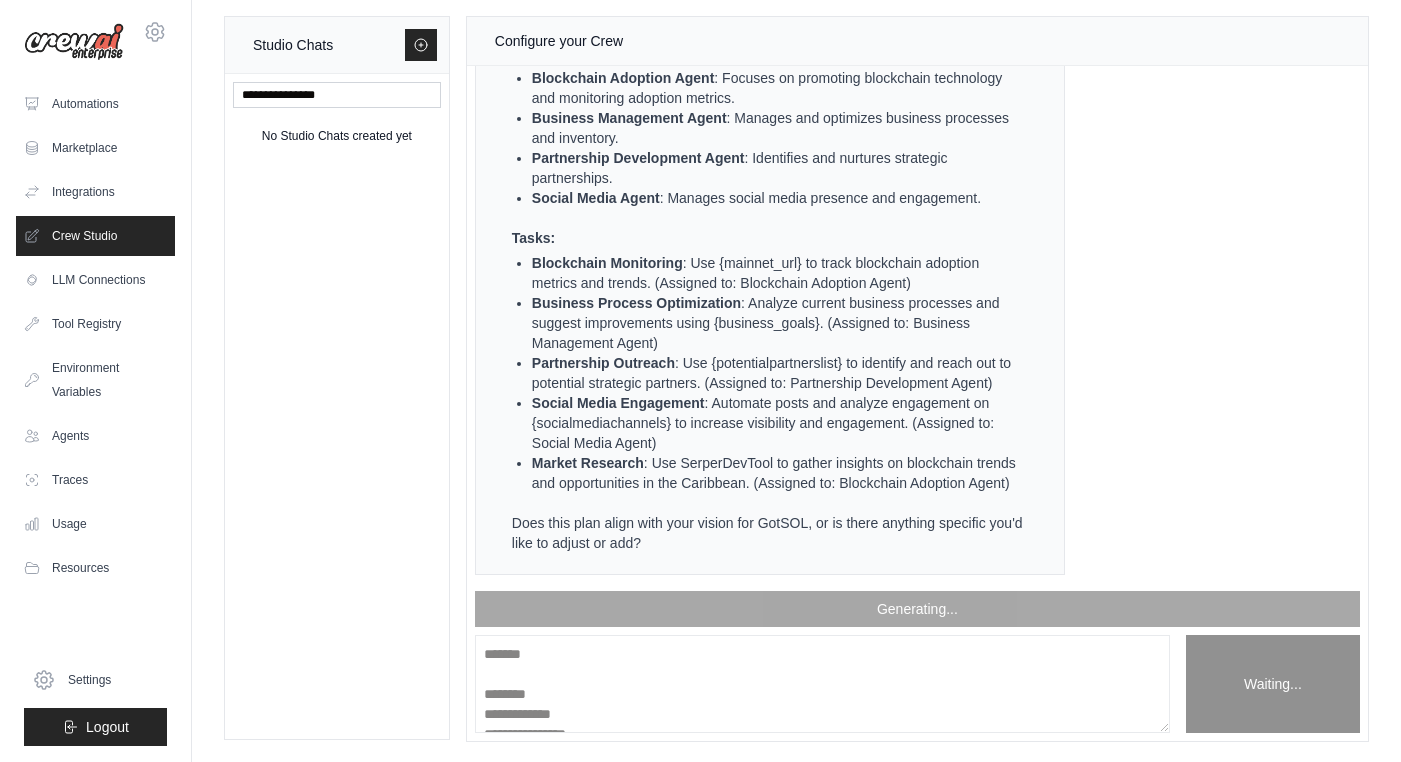 scroll, scrollTop: 4548, scrollLeft: 0, axis: vertical 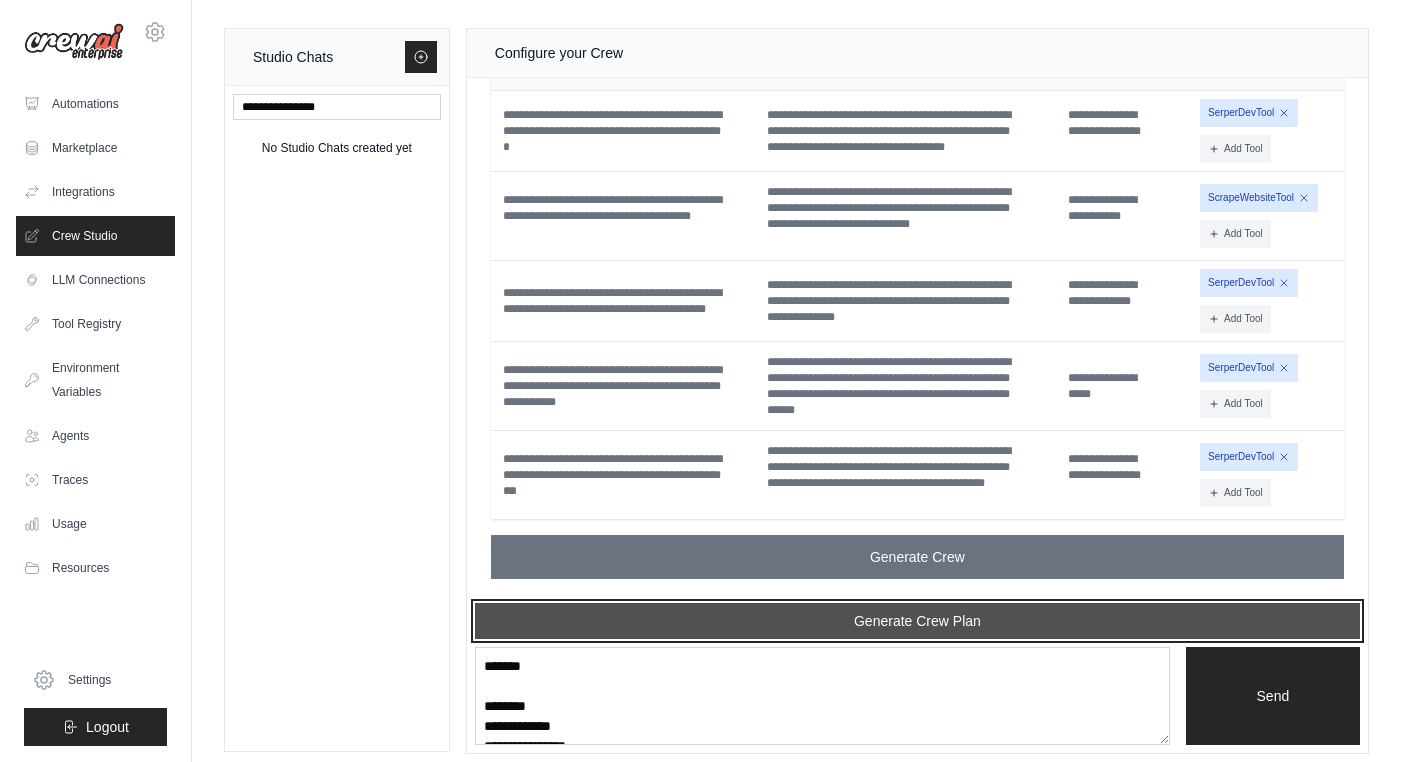 click on "Generate Crew Plan" at bounding box center (917, 621) 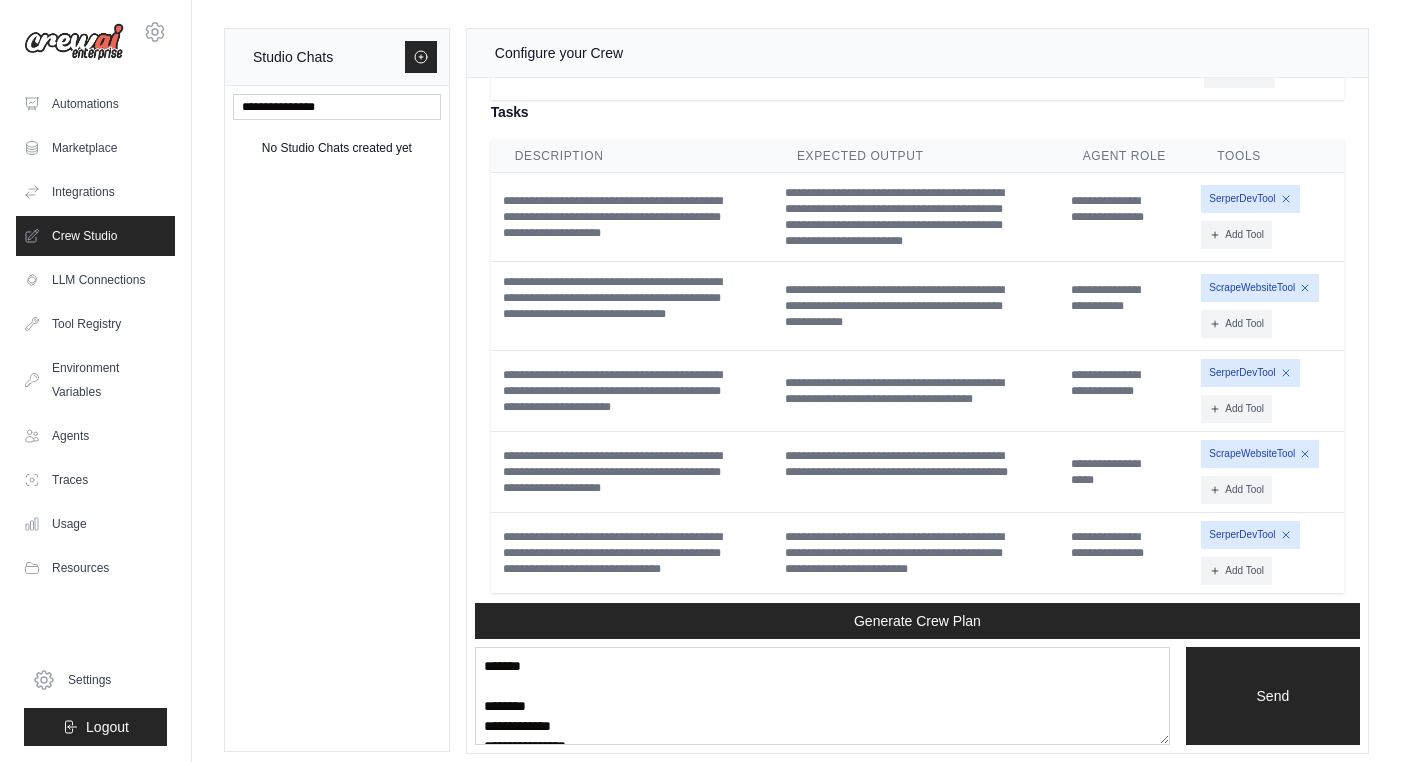 scroll, scrollTop: 5725, scrollLeft: 0, axis: vertical 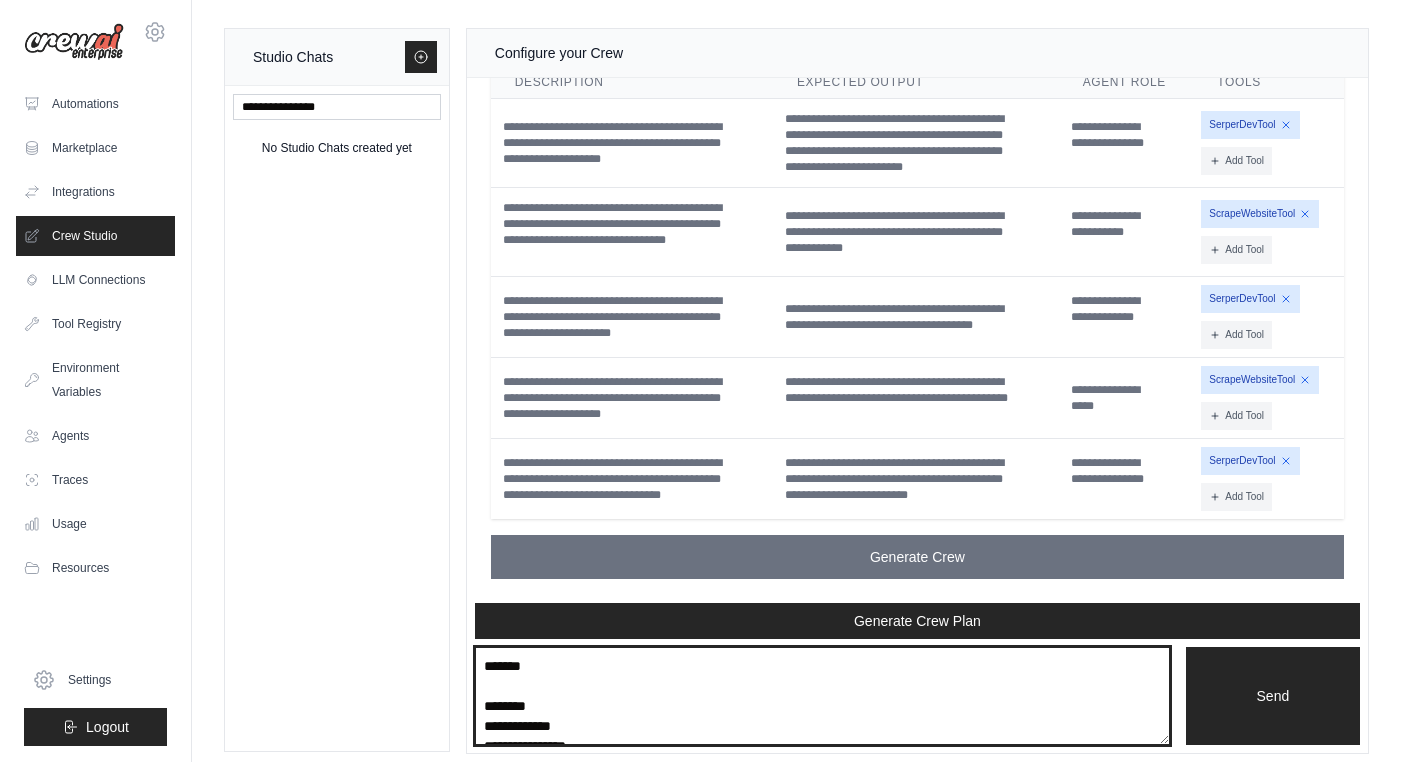 click at bounding box center (822, 696) 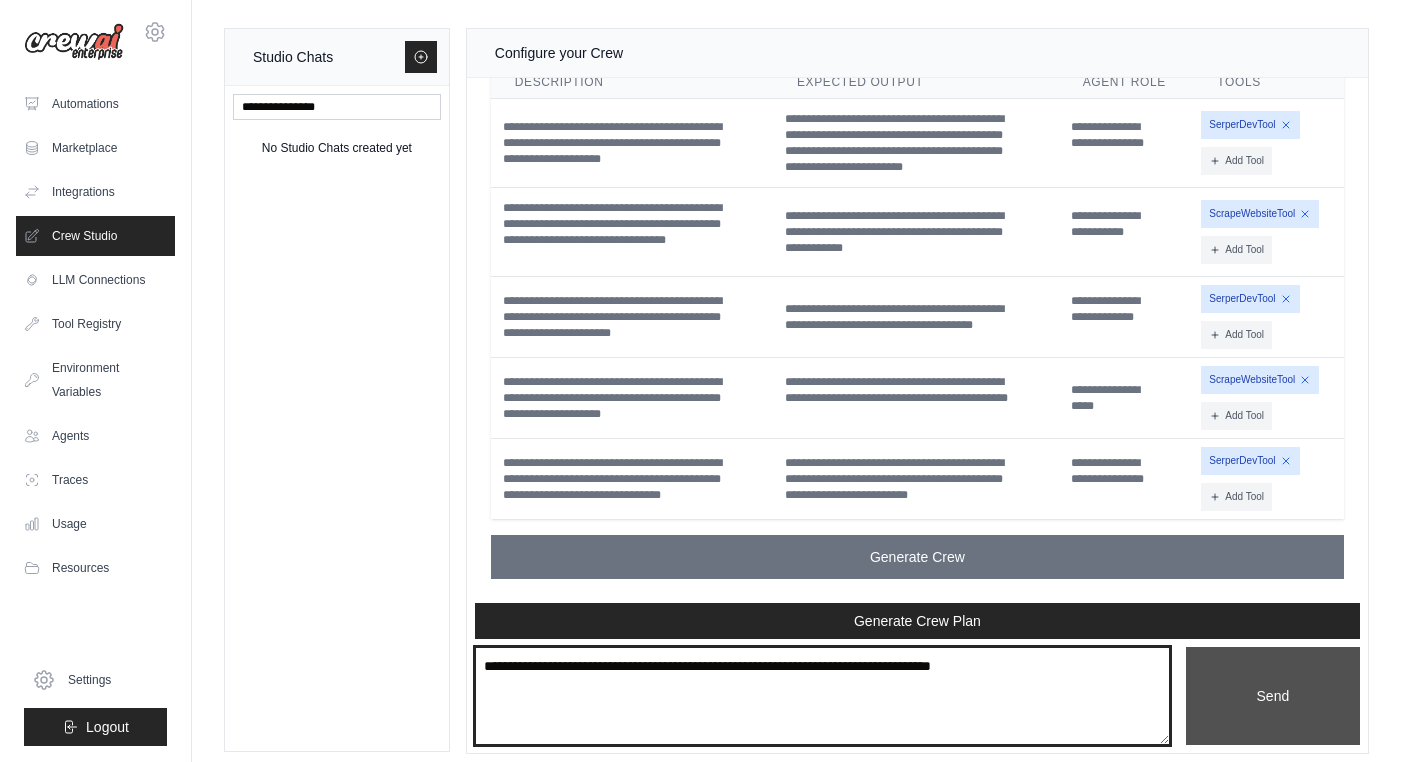type on "**********" 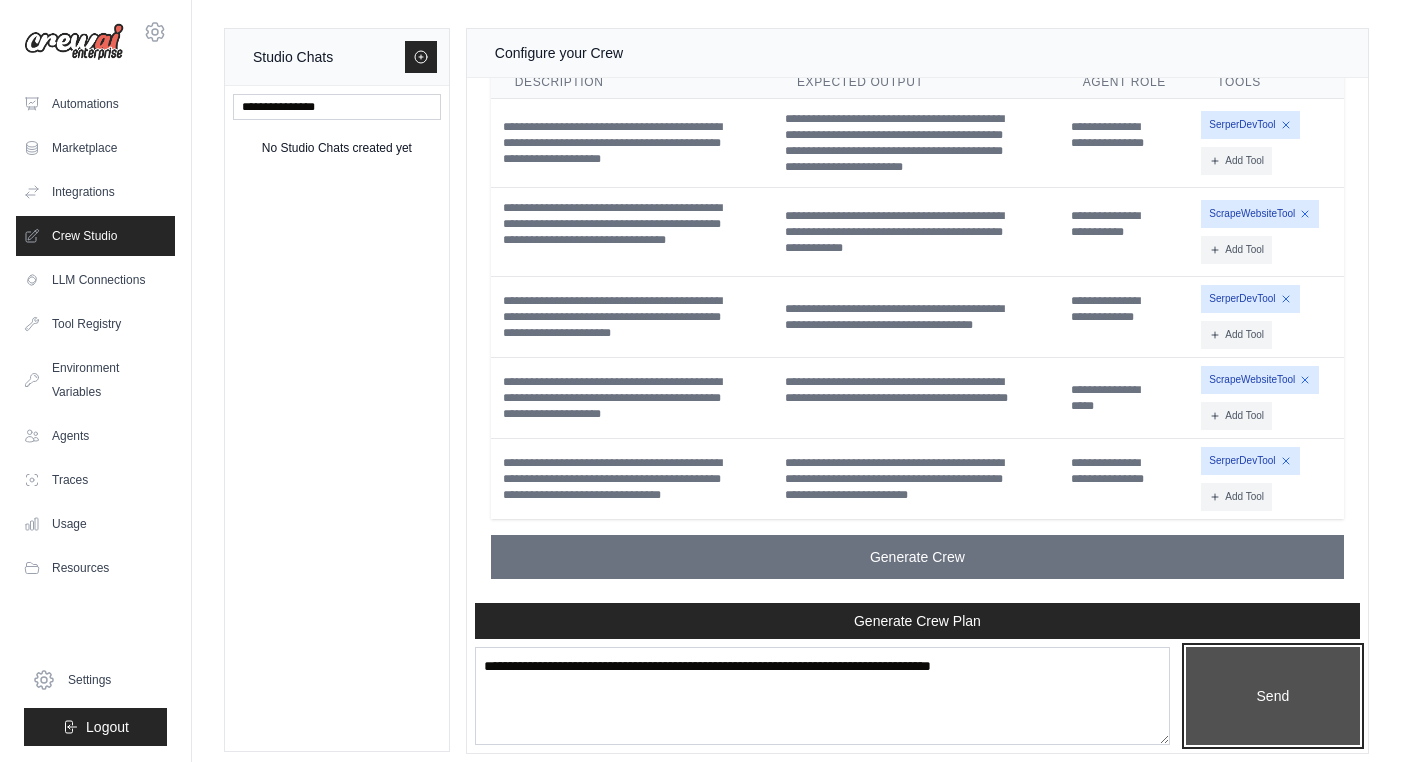 click on "Send" at bounding box center [1273, 696] 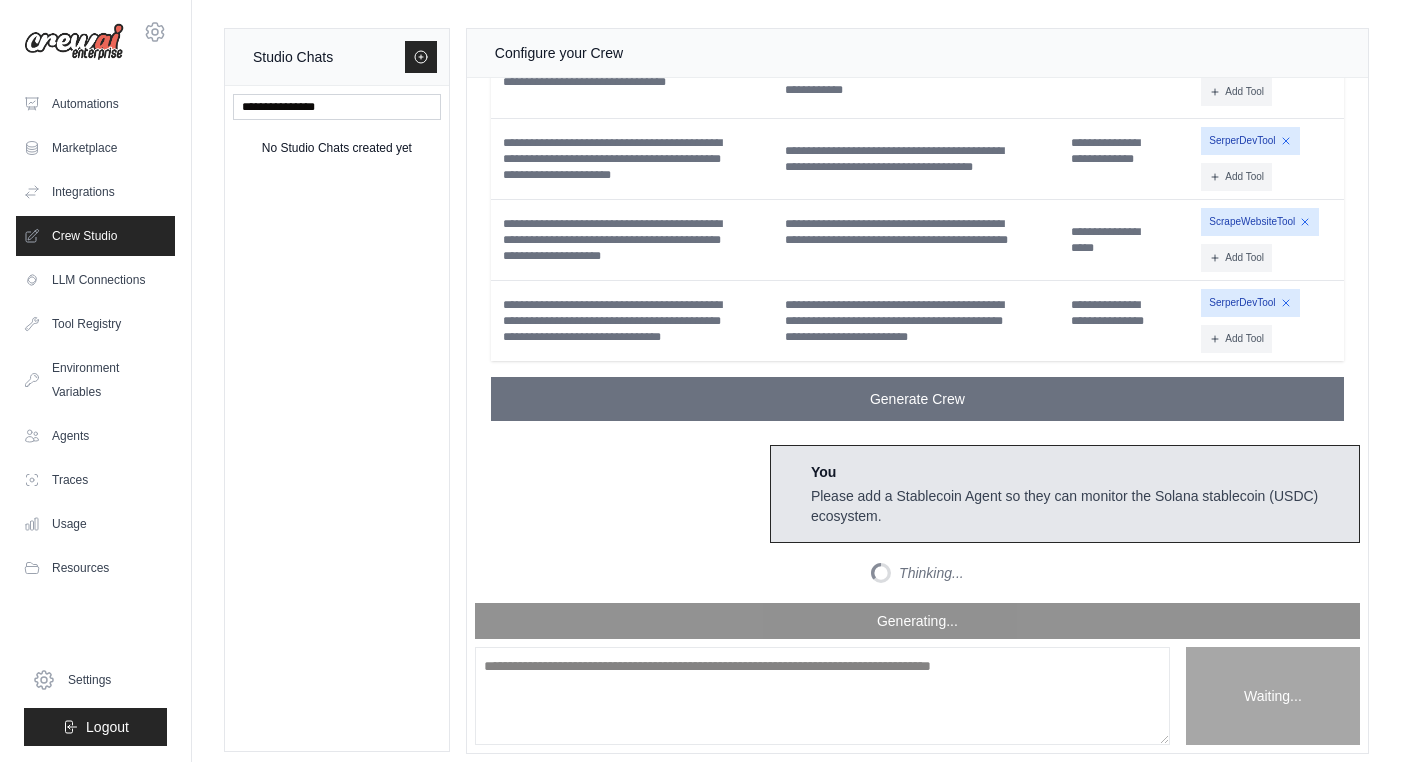scroll, scrollTop: 7030, scrollLeft: 0, axis: vertical 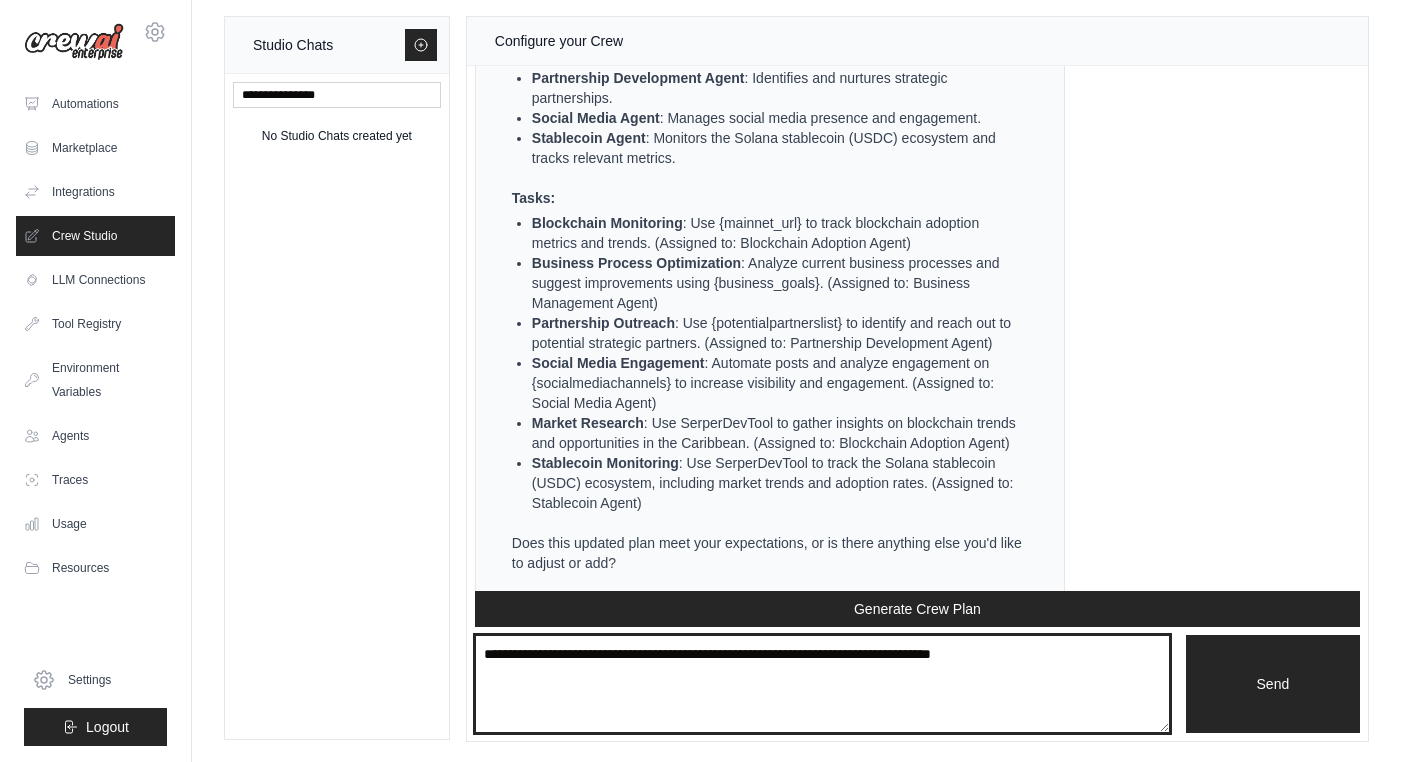 click on "**********" at bounding box center (822, 684) 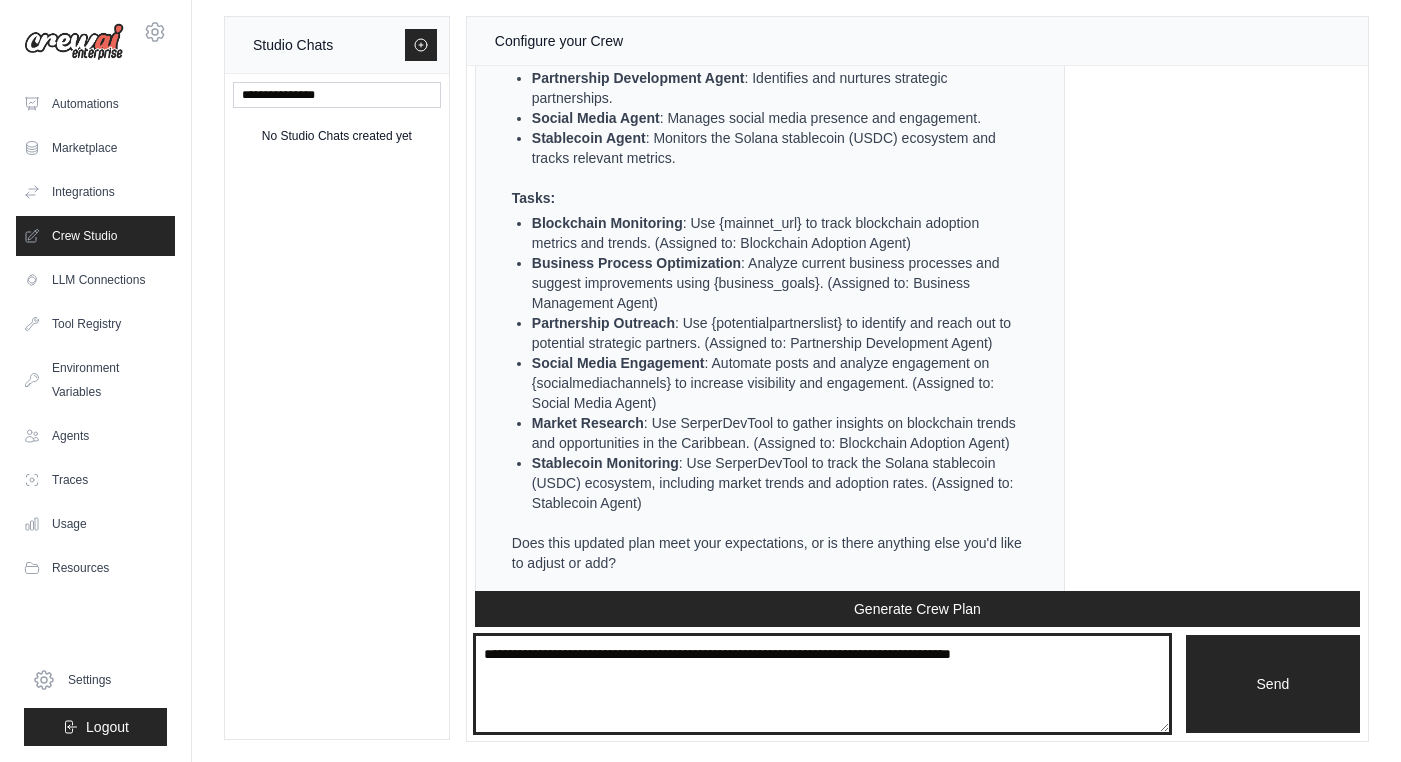 type on "**********" 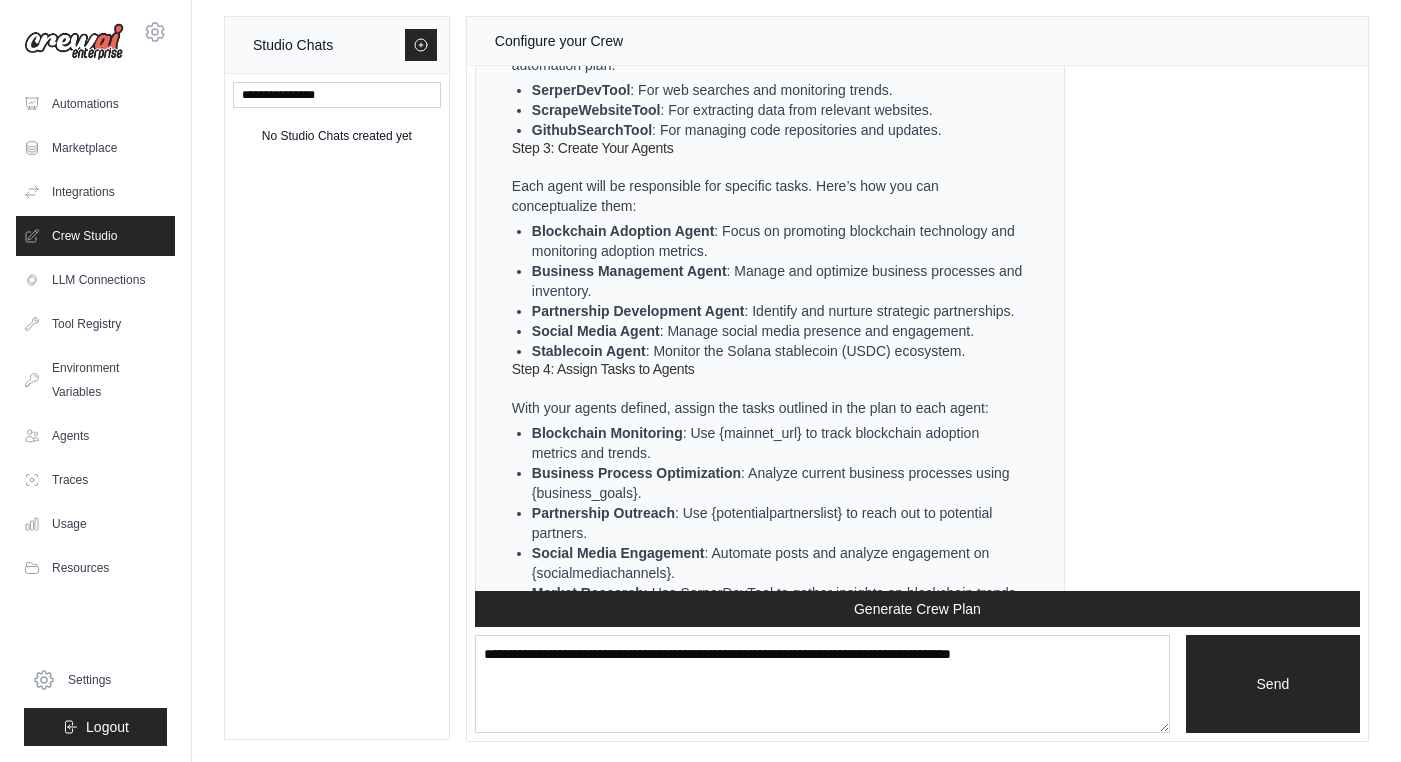 scroll, scrollTop: 8028, scrollLeft: 0, axis: vertical 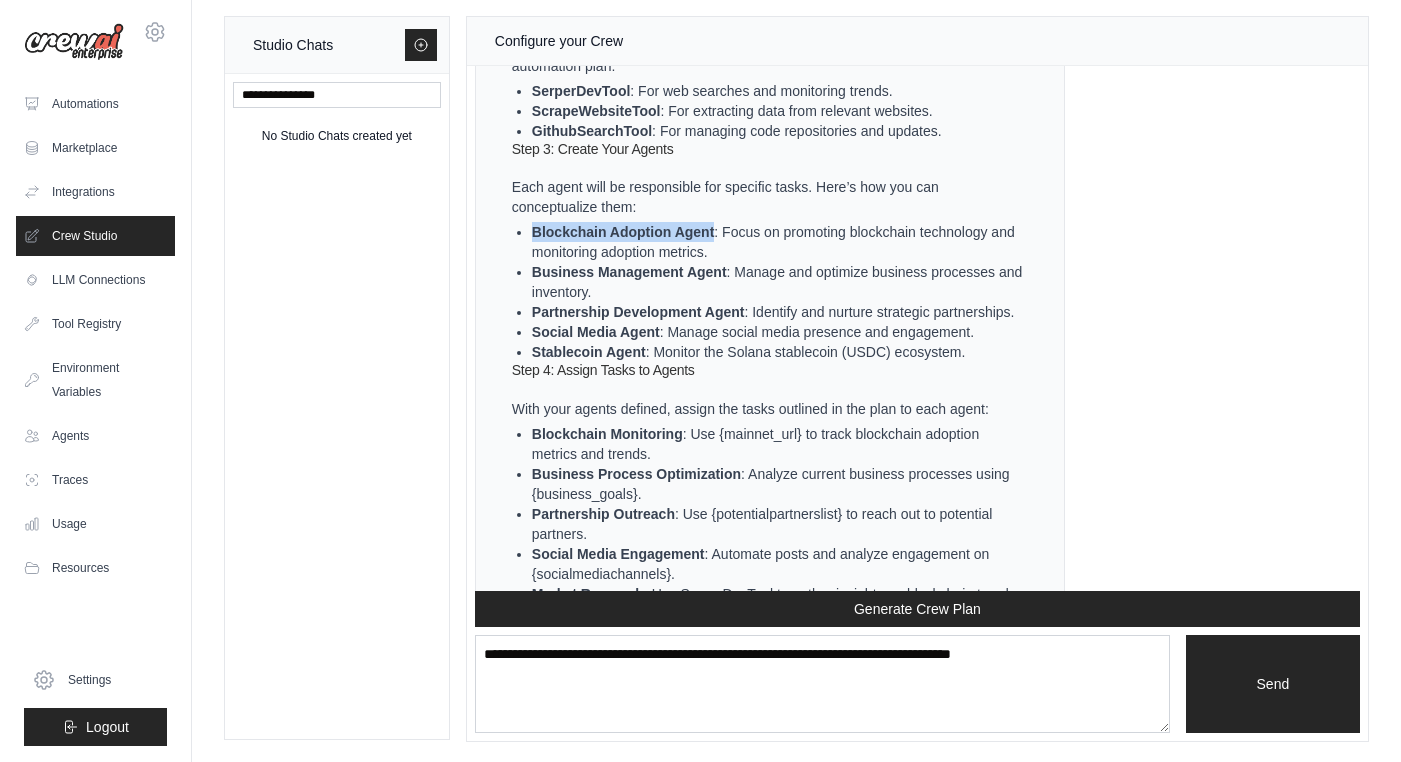 drag, startPoint x: 714, startPoint y: 207, endPoint x: 532, endPoint y: 215, distance: 182.17574 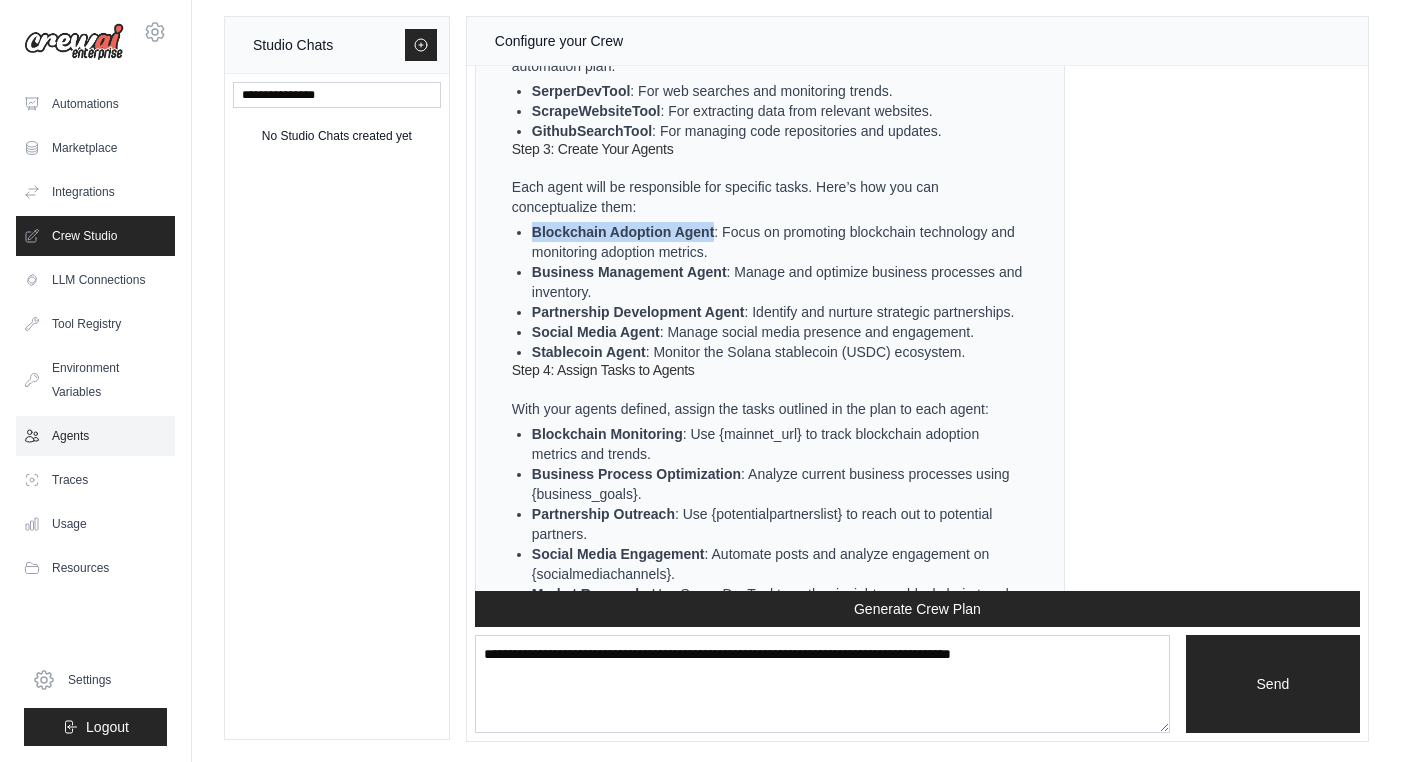 click on "Agents" at bounding box center (95, 436) 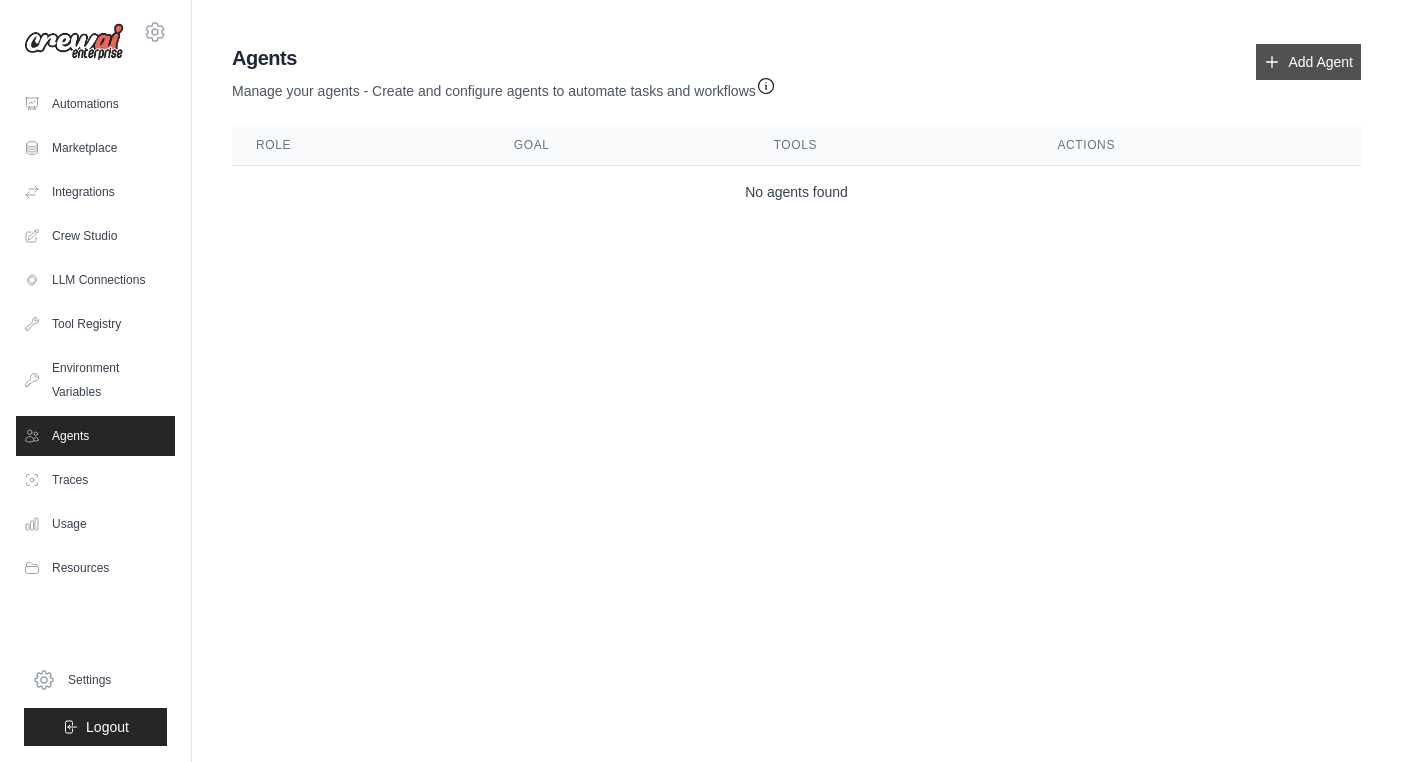 click on "Add Agent" at bounding box center [1308, 62] 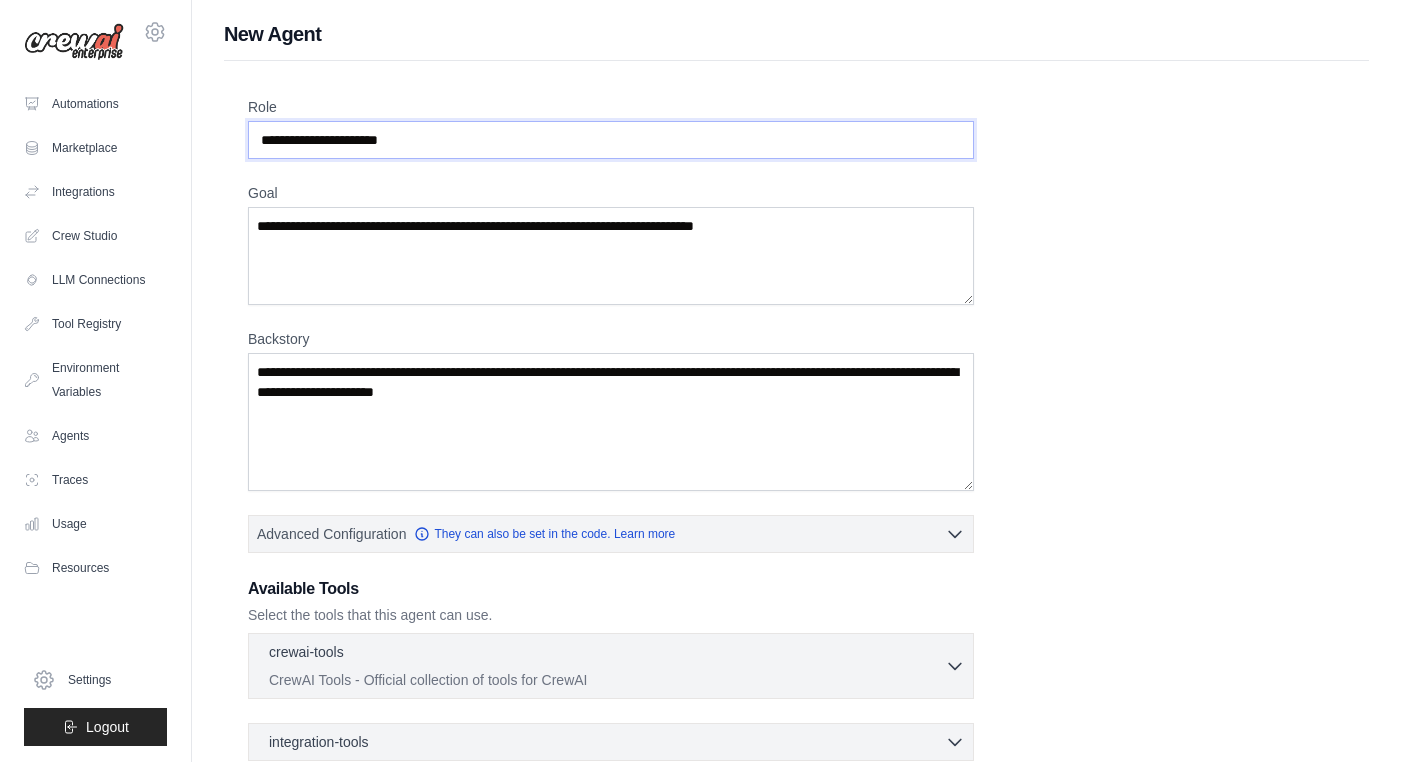 drag, startPoint x: 460, startPoint y: 134, endPoint x: 235, endPoint y: 139, distance: 225.05554 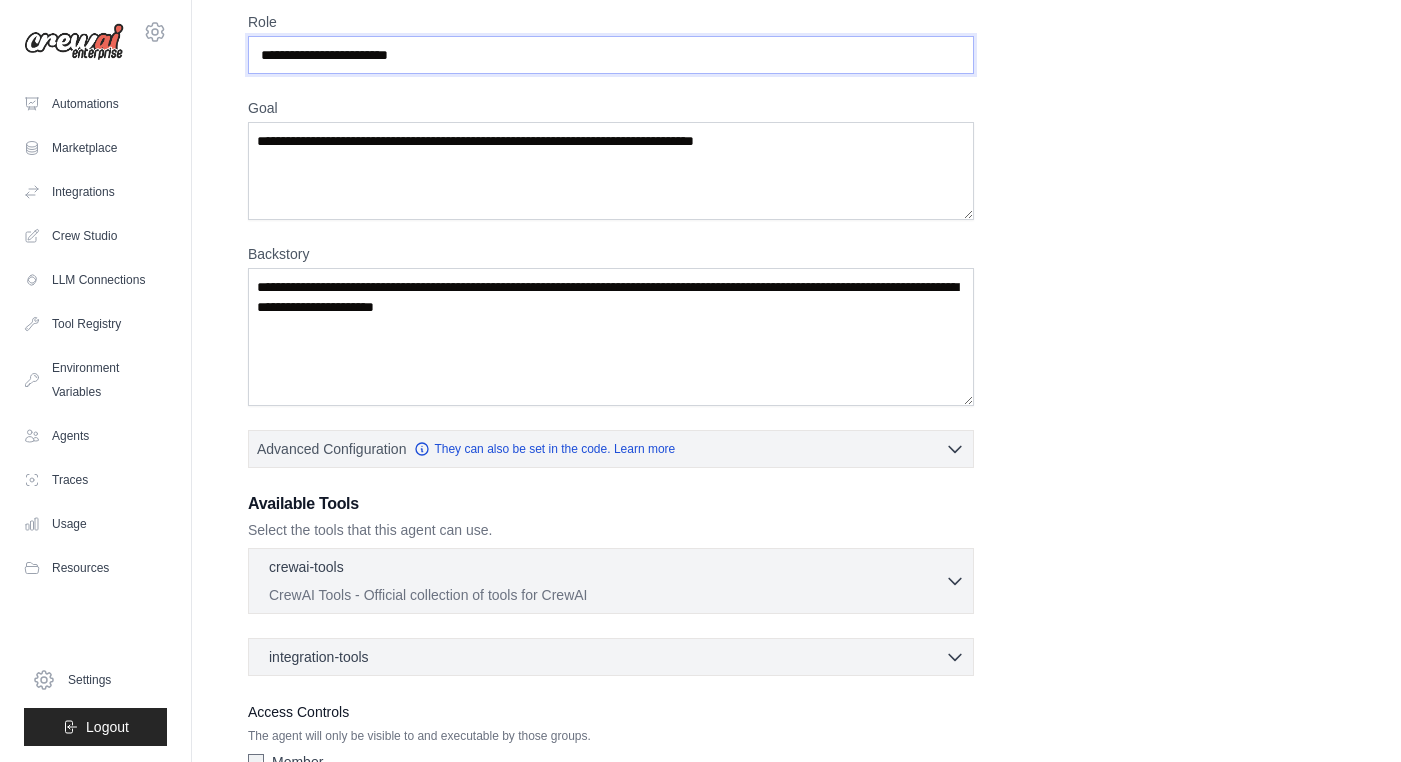 scroll, scrollTop: 221, scrollLeft: 0, axis: vertical 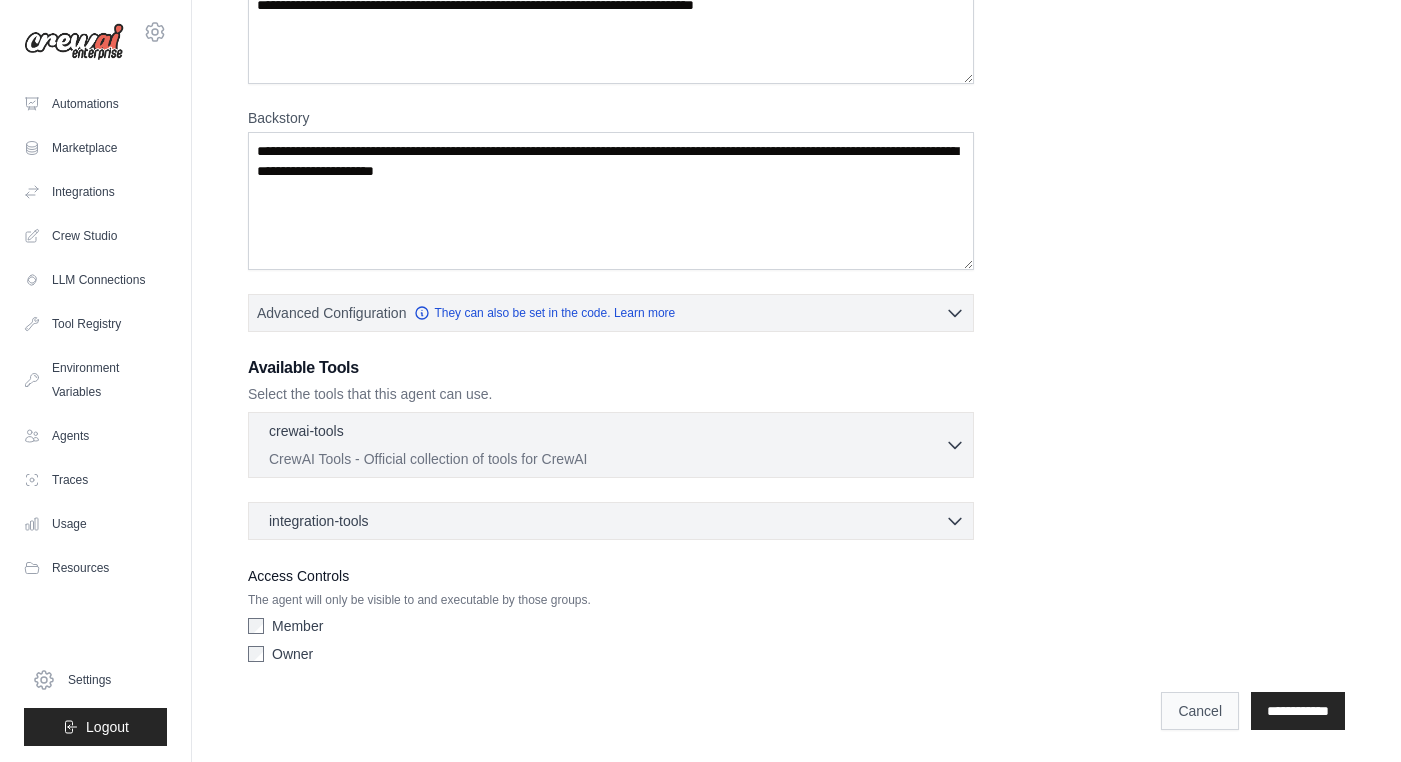 type on "**********" 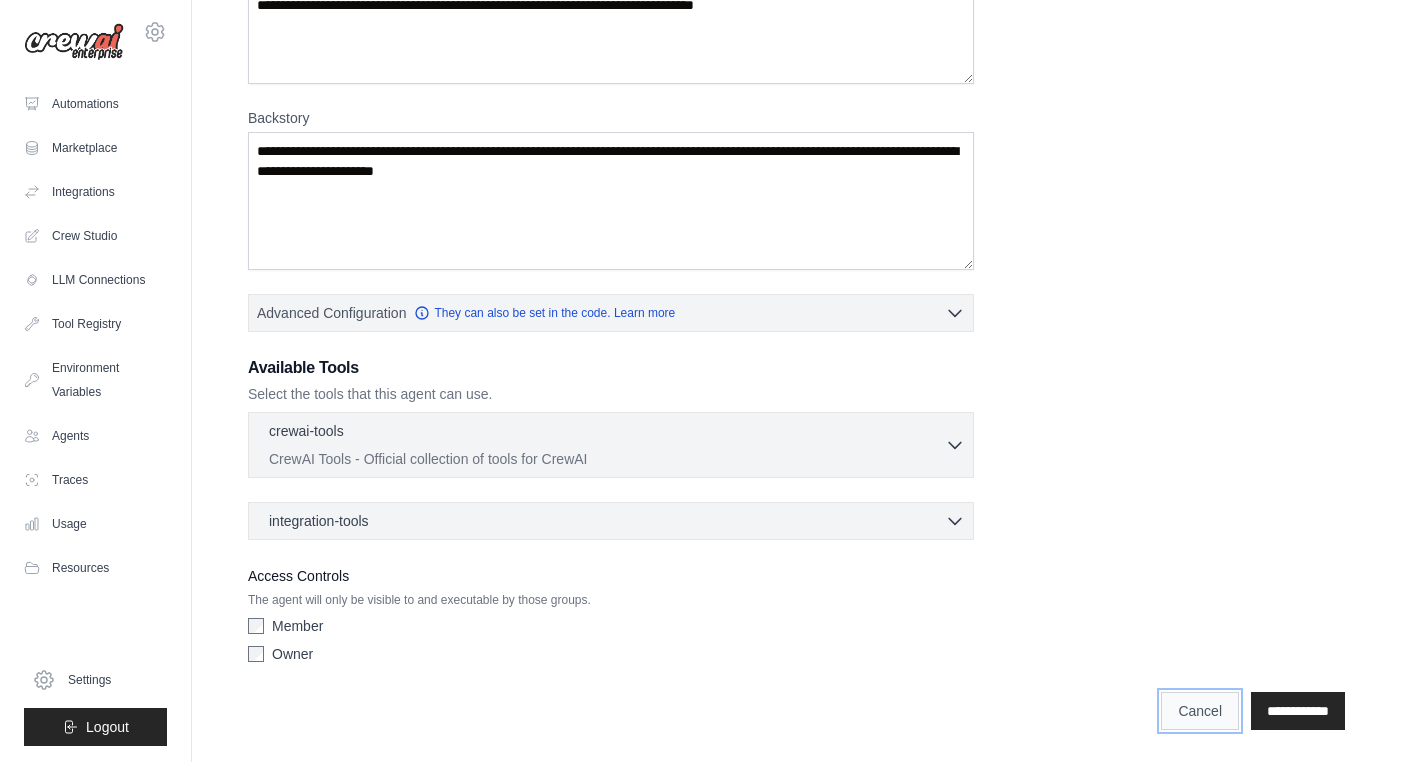 click on "Cancel" at bounding box center [1200, 711] 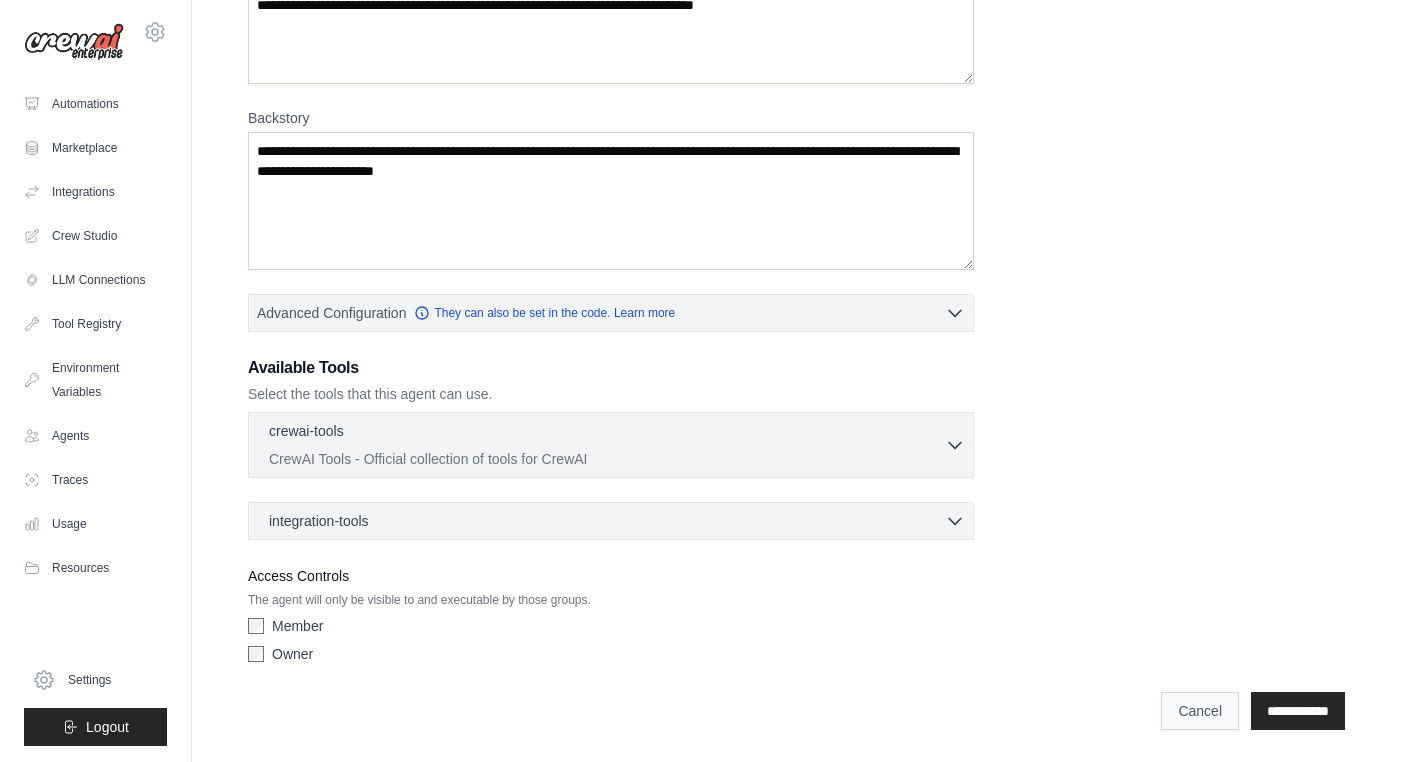 scroll, scrollTop: 0, scrollLeft: 0, axis: both 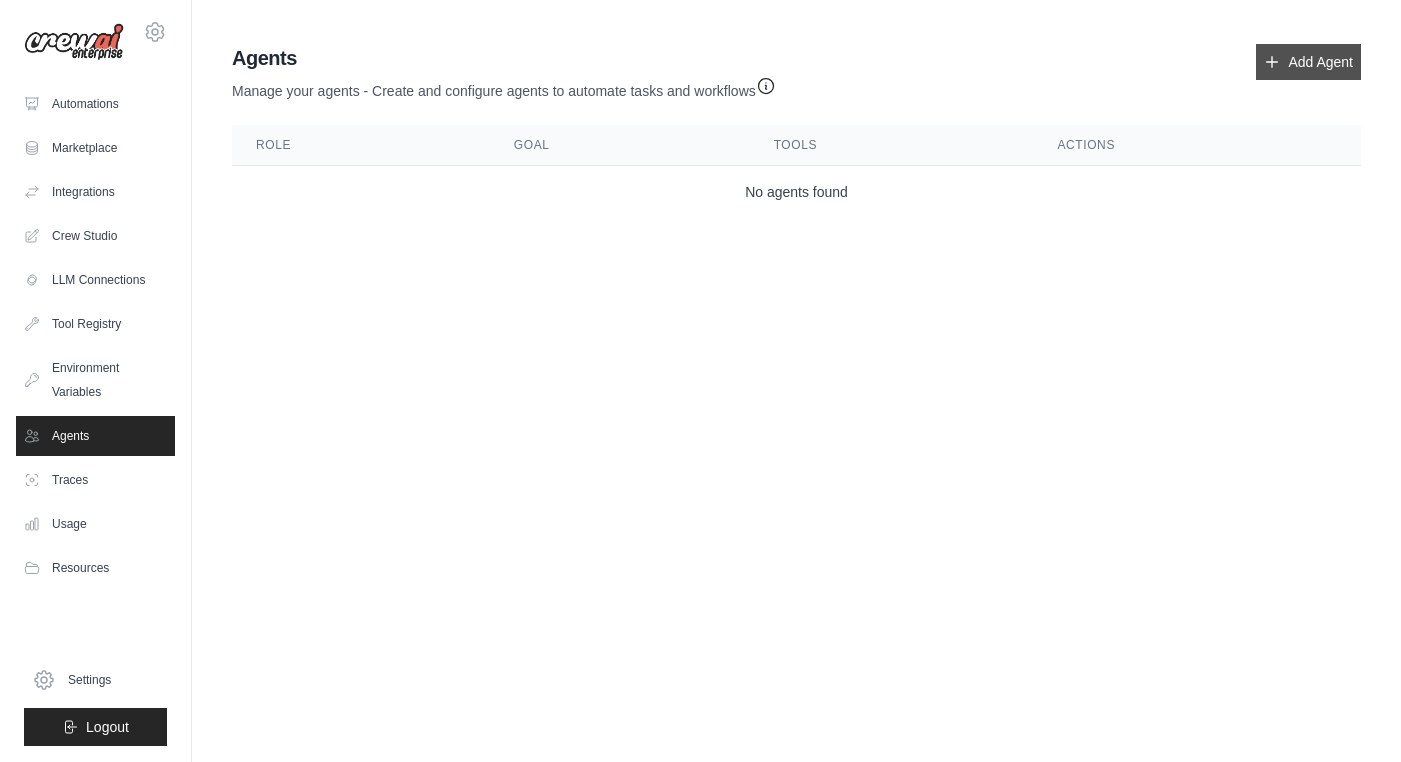 click on "Add Agent" at bounding box center (1308, 62) 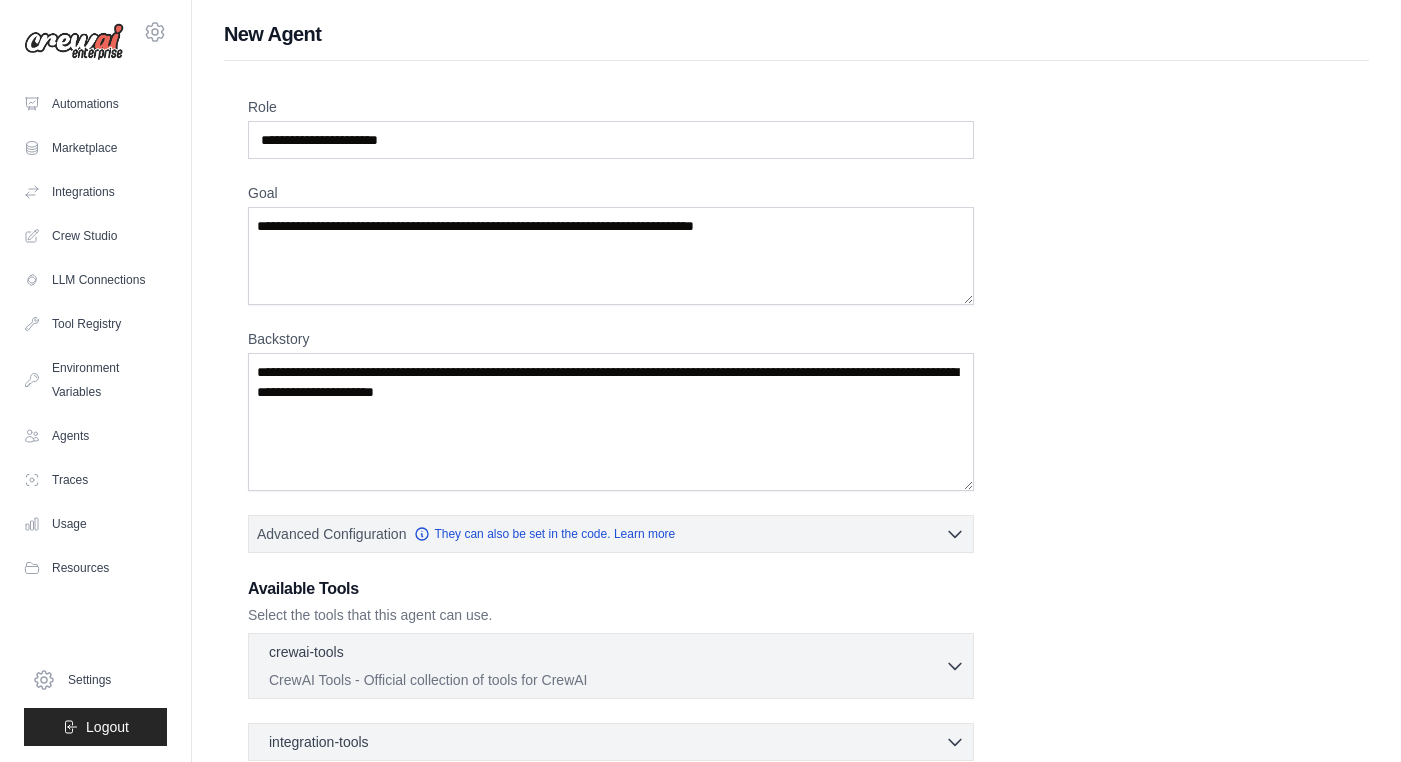 scroll, scrollTop: 221, scrollLeft: 0, axis: vertical 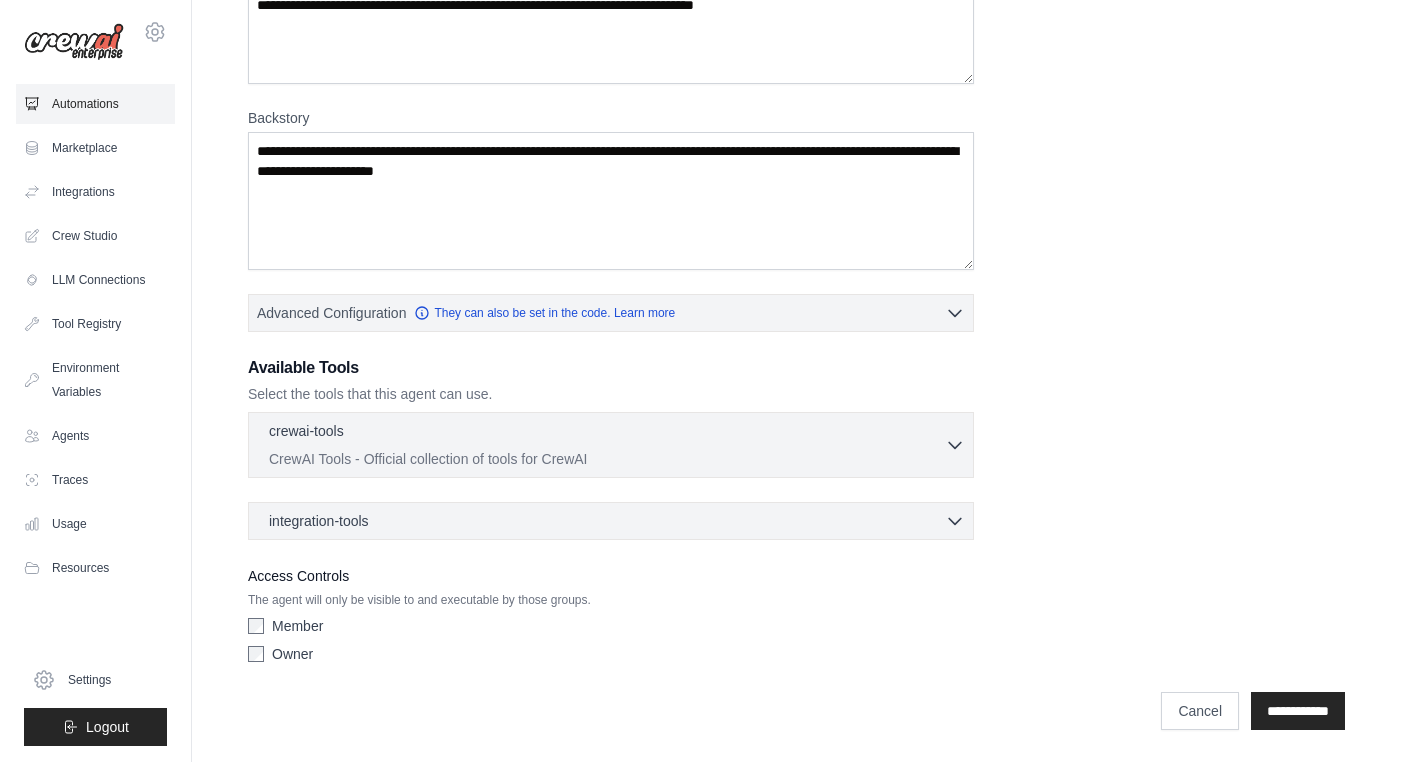 click on "Automations" at bounding box center (95, 104) 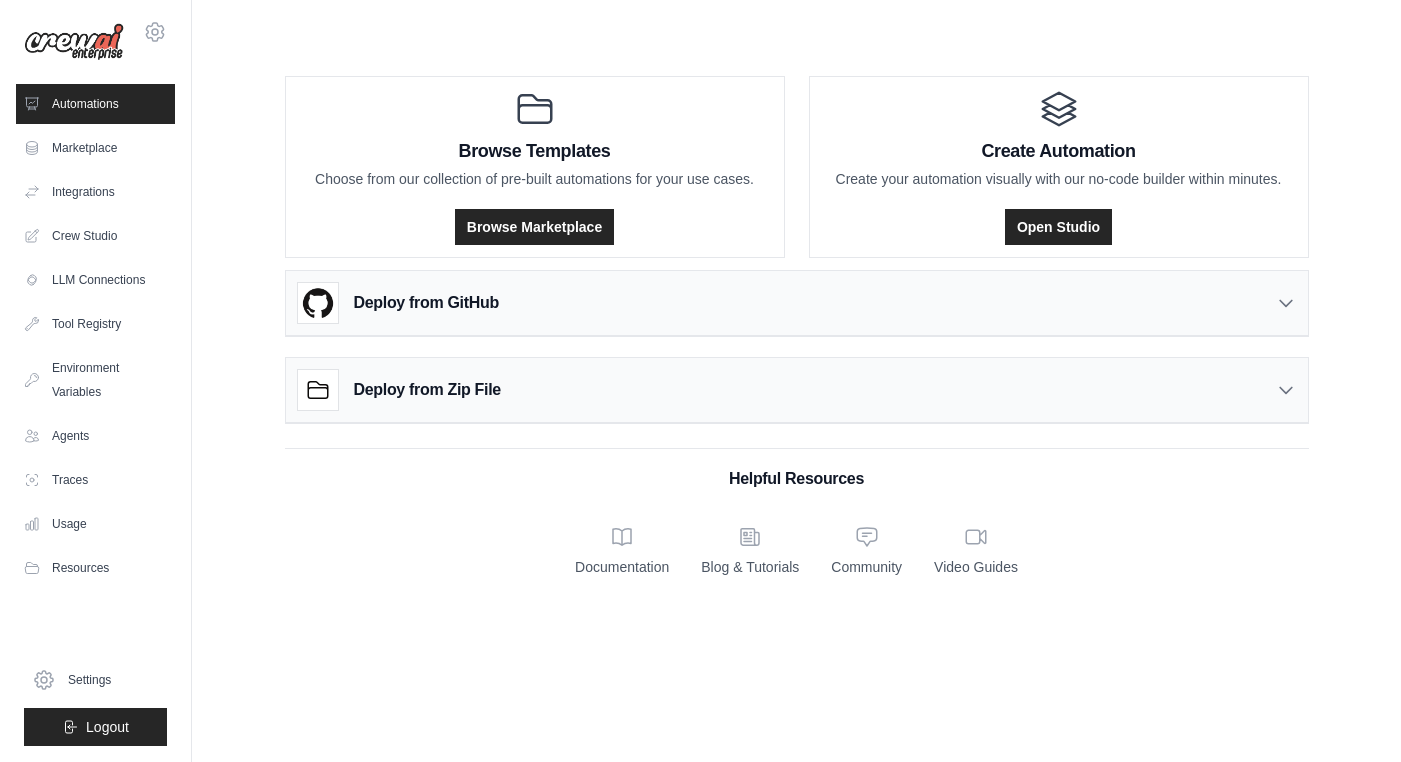 scroll, scrollTop: 0, scrollLeft: 0, axis: both 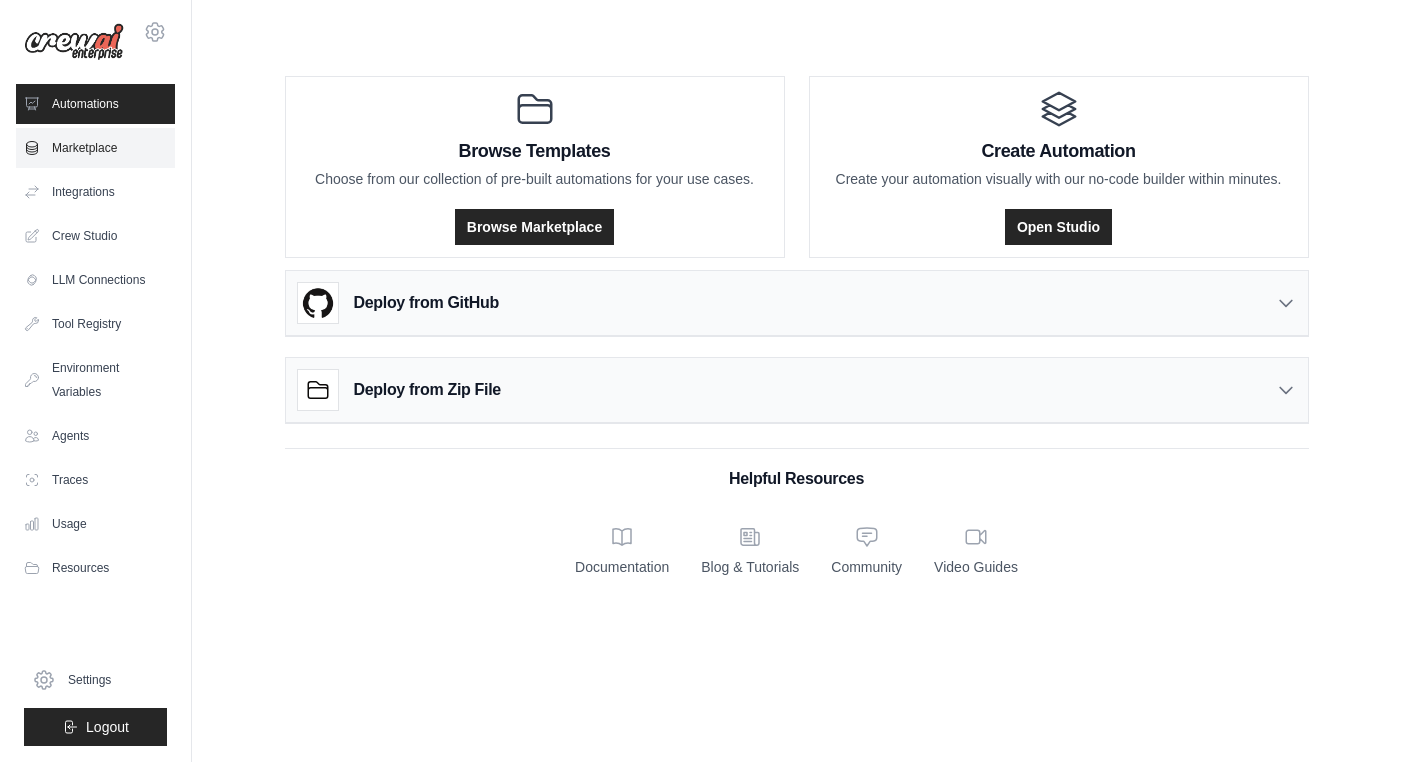 click on "Marketplace" at bounding box center (95, 148) 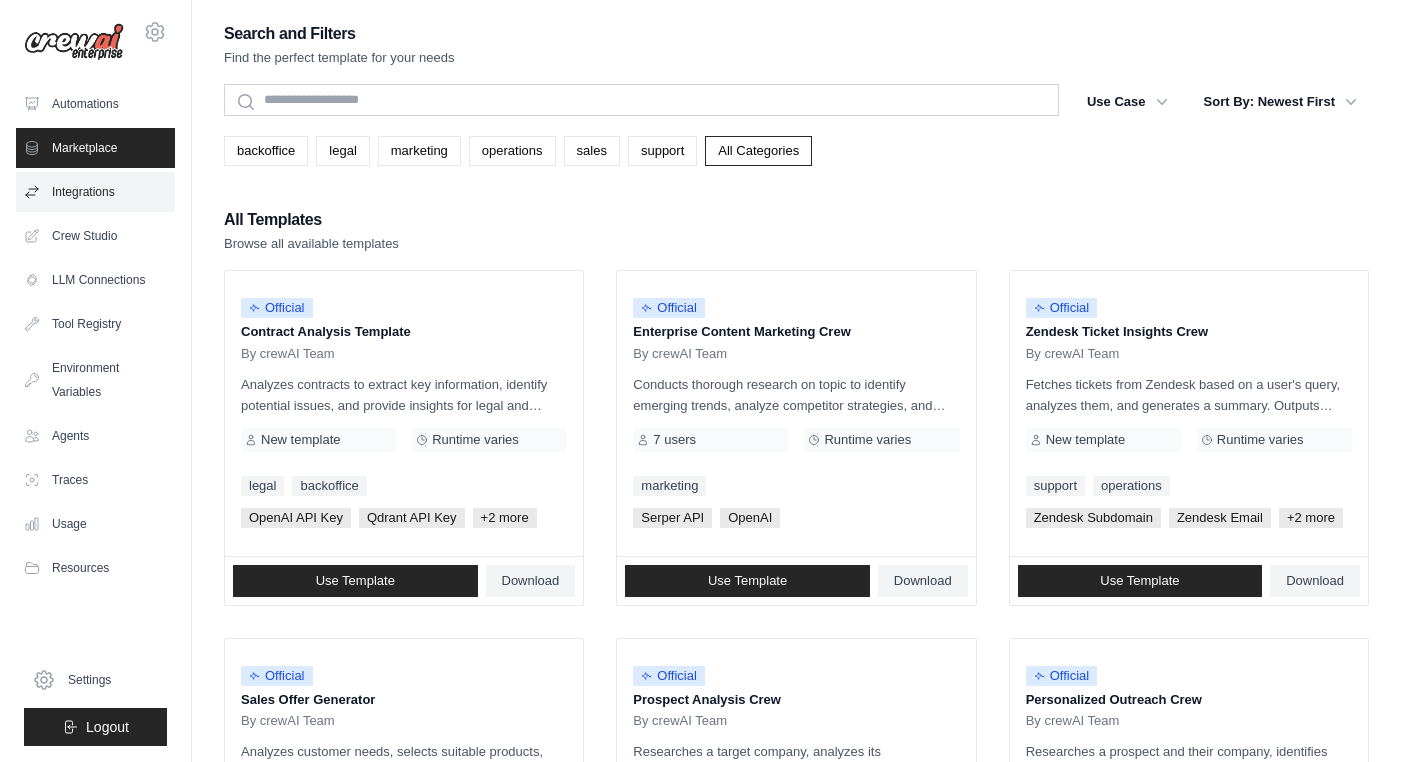 click on "Integrations" at bounding box center [95, 192] 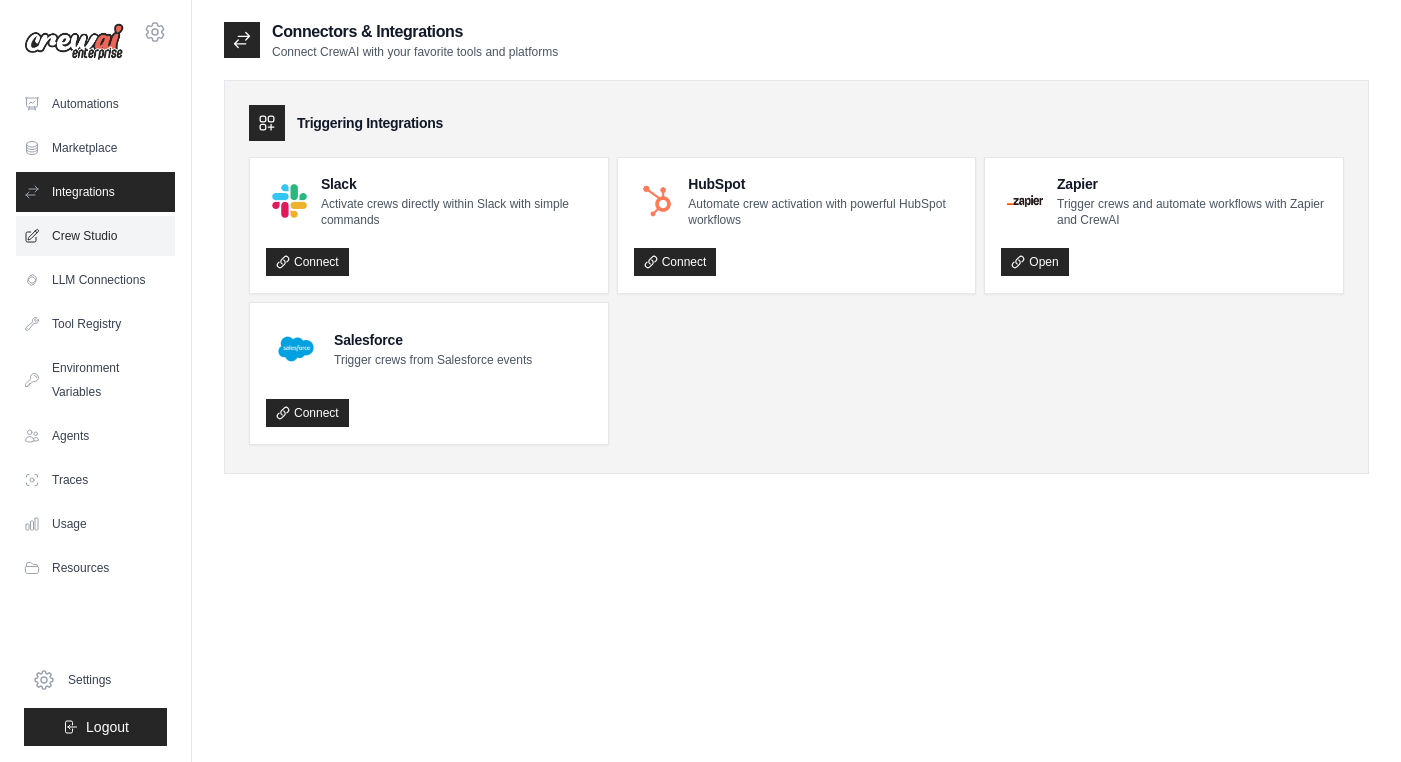 click on "Crew Studio" at bounding box center [95, 236] 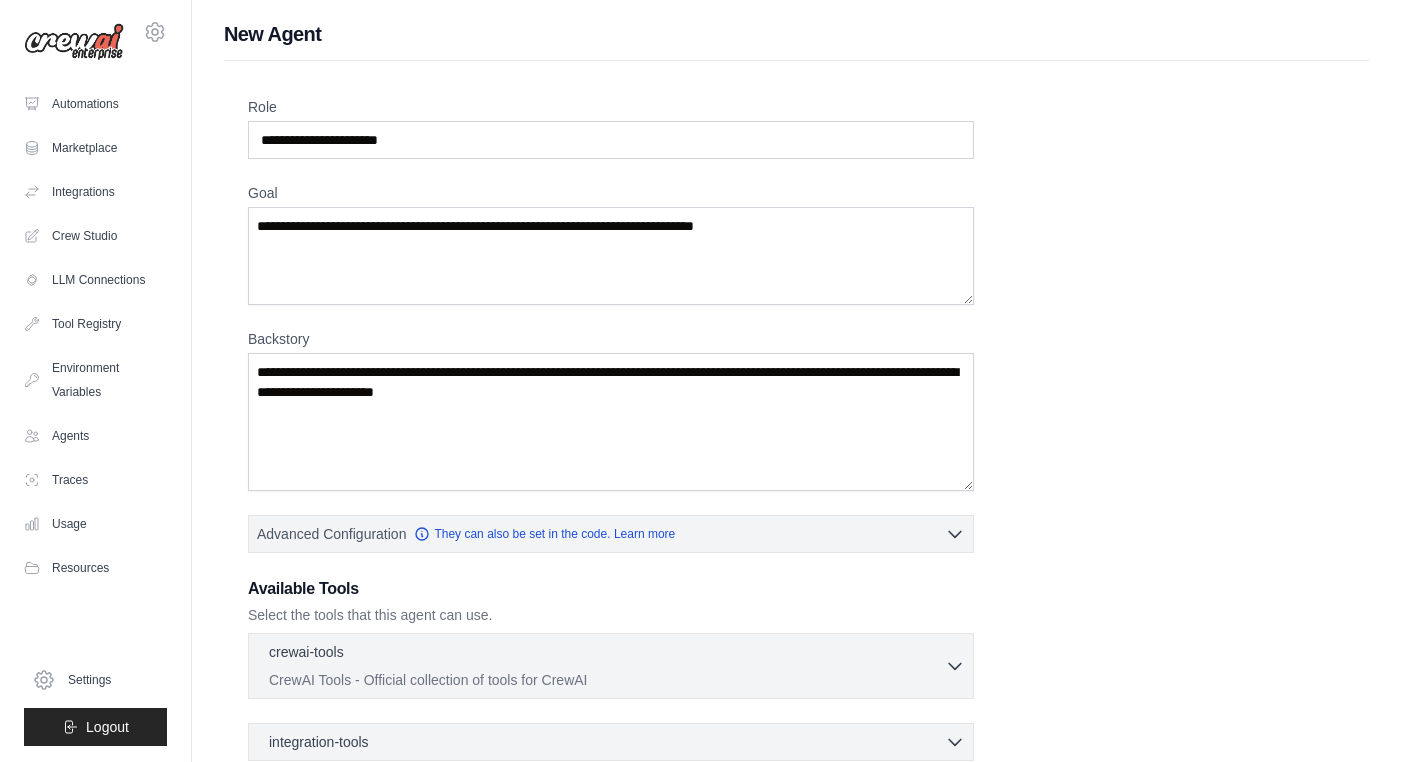 scroll, scrollTop: 221, scrollLeft: 0, axis: vertical 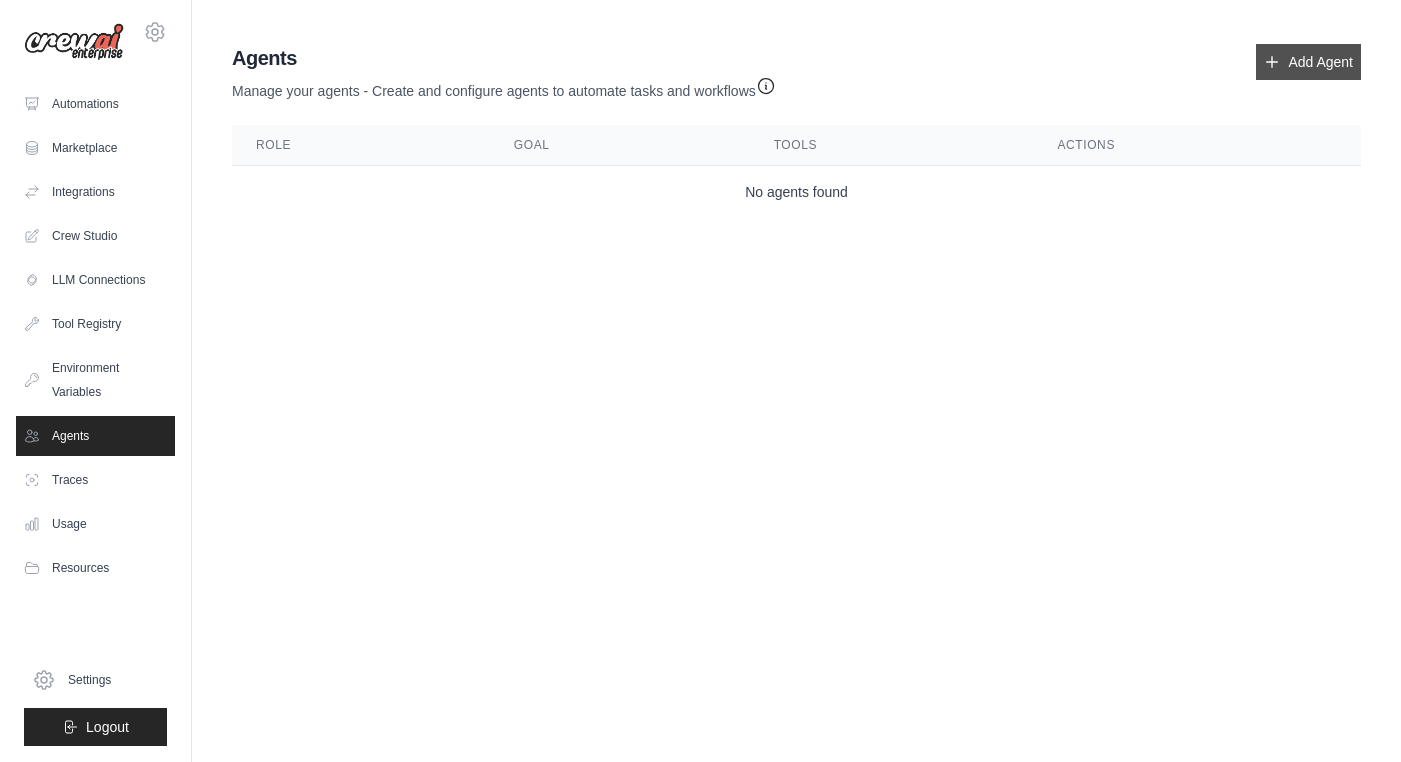 click on "Add Agent" at bounding box center [1308, 62] 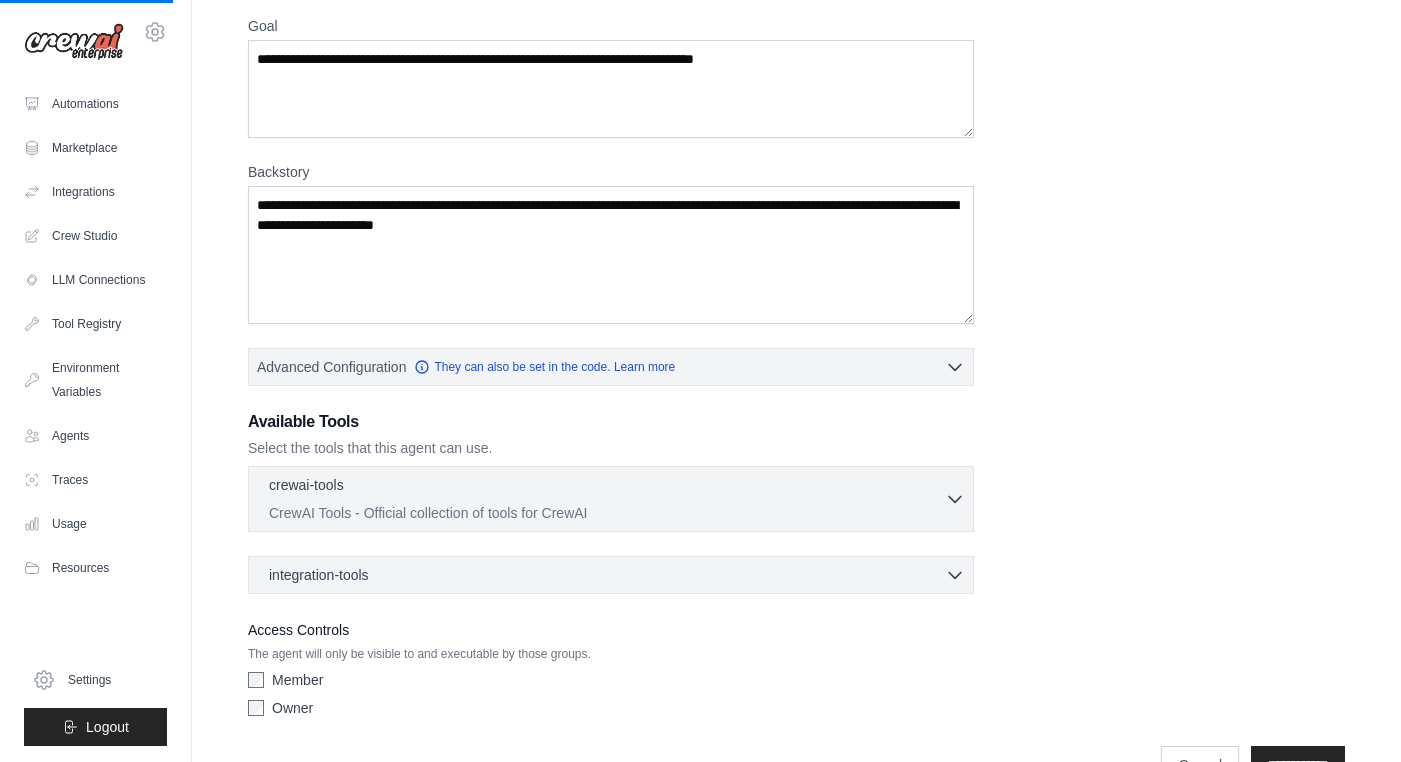 scroll, scrollTop: 175, scrollLeft: 0, axis: vertical 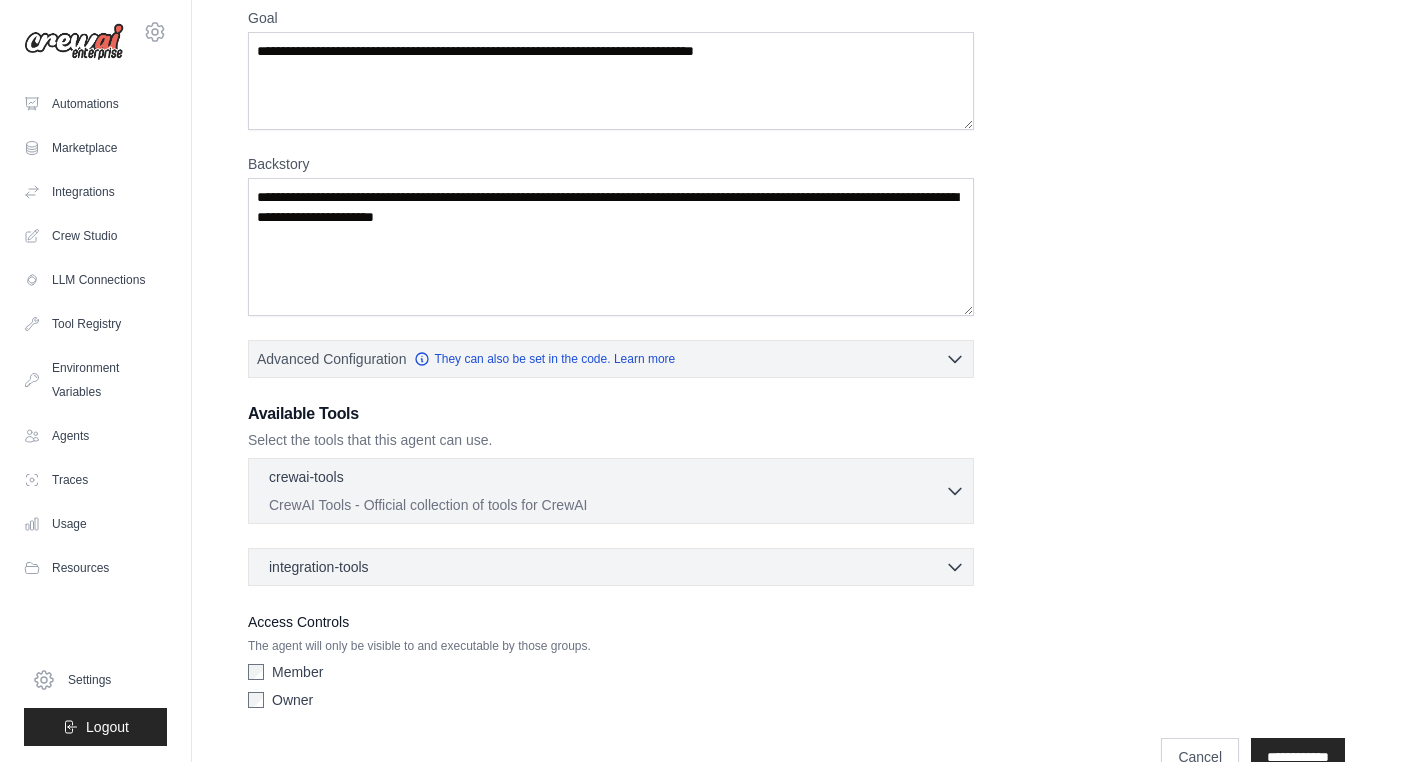 click 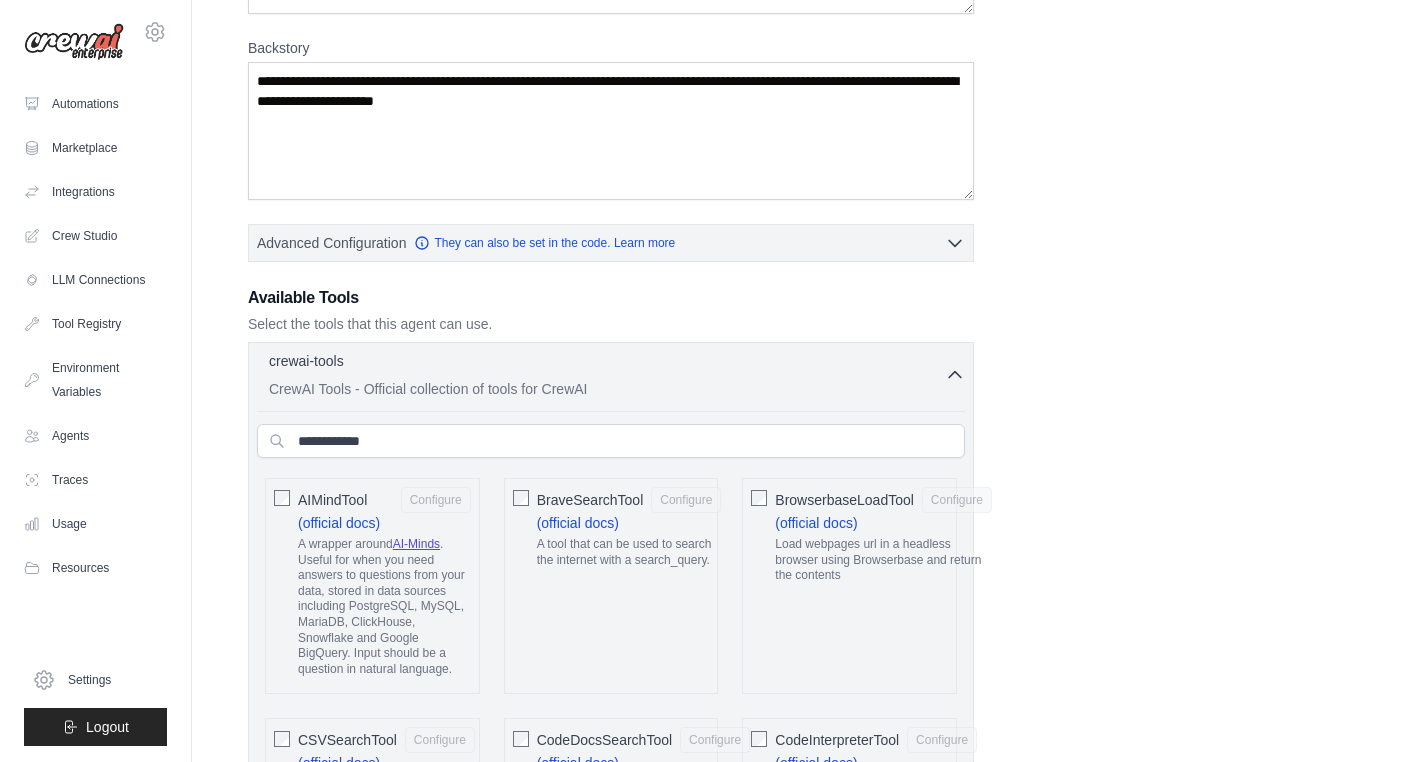 scroll, scrollTop: 293, scrollLeft: 0, axis: vertical 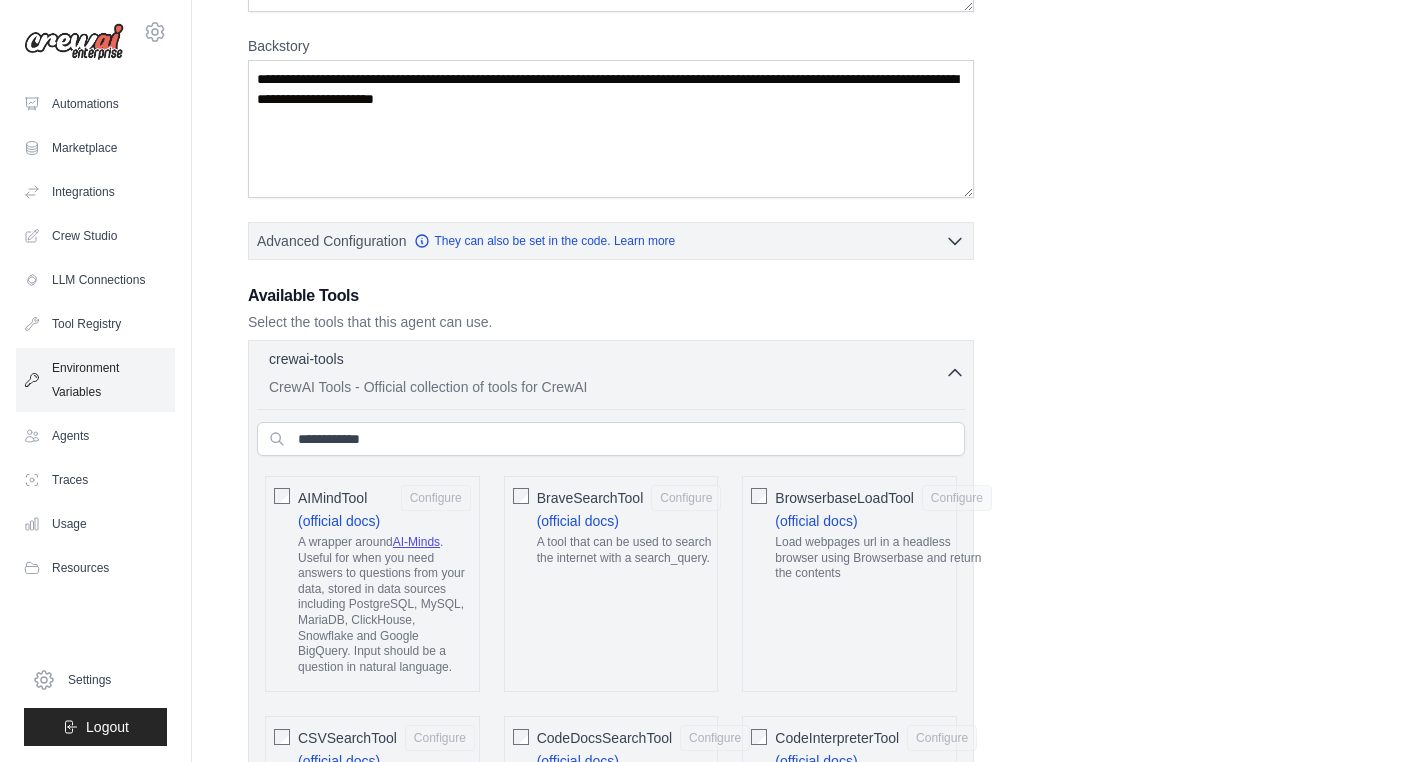 click on "Environment Variables" at bounding box center [95, 380] 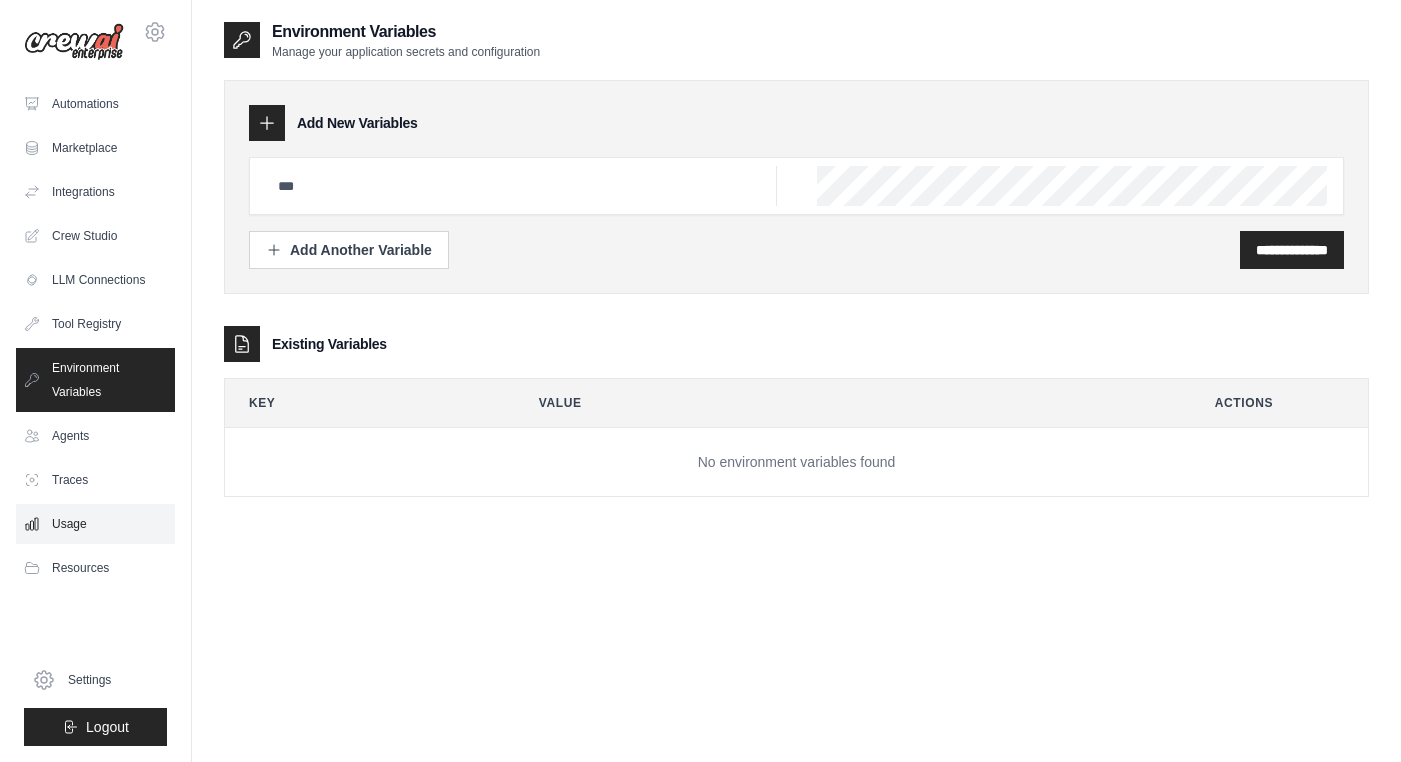 click on "Usage" at bounding box center (95, 524) 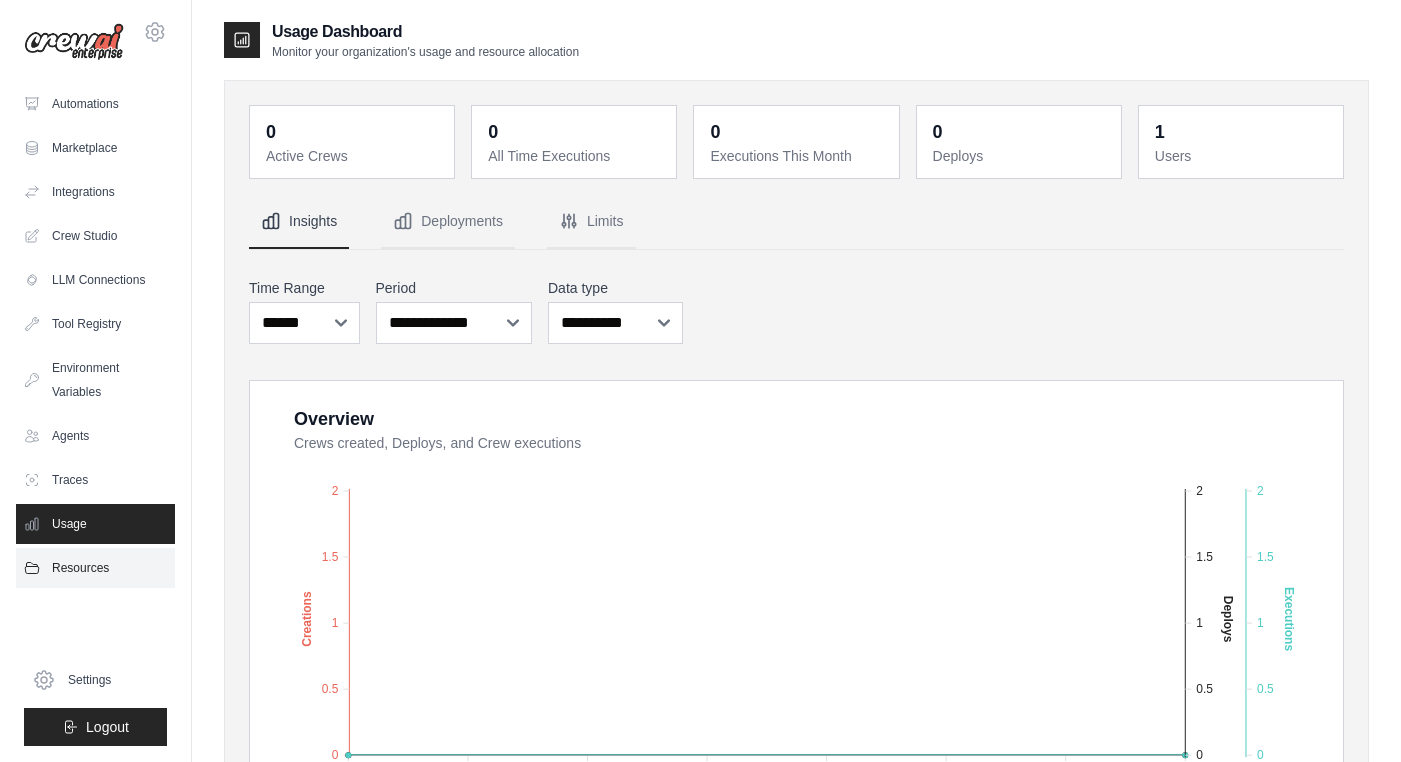 click on "Resources" at bounding box center (95, 568) 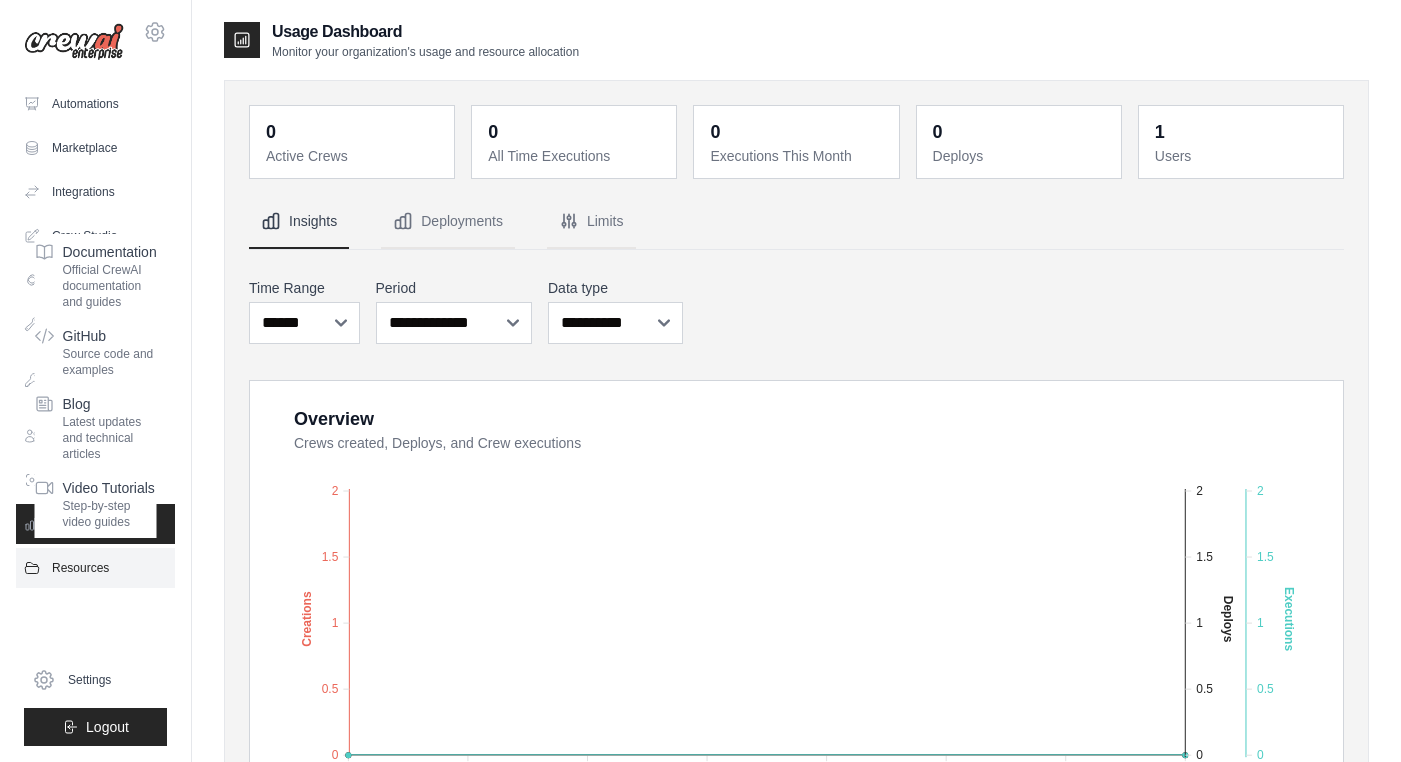 click on "Resources" at bounding box center [95, 568] 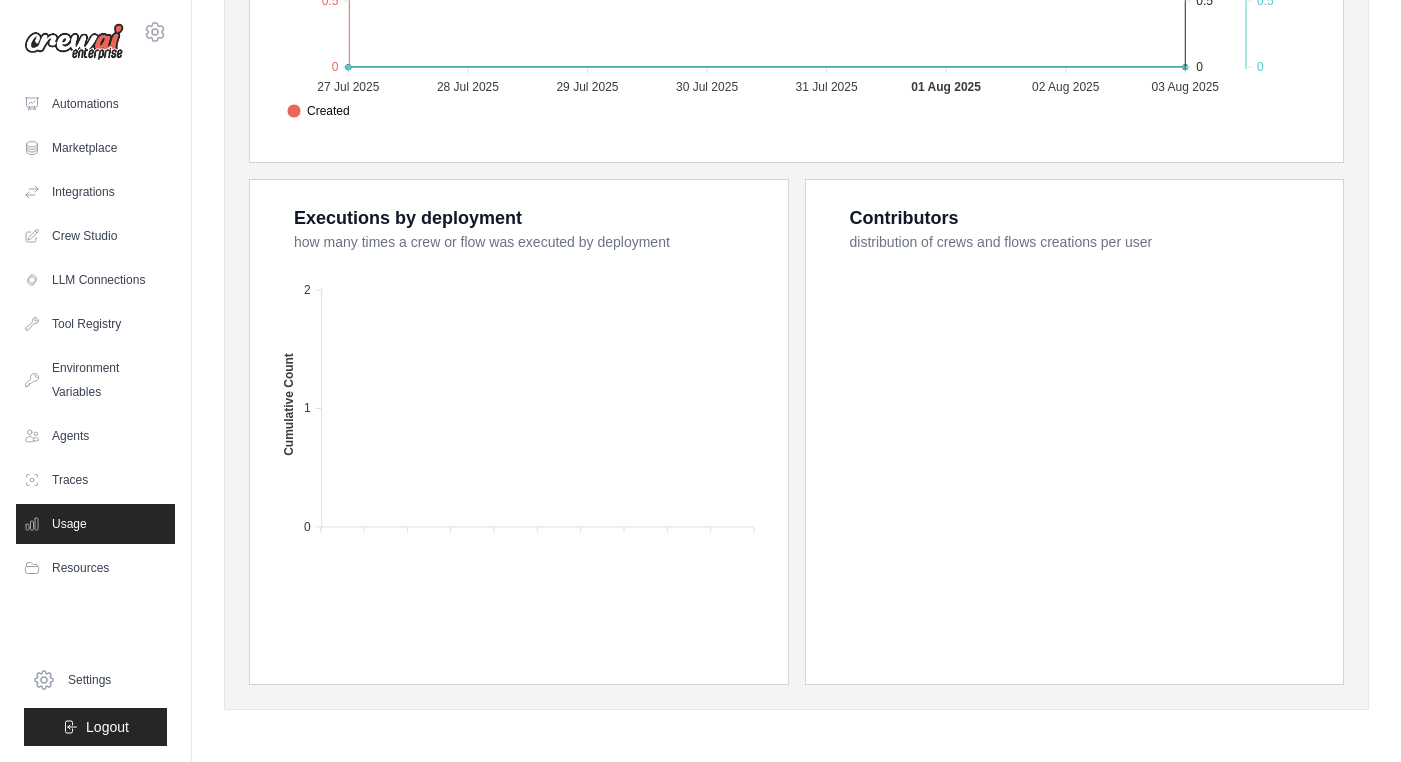 scroll, scrollTop: 0, scrollLeft: 0, axis: both 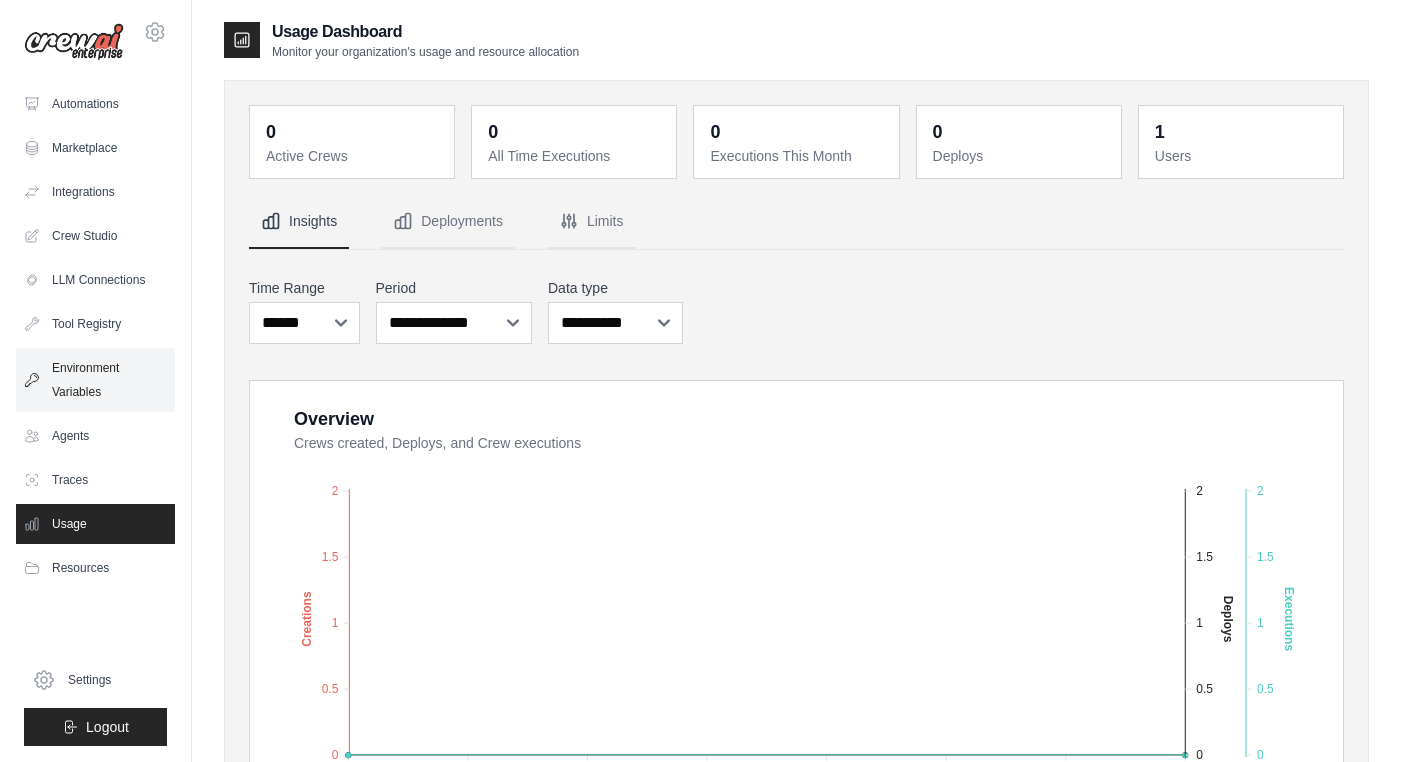 click on "Environment Variables" at bounding box center (95, 380) 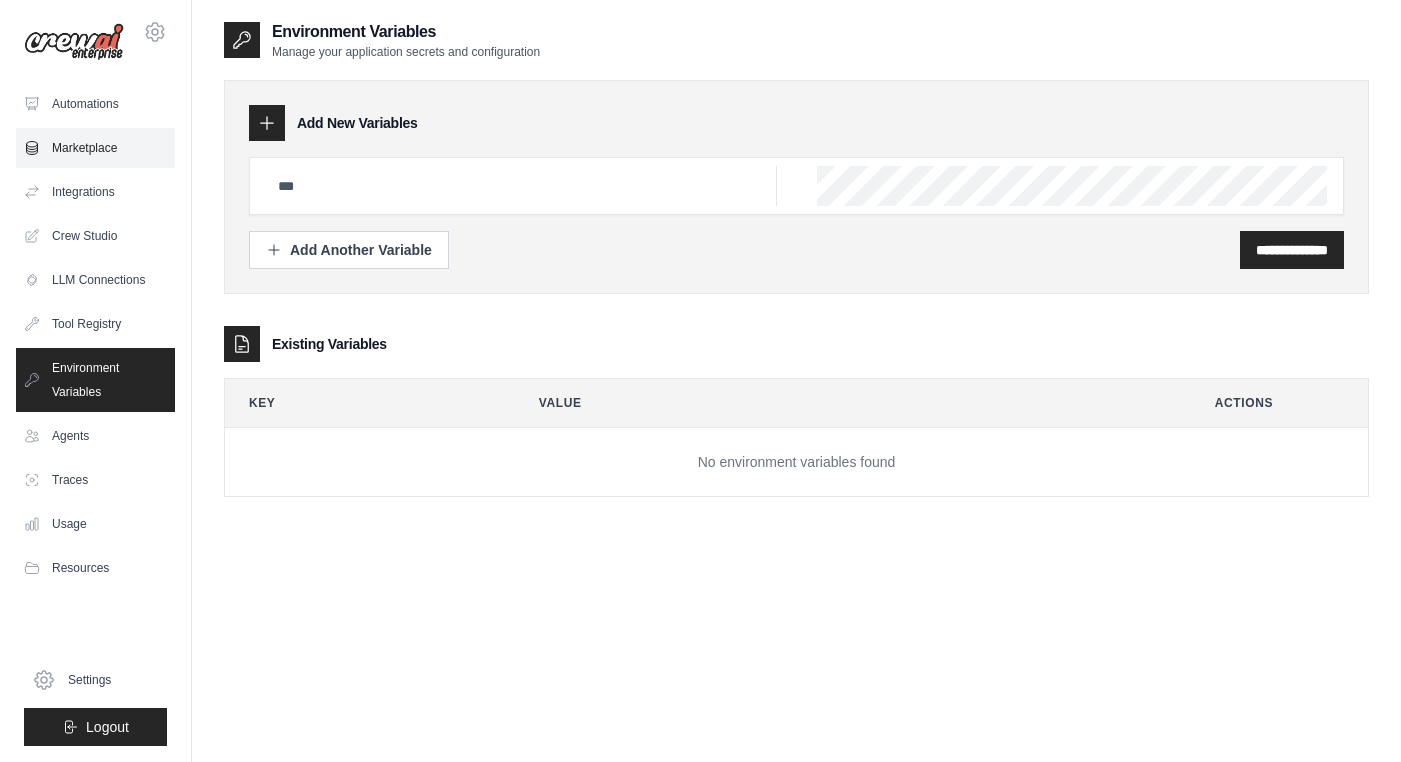 click on "Marketplace" at bounding box center [95, 148] 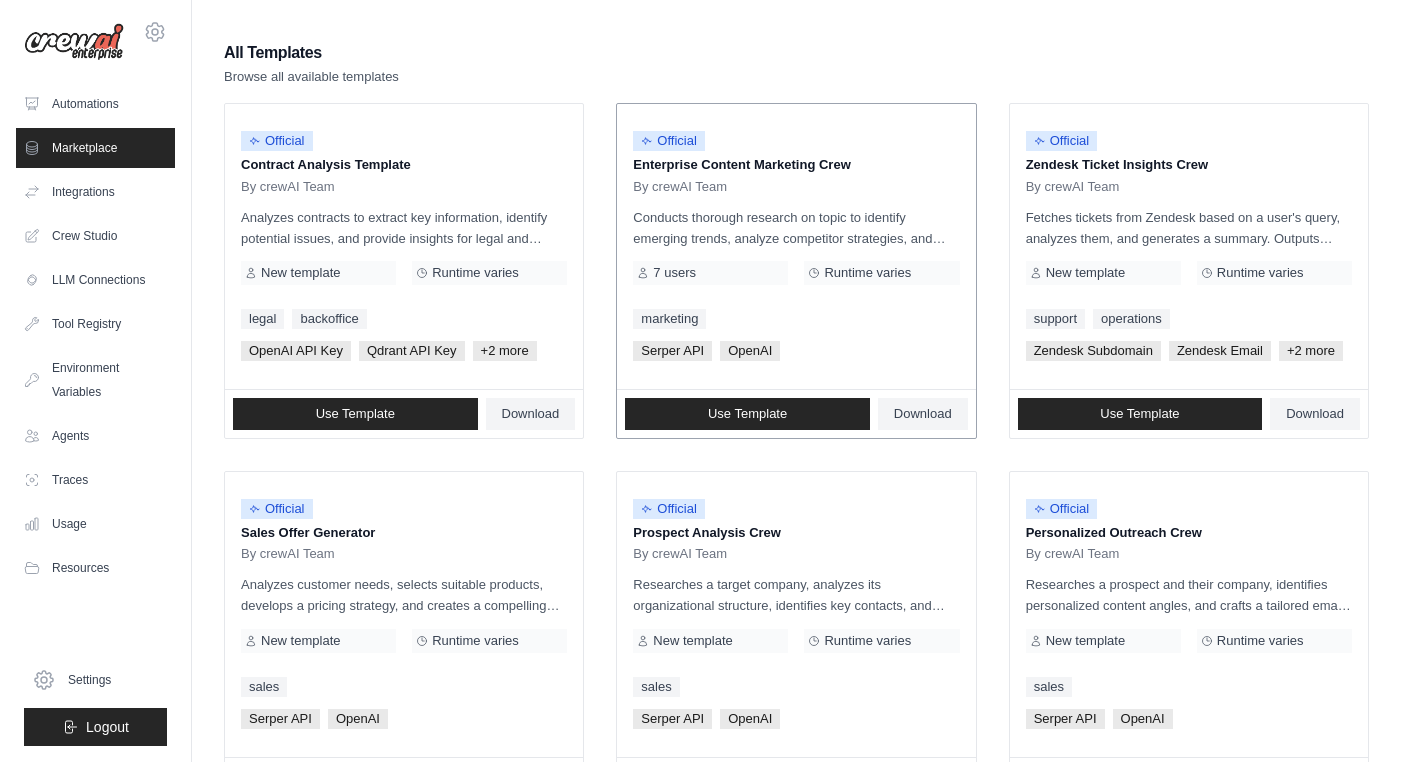 scroll, scrollTop: 170, scrollLeft: 0, axis: vertical 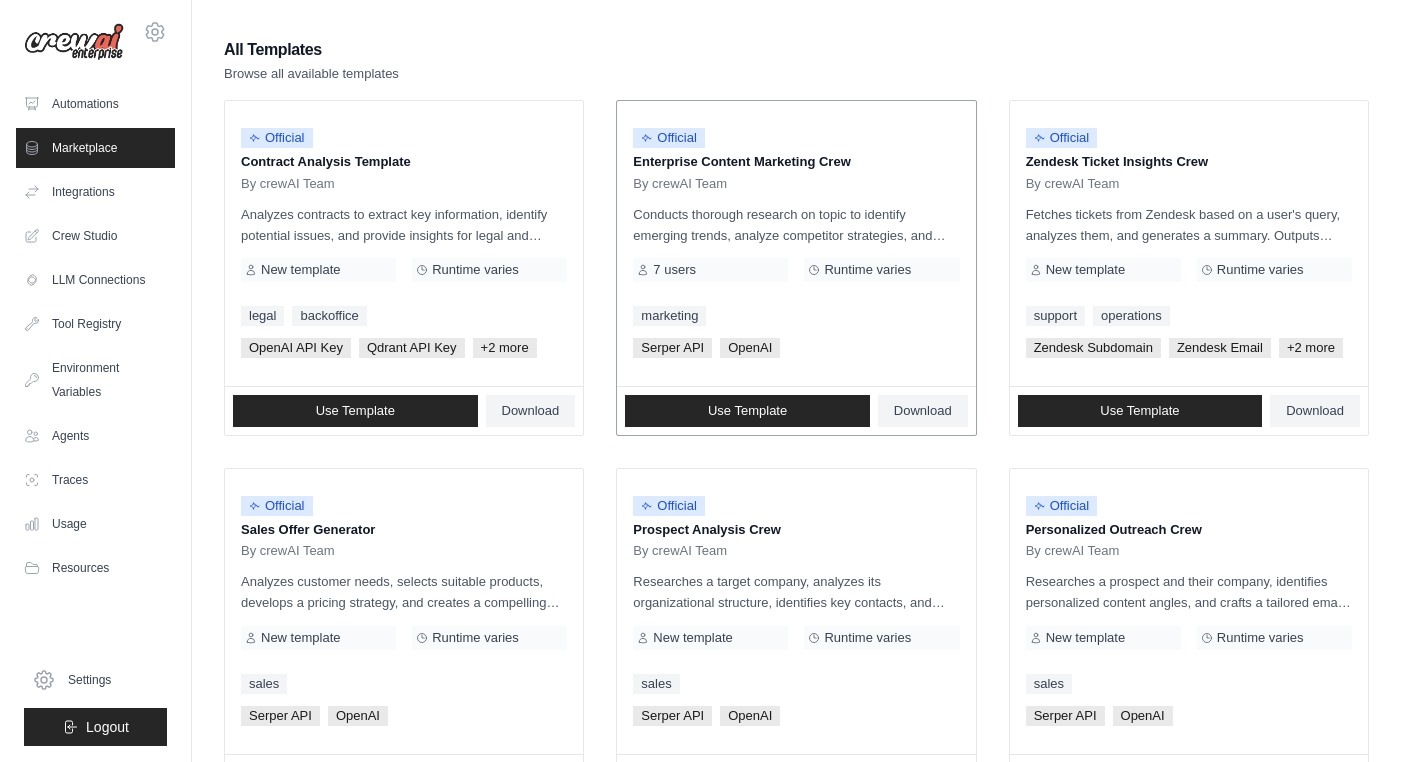 click on "7
users" at bounding box center [674, 270] 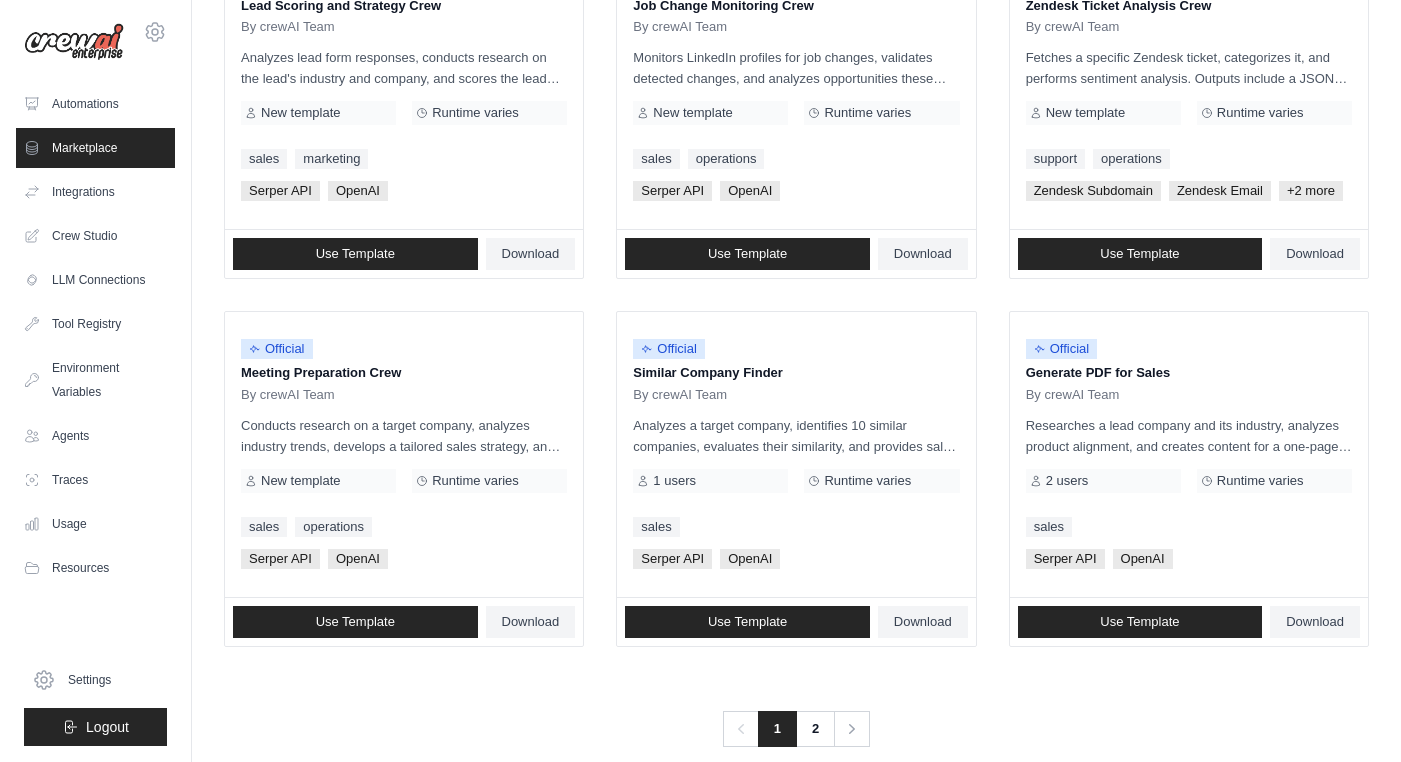 scroll, scrollTop: 1091, scrollLeft: 0, axis: vertical 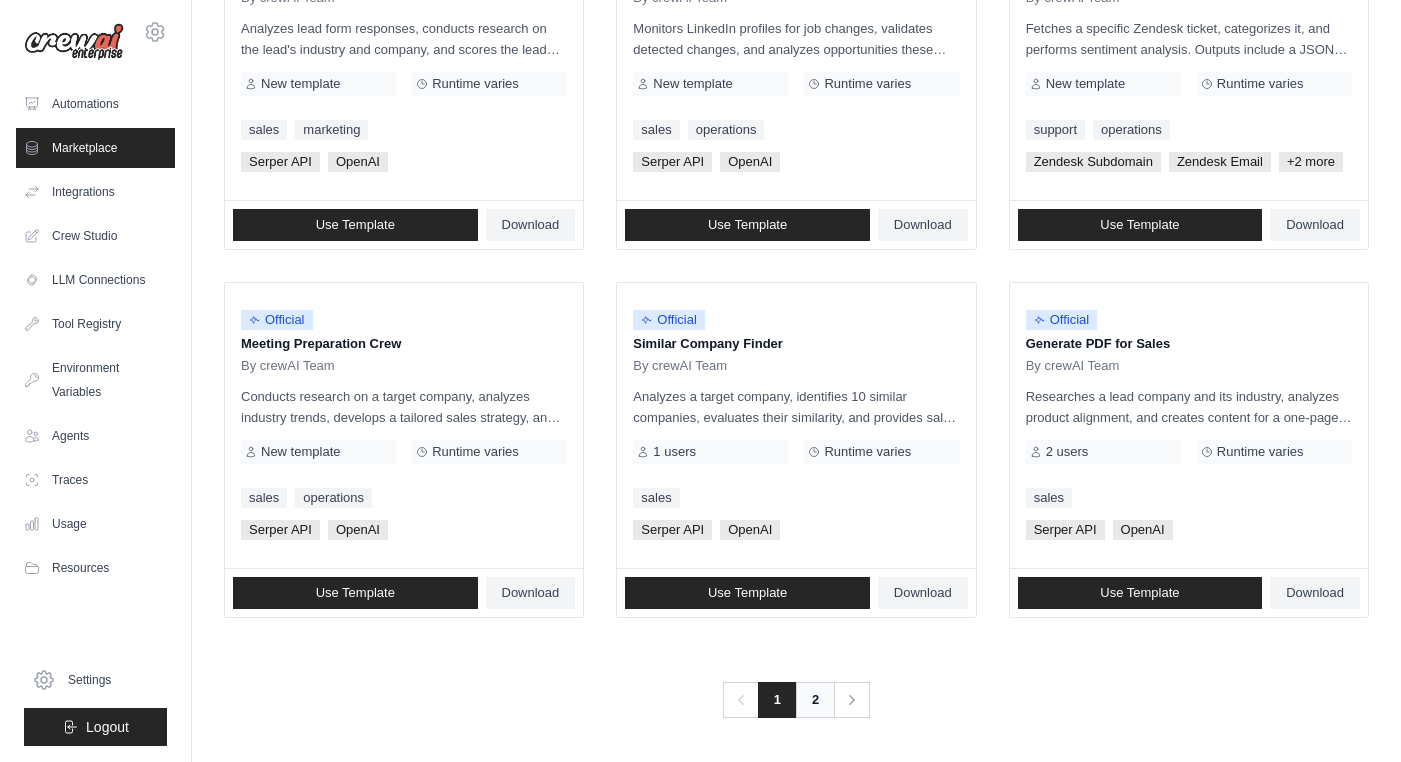 click on "2" at bounding box center (815, 700) 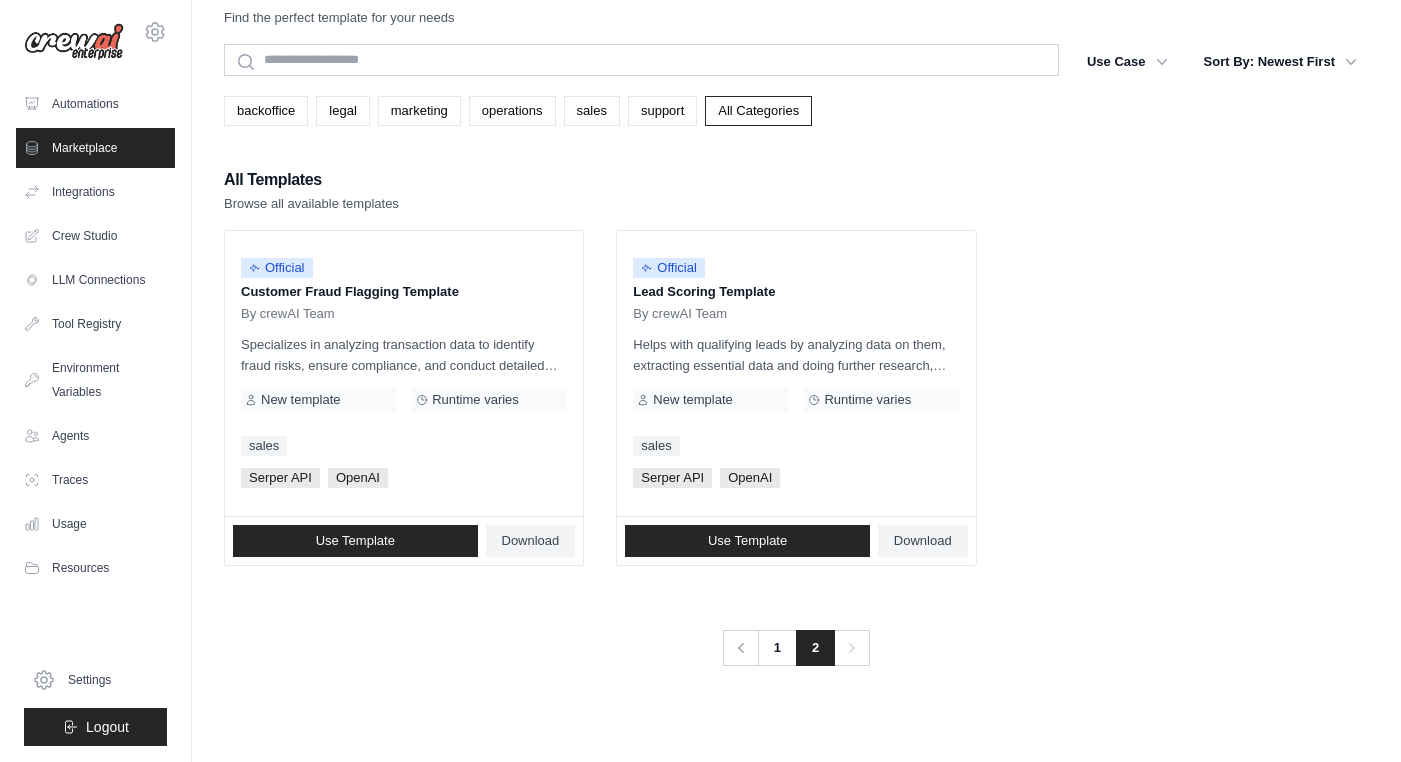 scroll, scrollTop: 0, scrollLeft: 0, axis: both 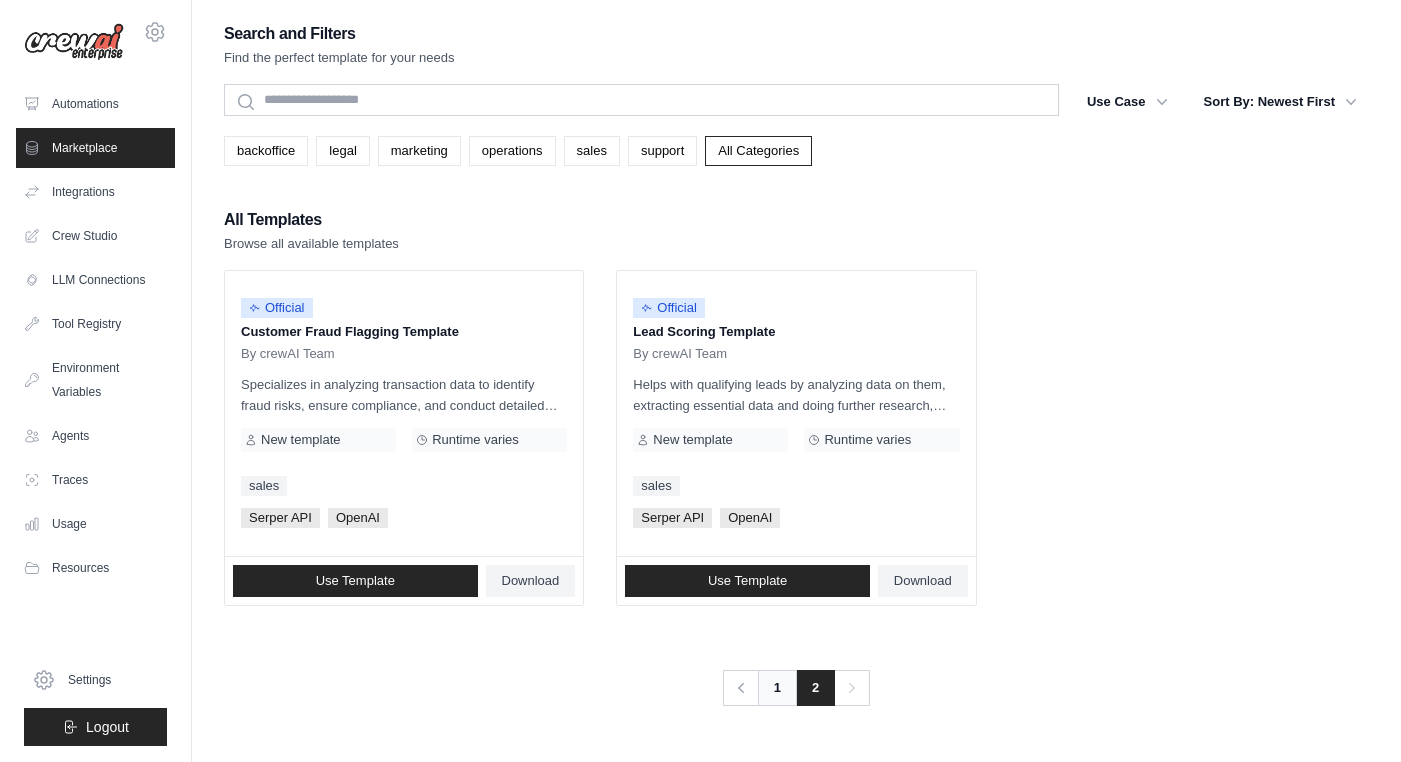 click on "1" at bounding box center (777, 688) 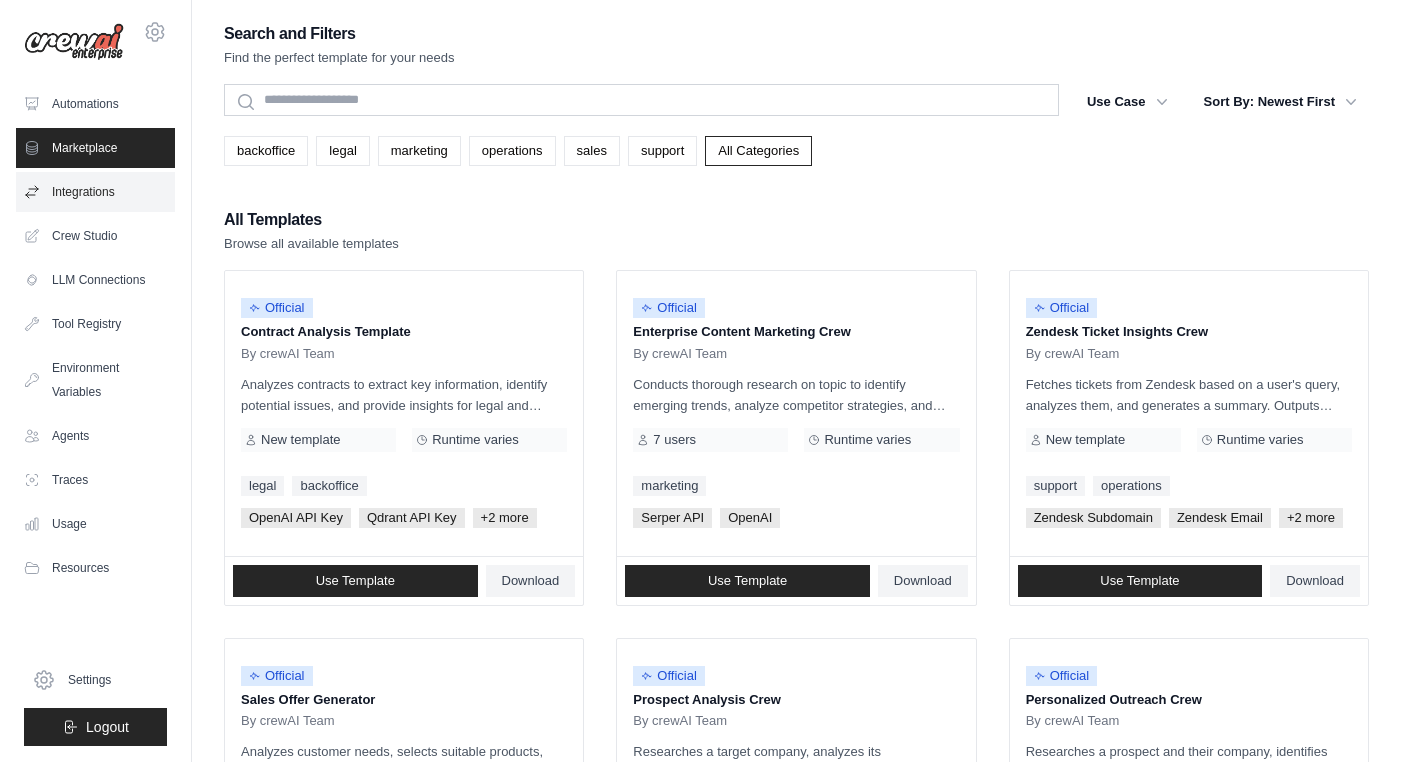 click on "Integrations" at bounding box center [95, 192] 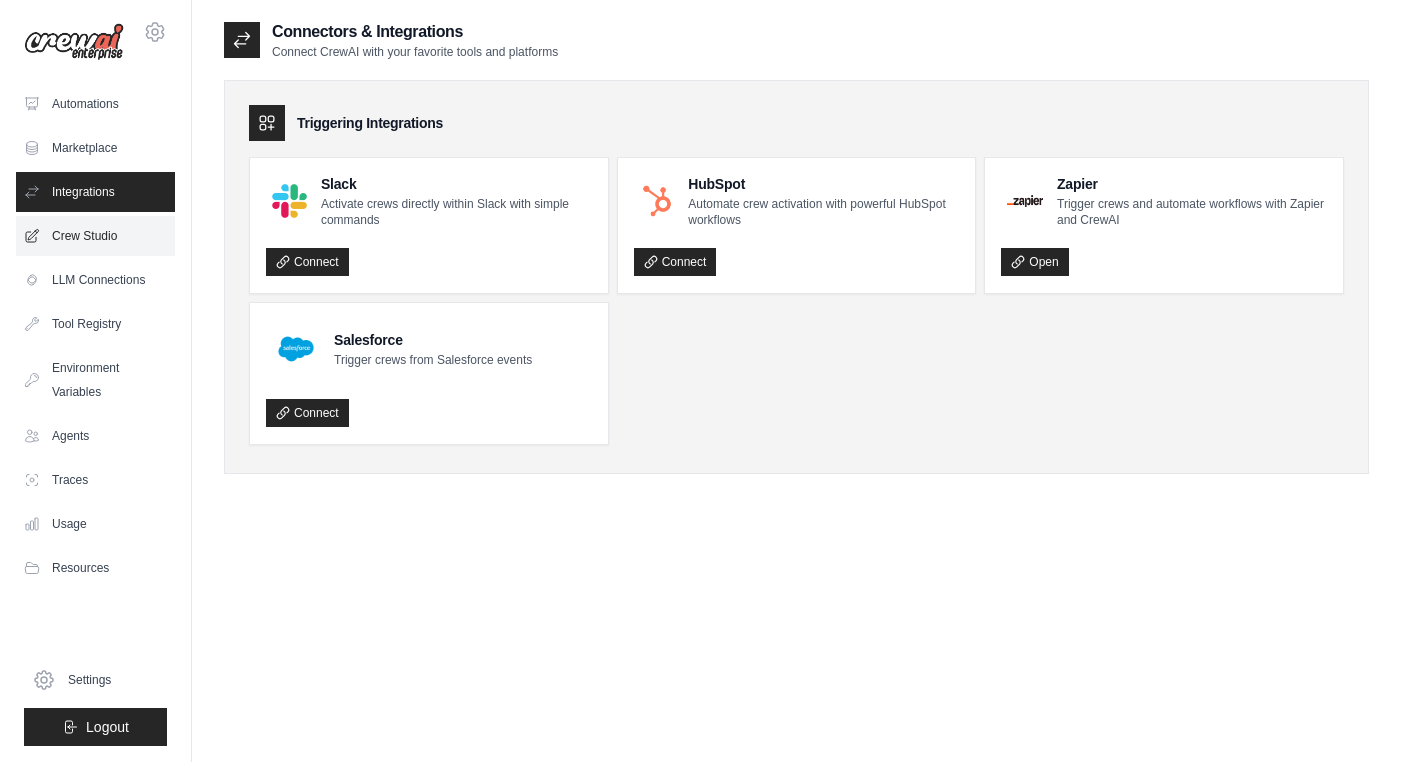 click on "Crew Studio" at bounding box center [95, 236] 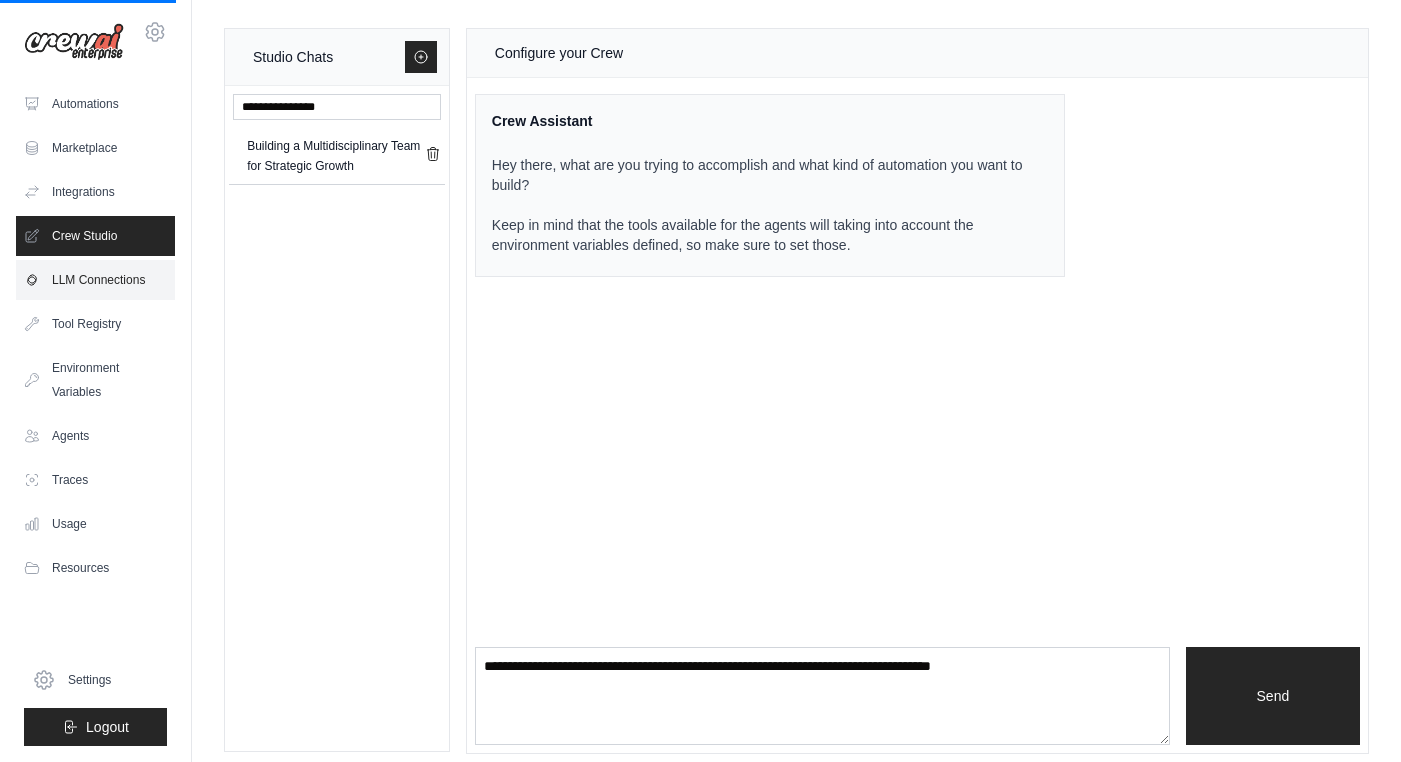 click on "LLM Connections" at bounding box center (95, 280) 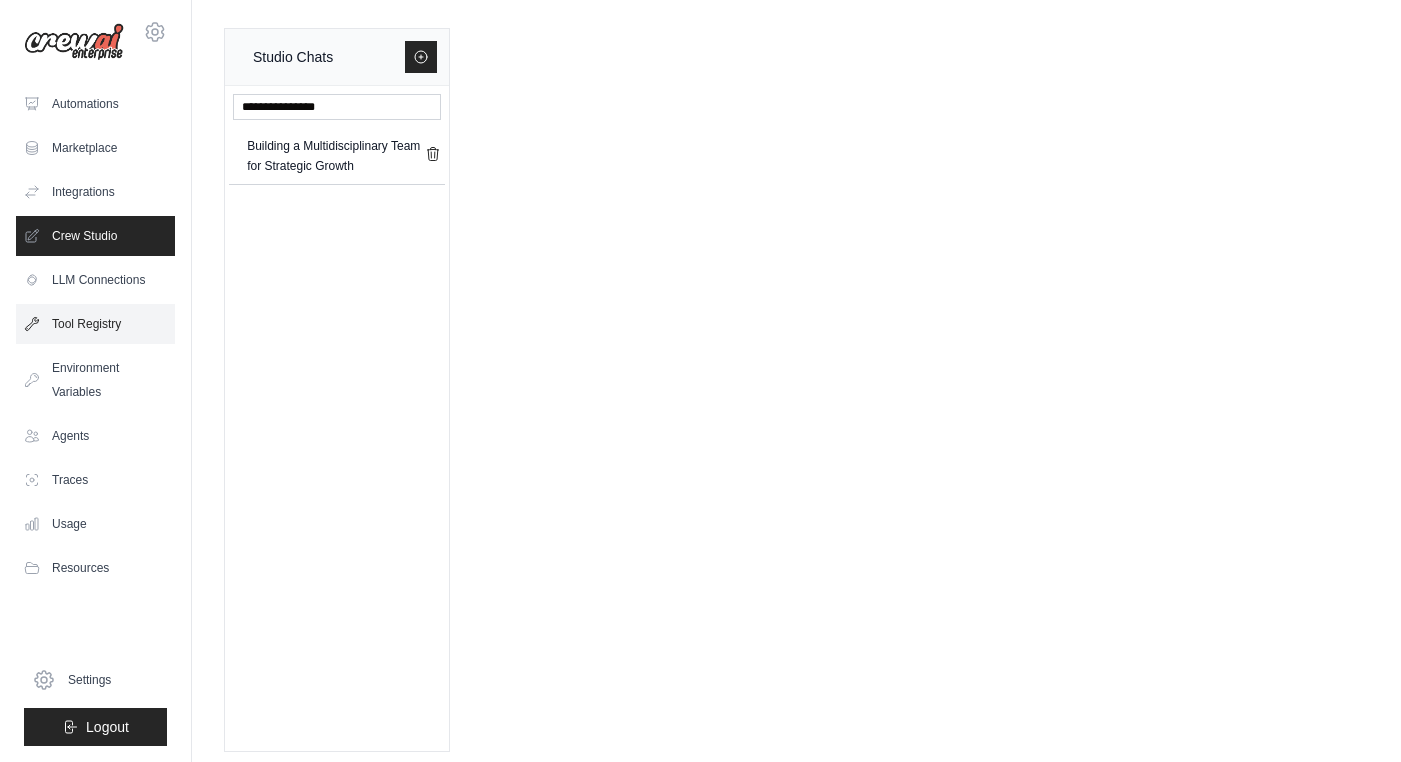 click on "Tool Registry" at bounding box center [95, 324] 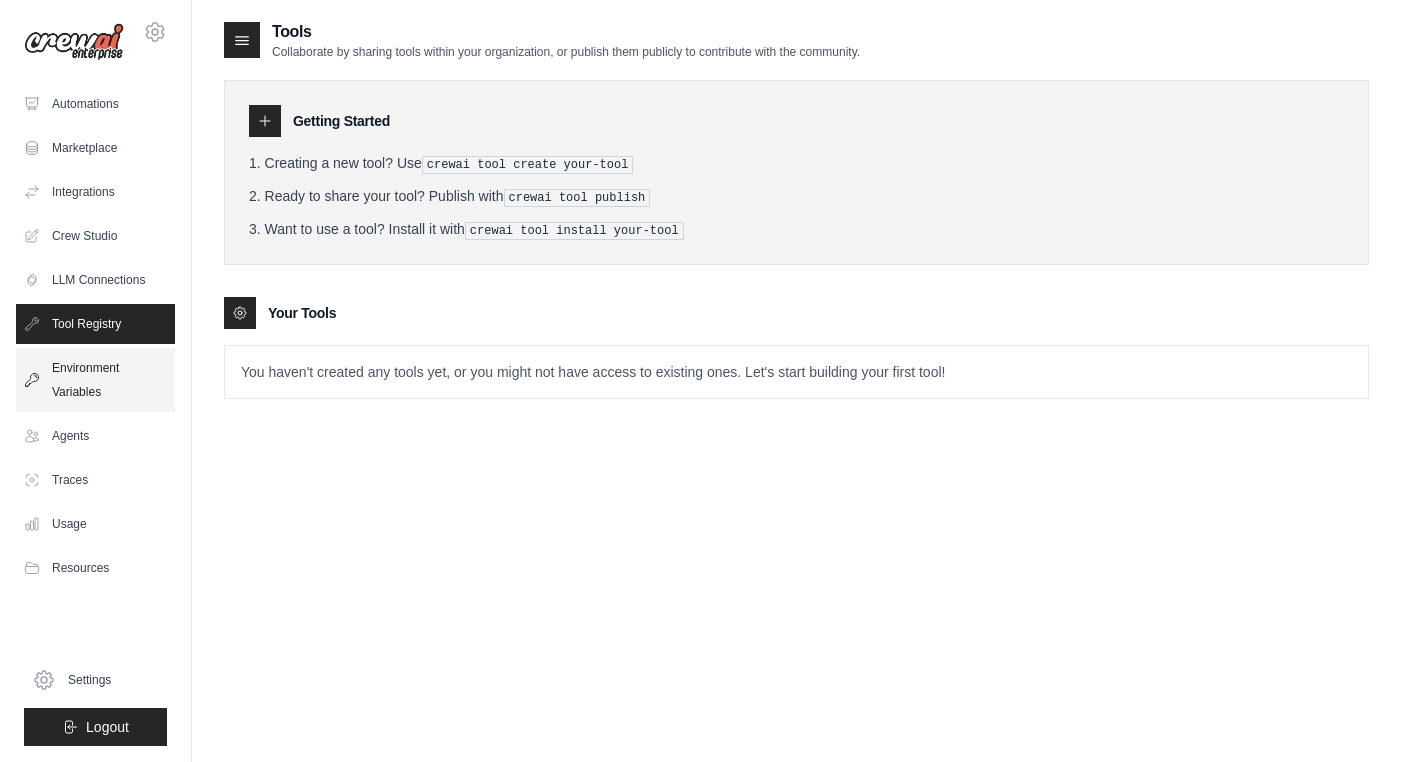 click on "Environment Variables" at bounding box center [95, 380] 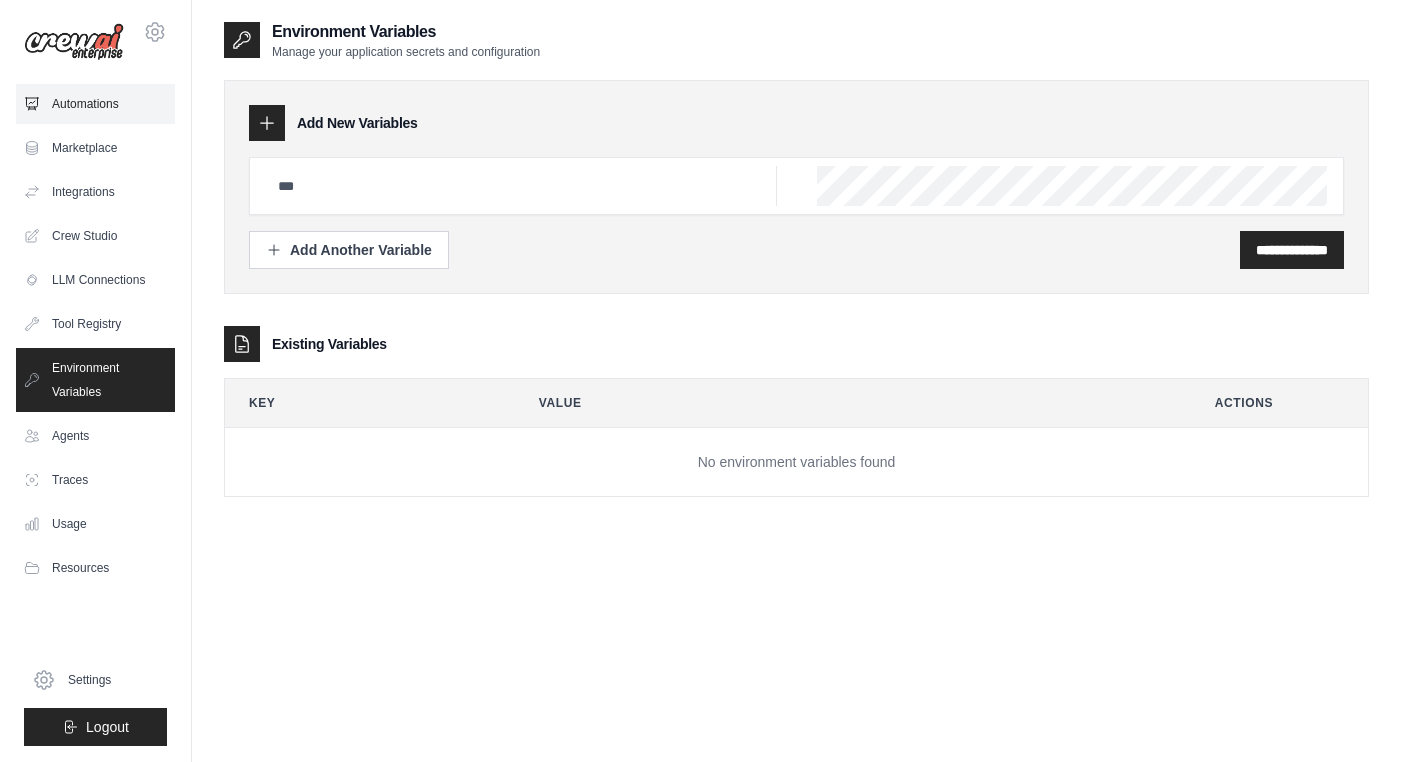 click on "Automations" at bounding box center (95, 104) 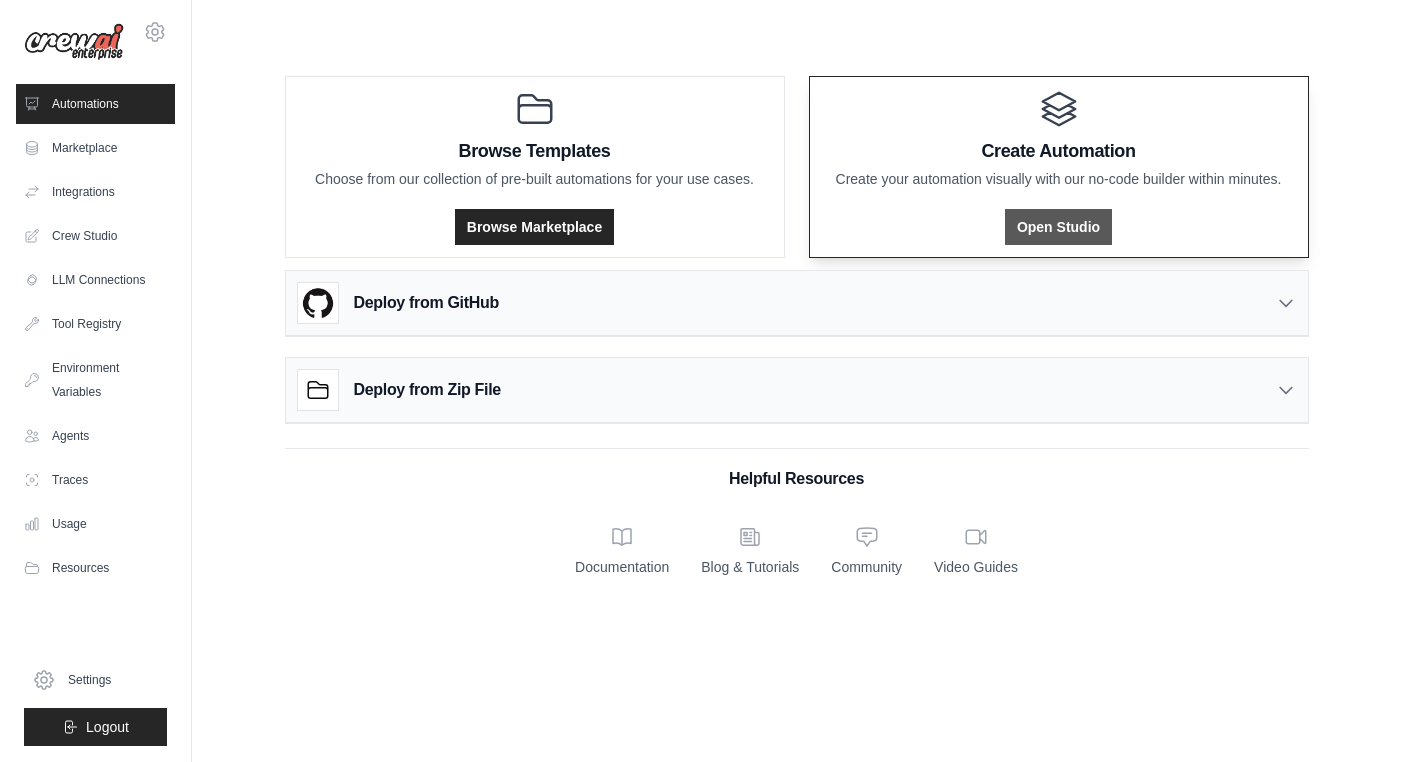 click on "Open Studio" at bounding box center [1058, 227] 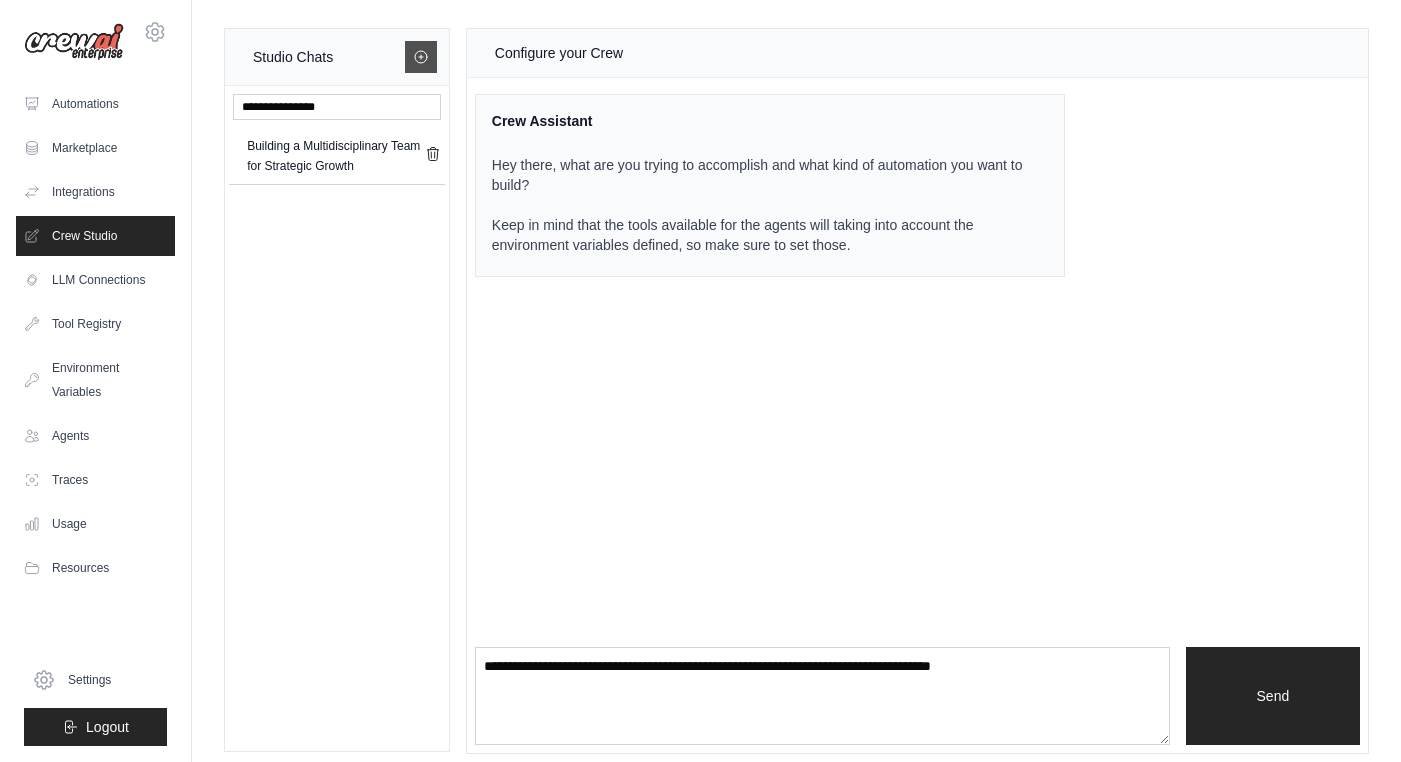 click at bounding box center [421, 57] 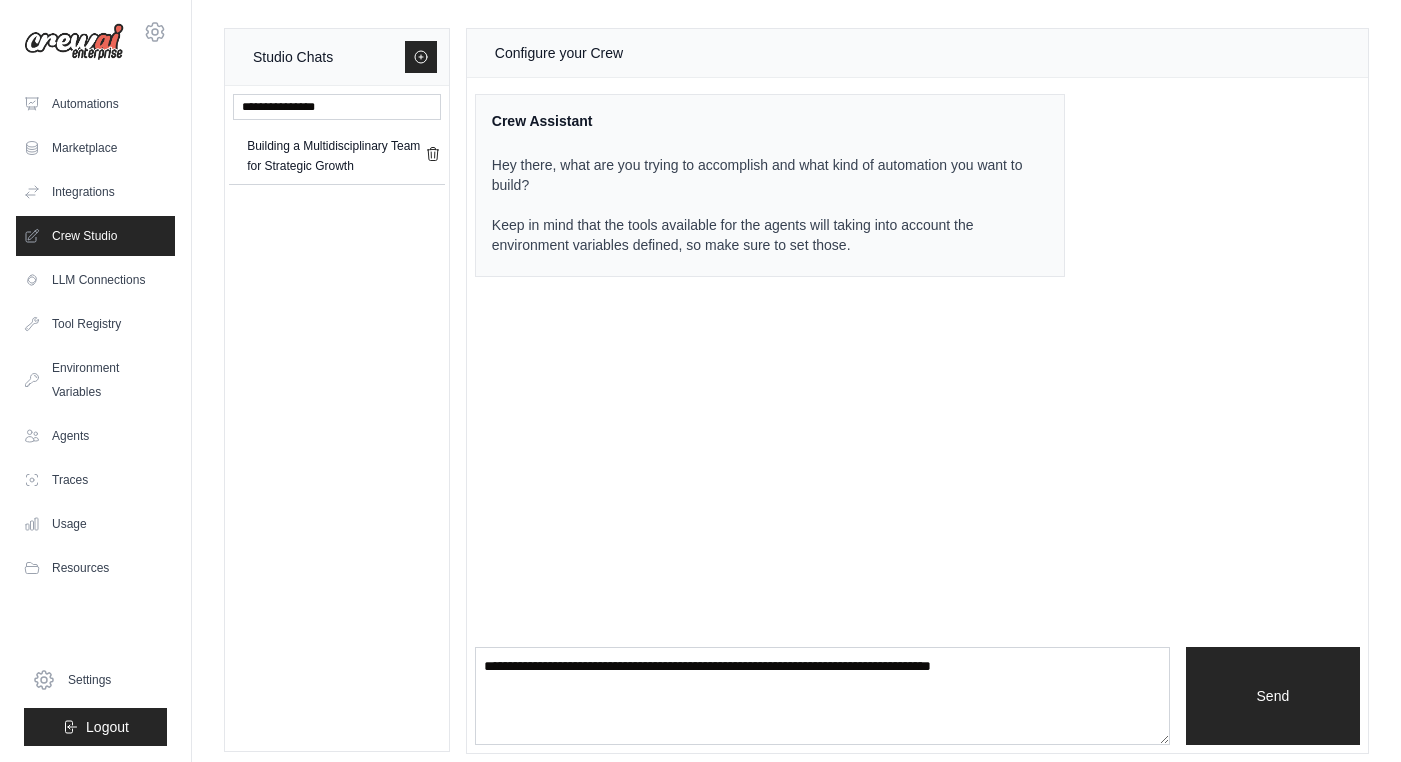 click 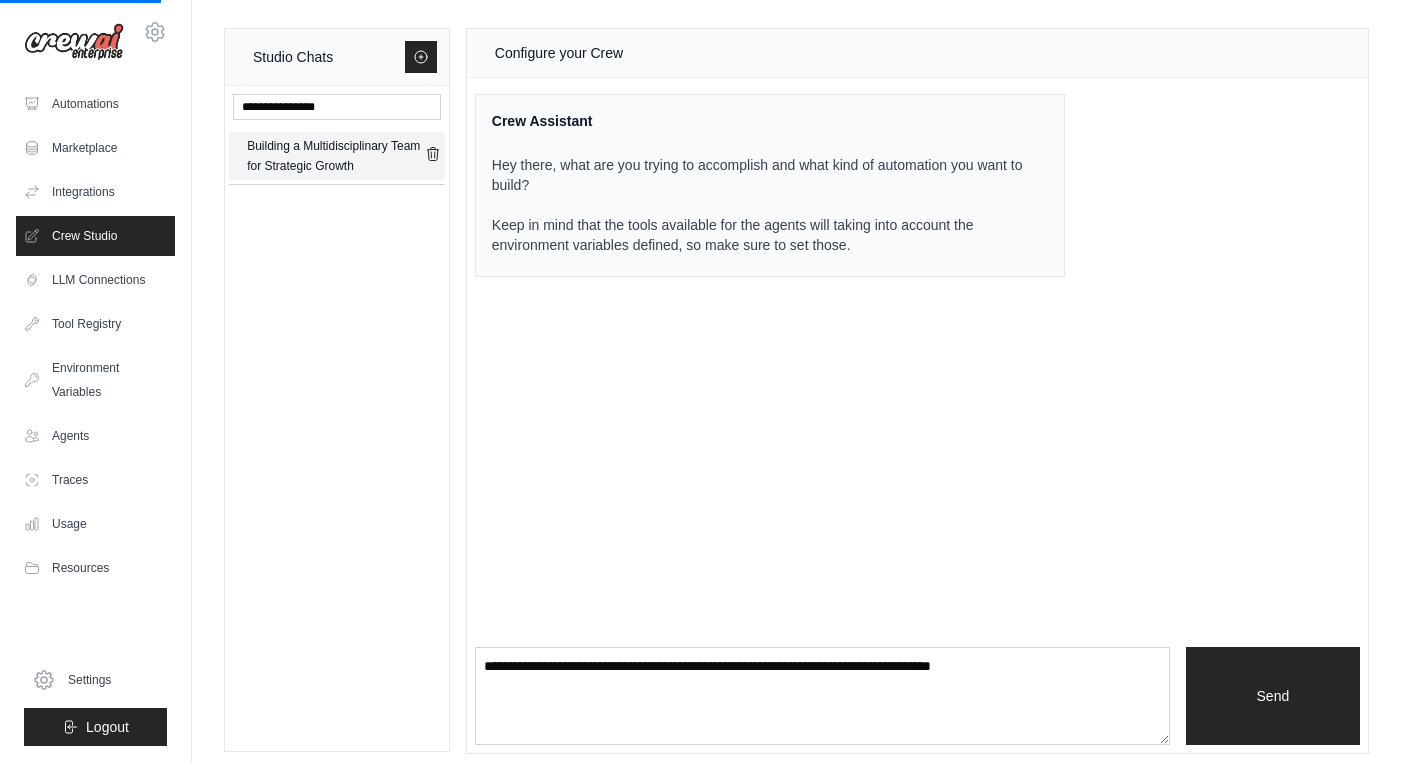 click on "Building a Multidisciplinary Team for Strategic Growth" at bounding box center [336, 156] 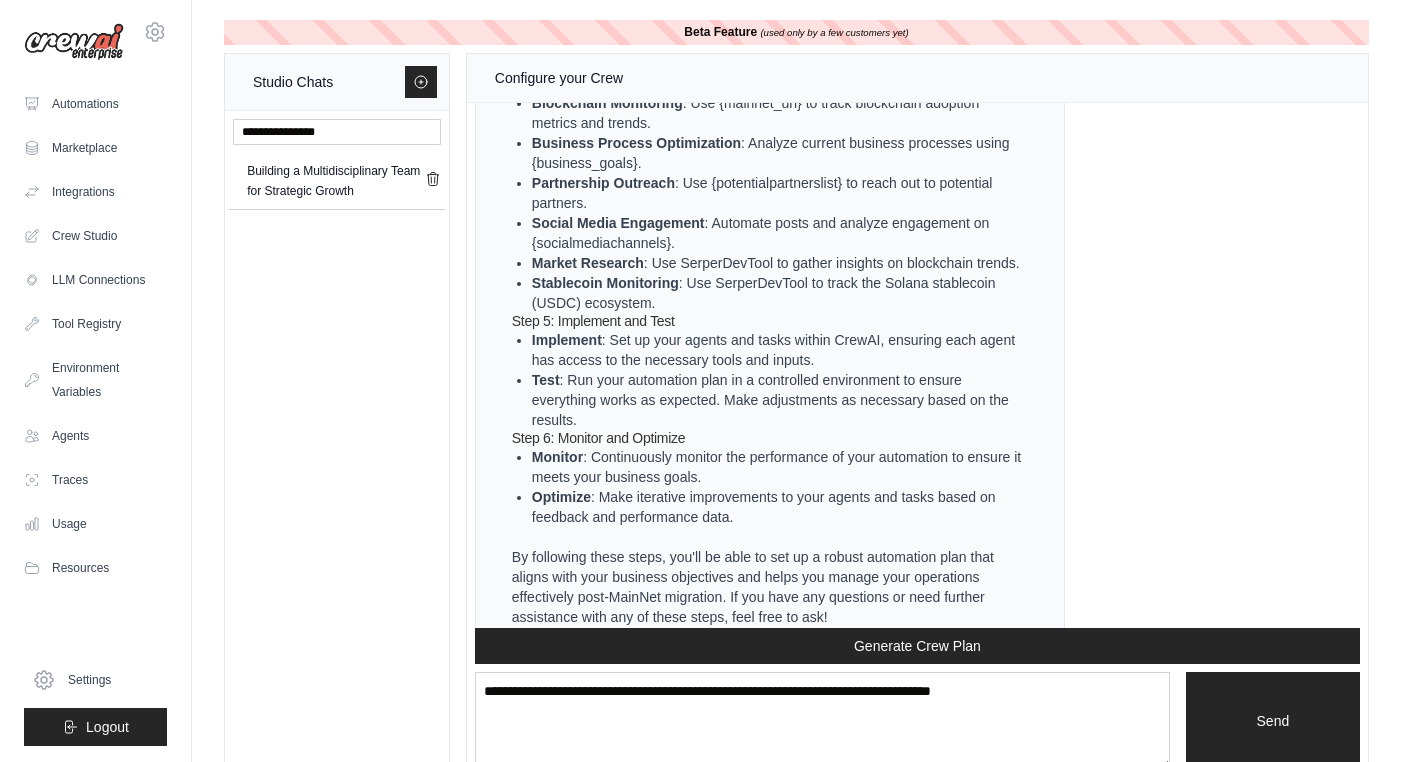 scroll, scrollTop: 8353, scrollLeft: 0, axis: vertical 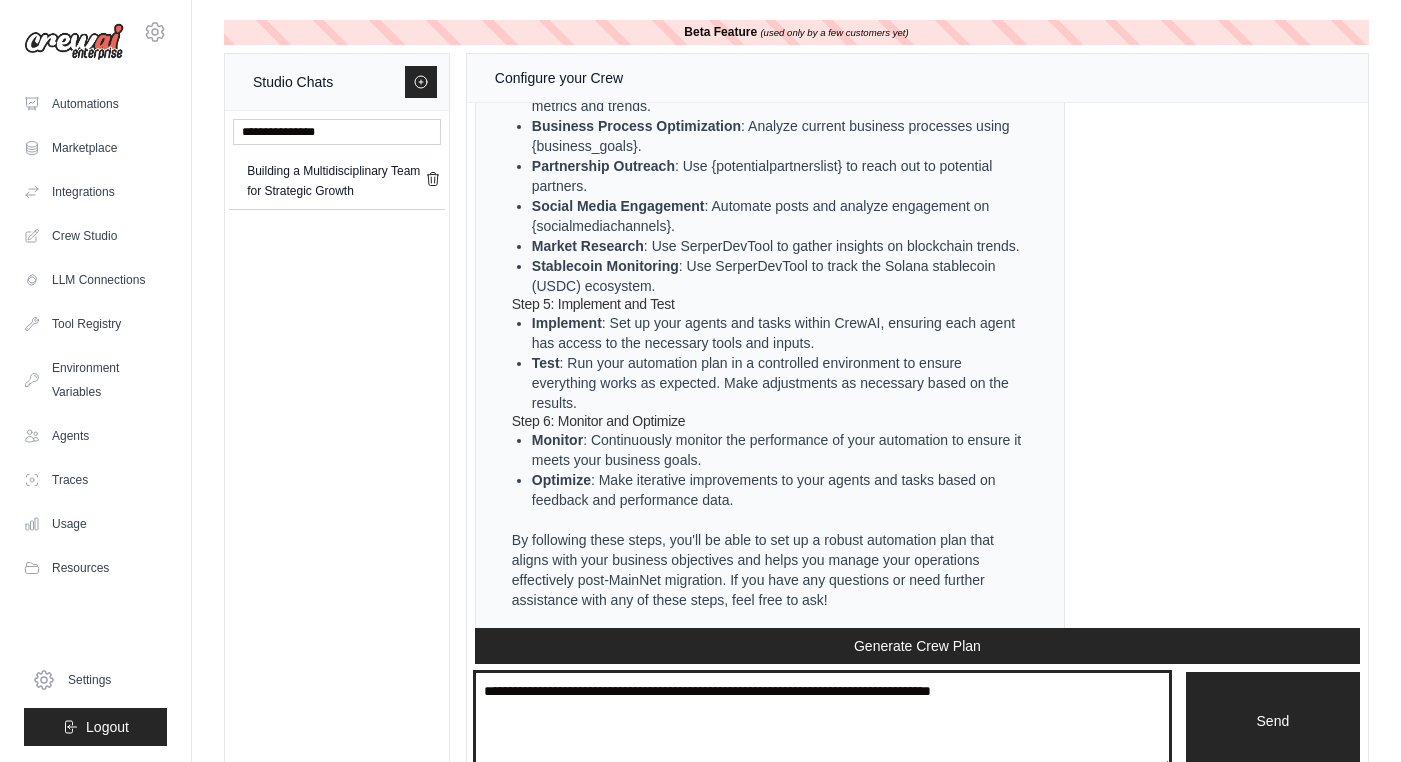 click at bounding box center [822, 721] 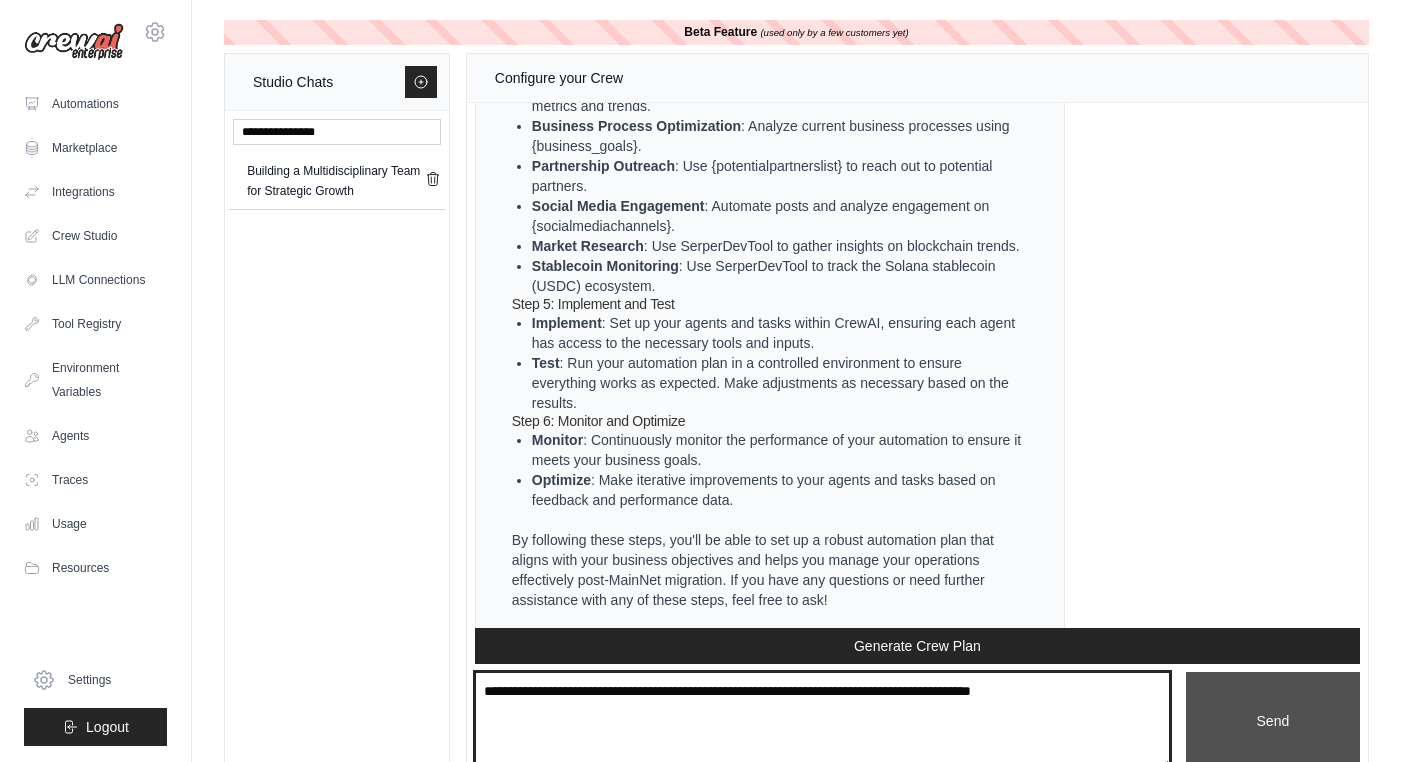 type on "**********" 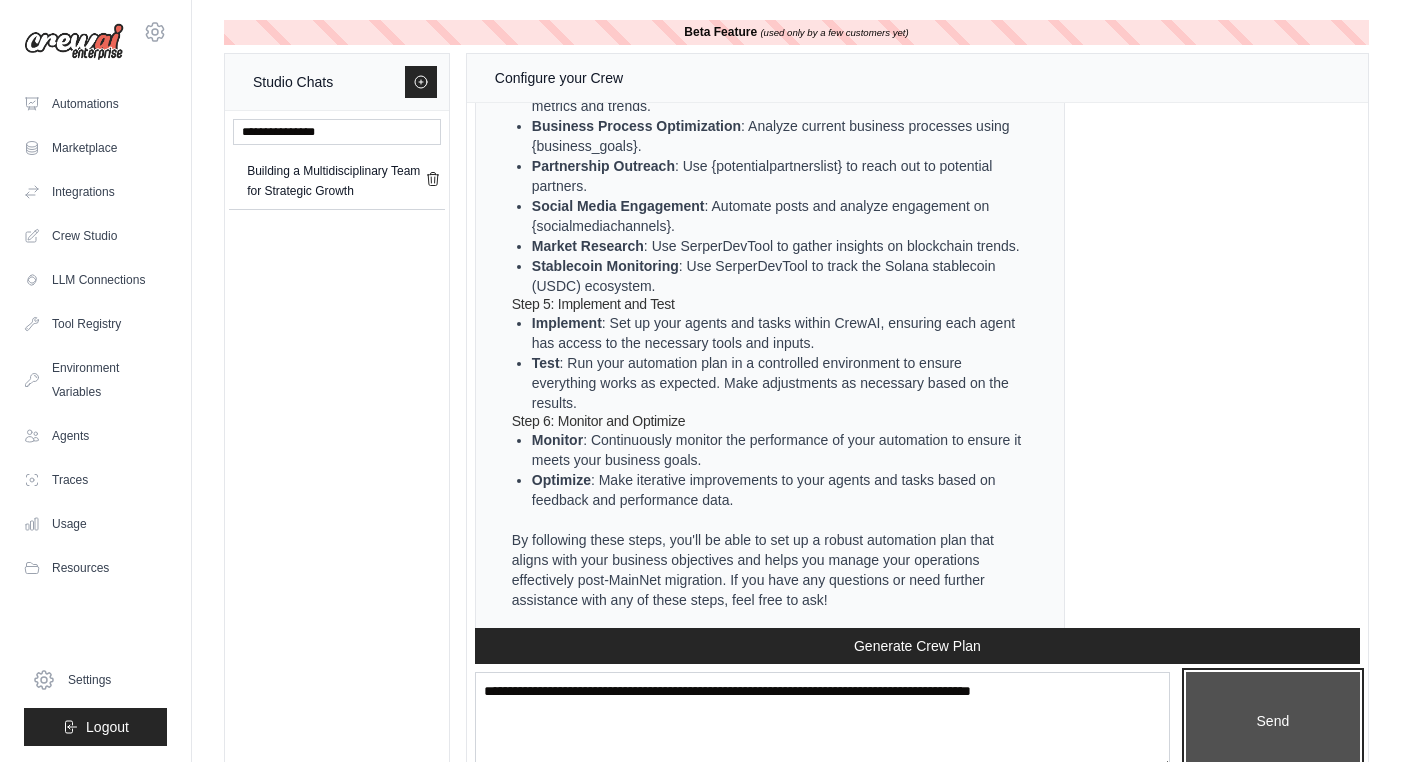 click on "Send" at bounding box center [1273, 721] 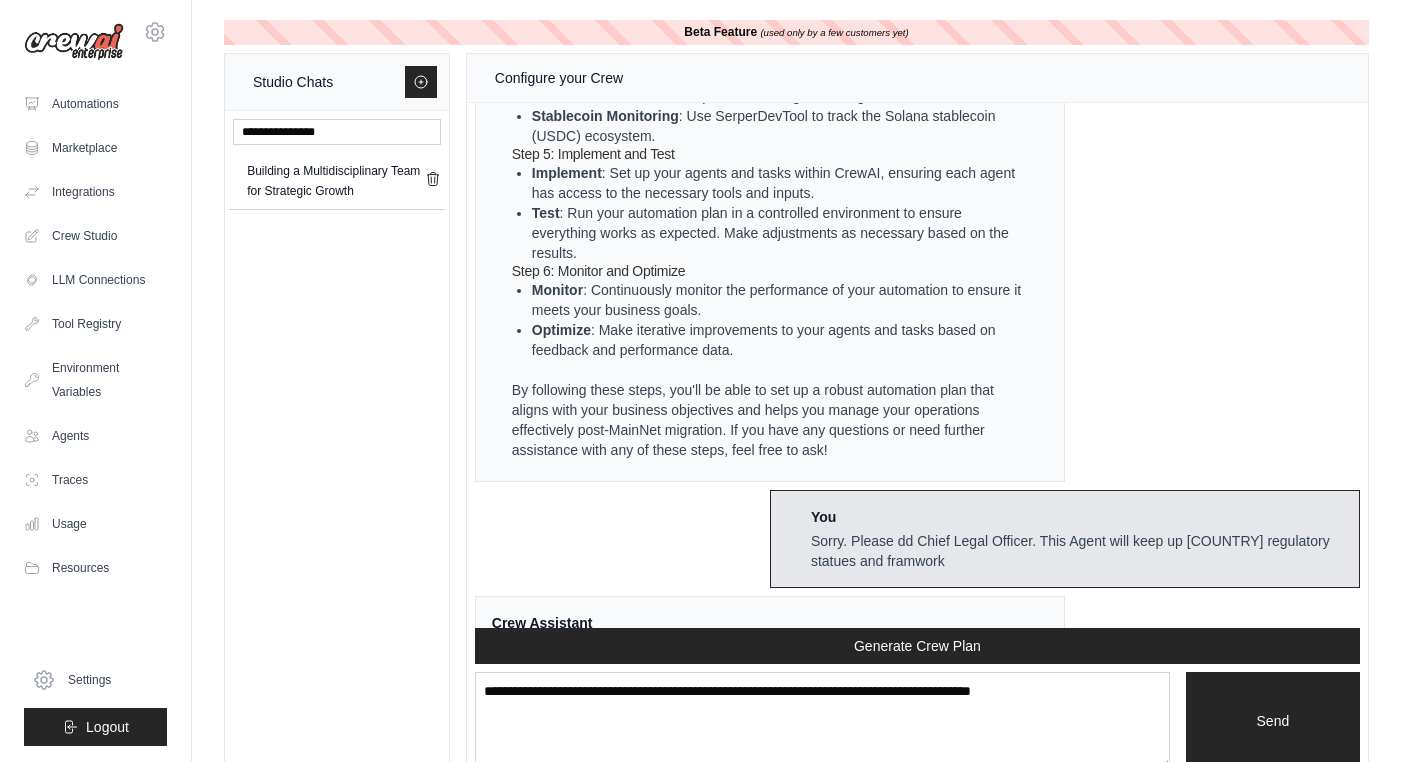 scroll, scrollTop: 9790, scrollLeft: 0, axis: vertical 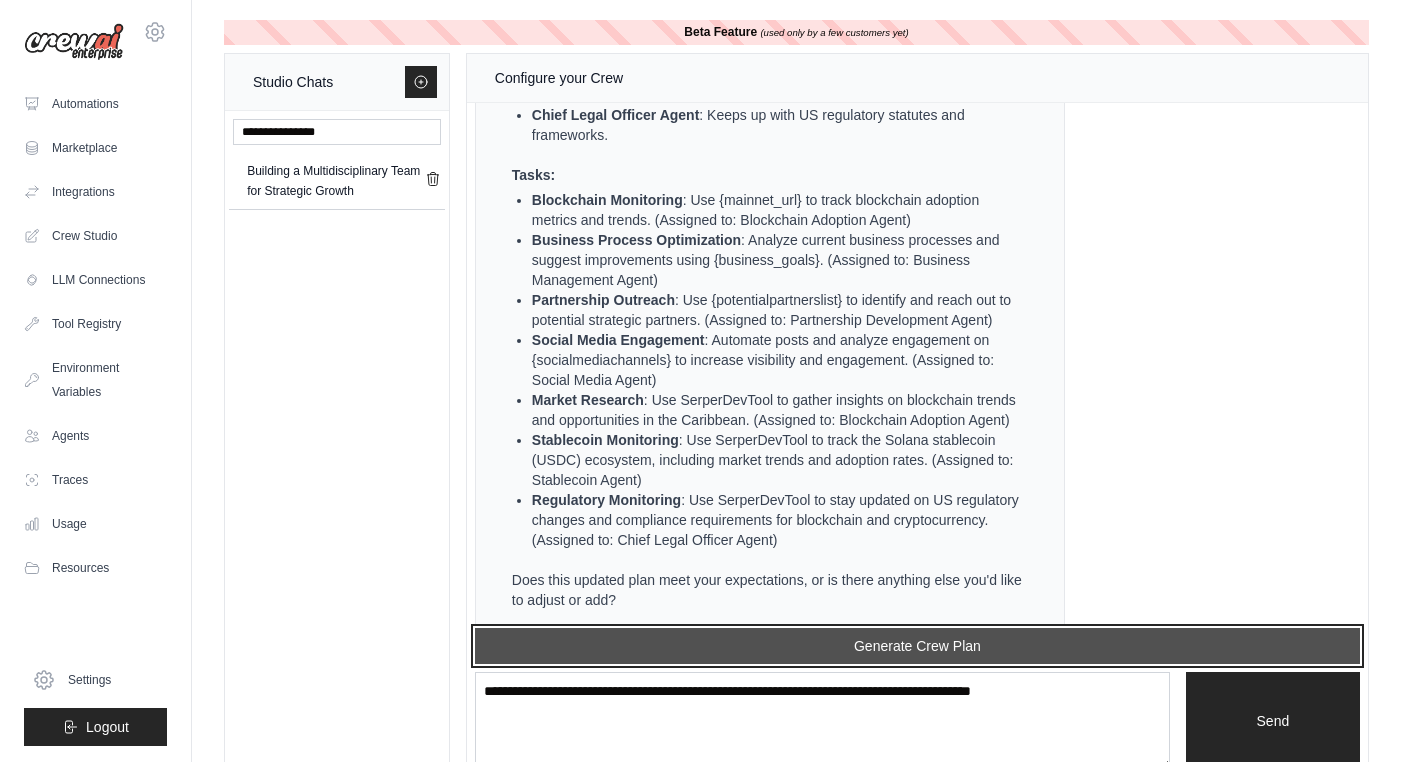 click on "Generate Crew Plan" at bounding box center (917, 646) 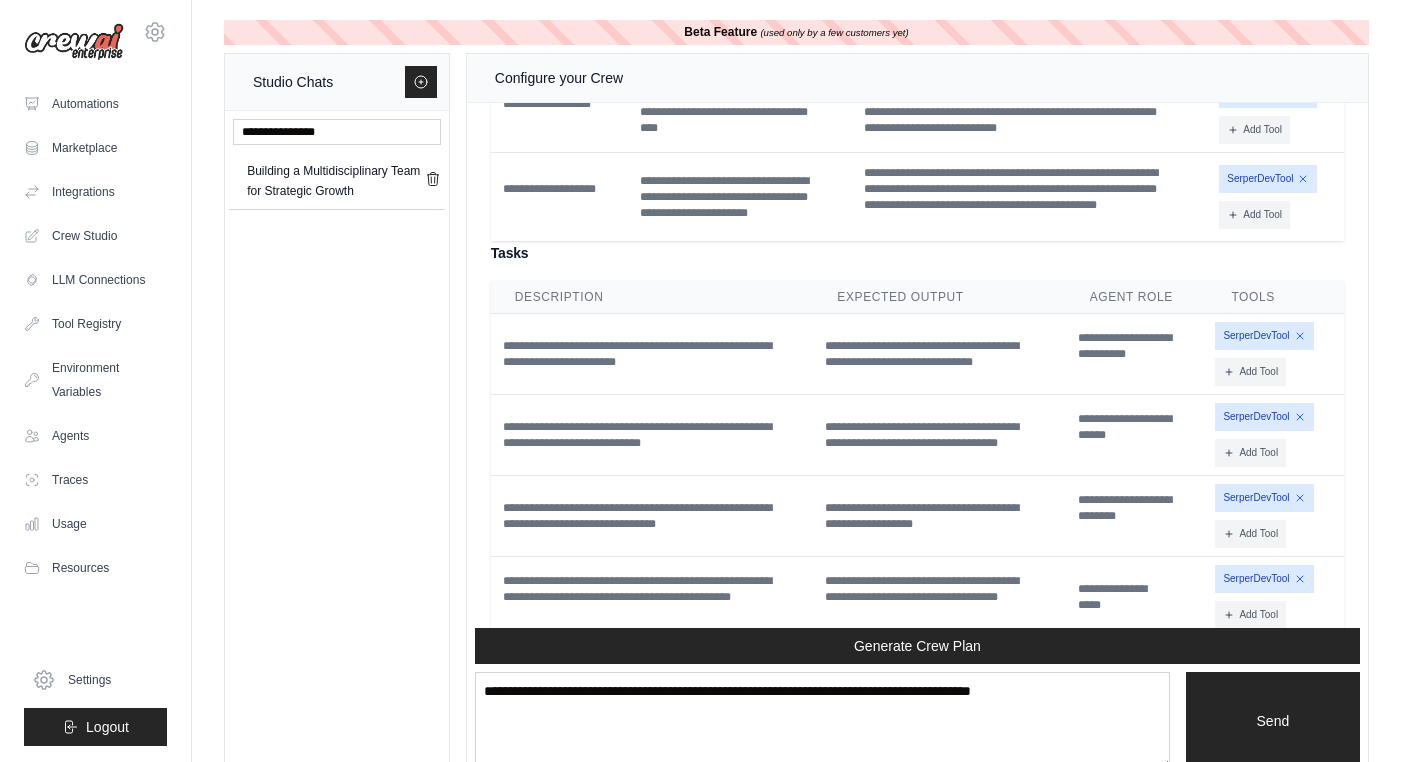 scroll, scrollTop: 11162, scrollLeft: 0, axis: vertical 